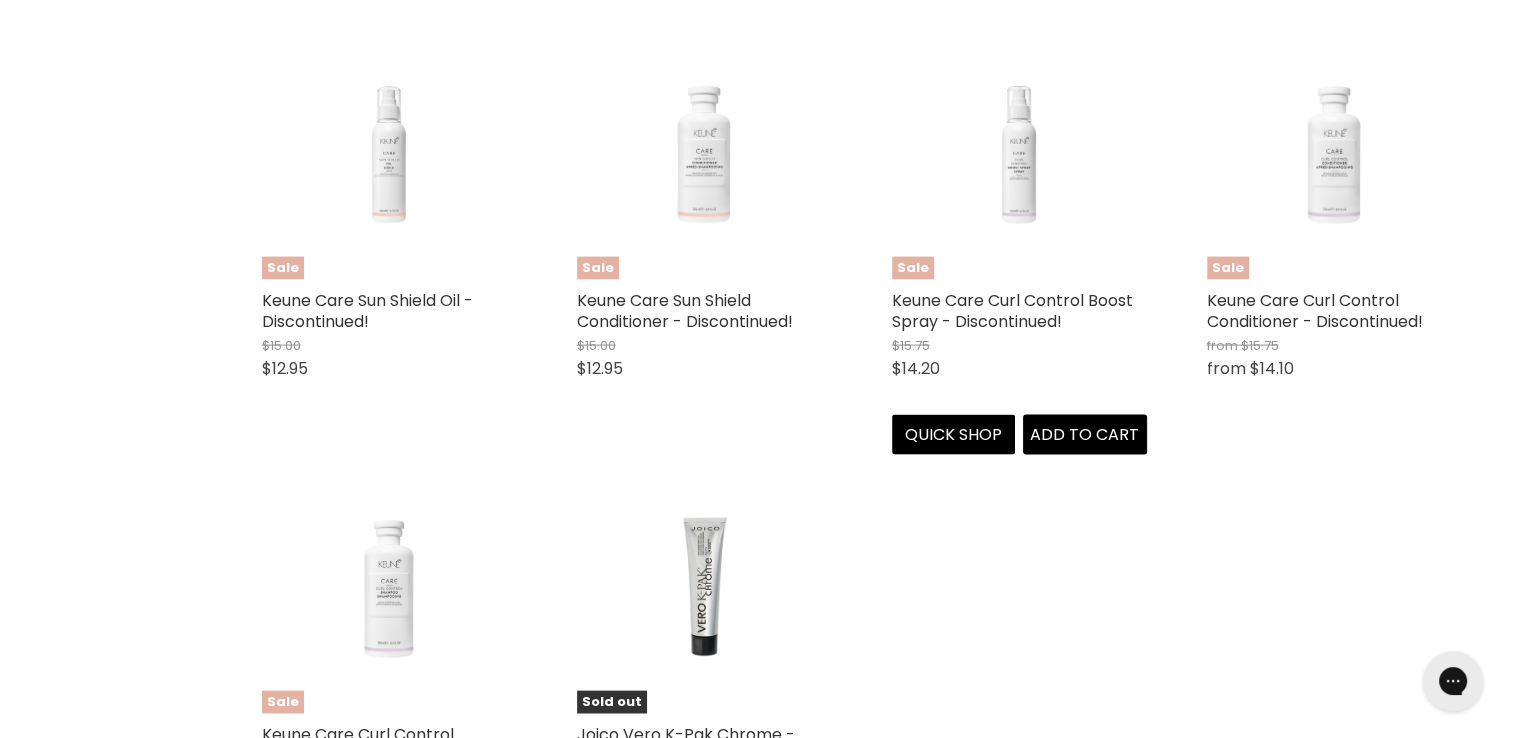 scroll, scrollTop: 4079, scrollLeft: 0, axis: vertical 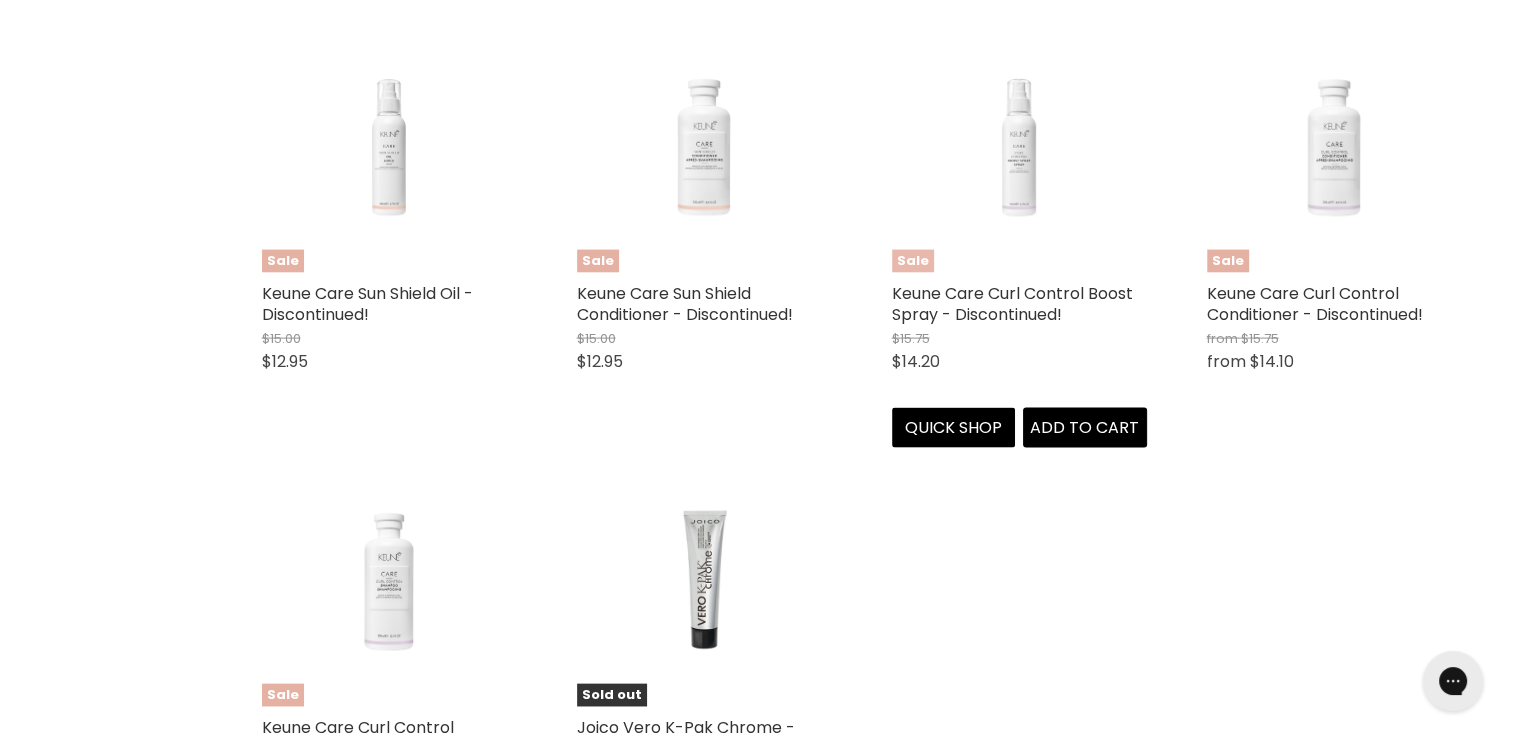 click at bounding box center (1019, 145) 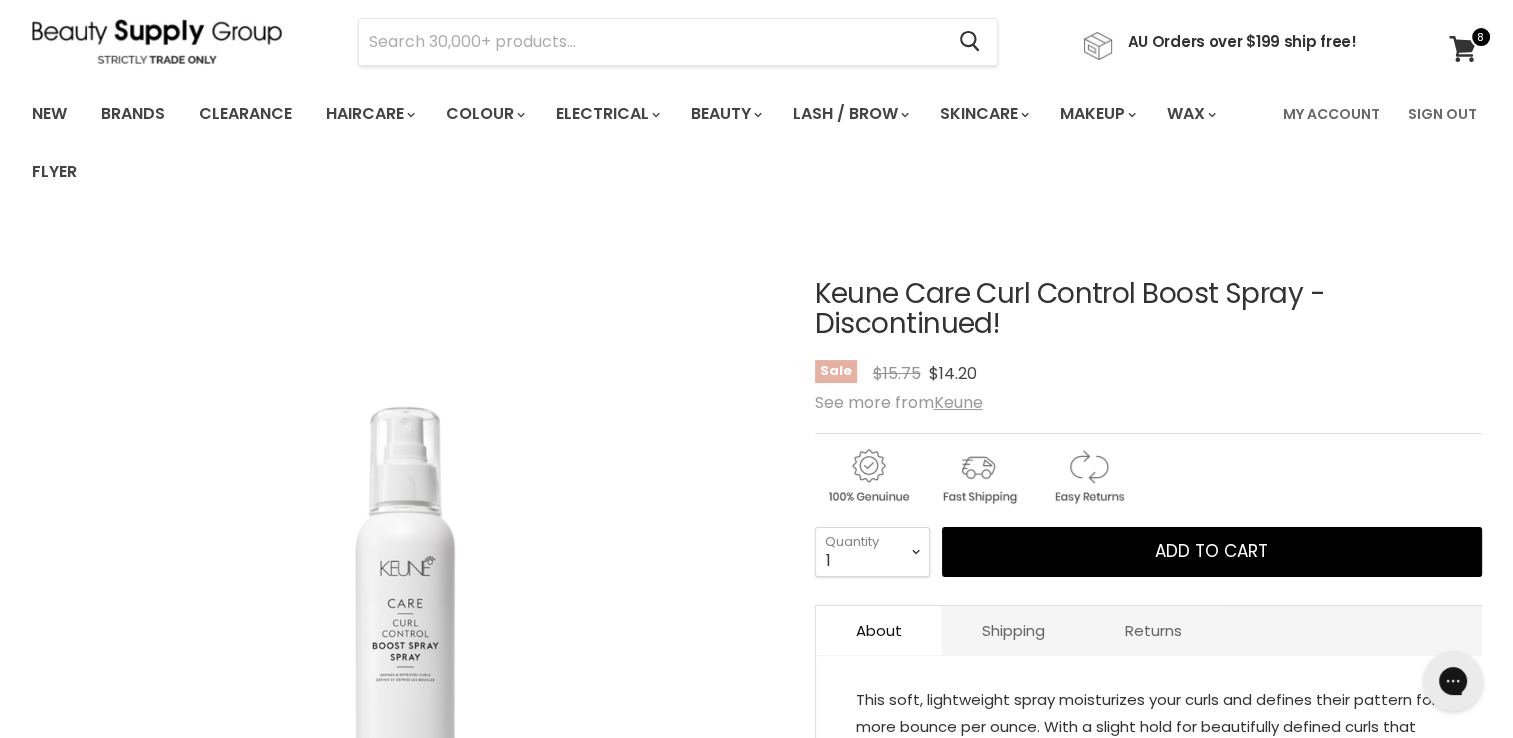 scroll, scrollTop: 0, scrollLeft: 0, axis: both 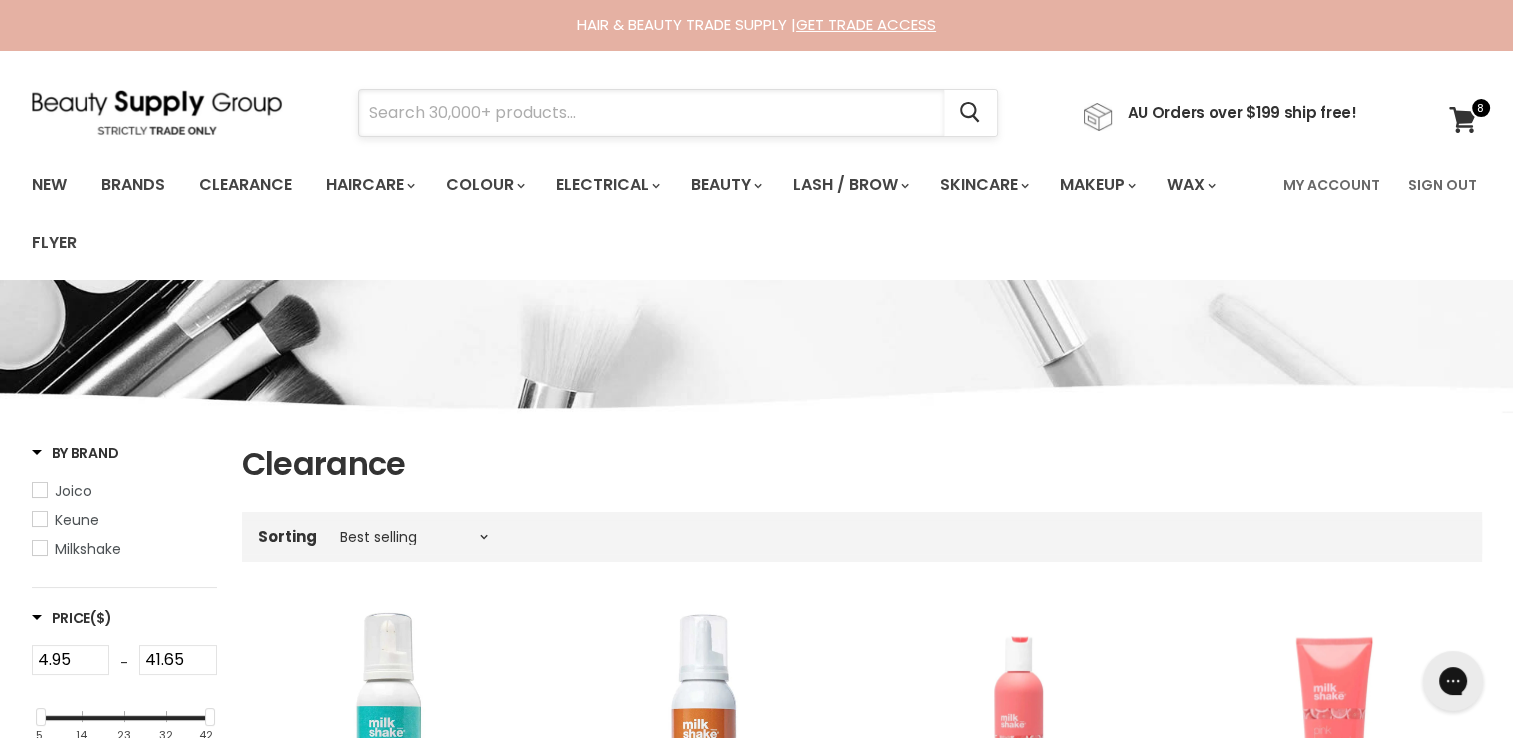click at bounding box center (651, 113) 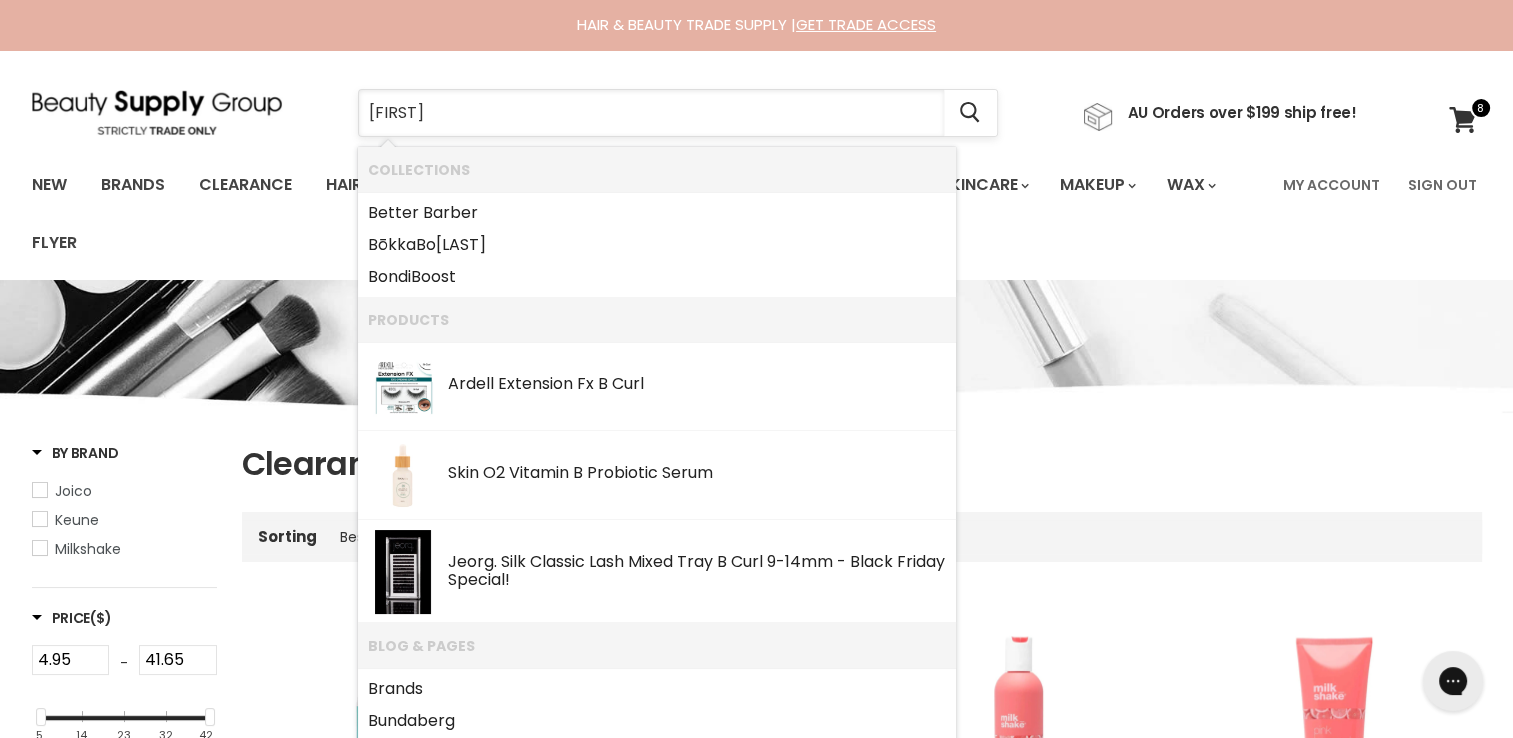 type on "bobb" 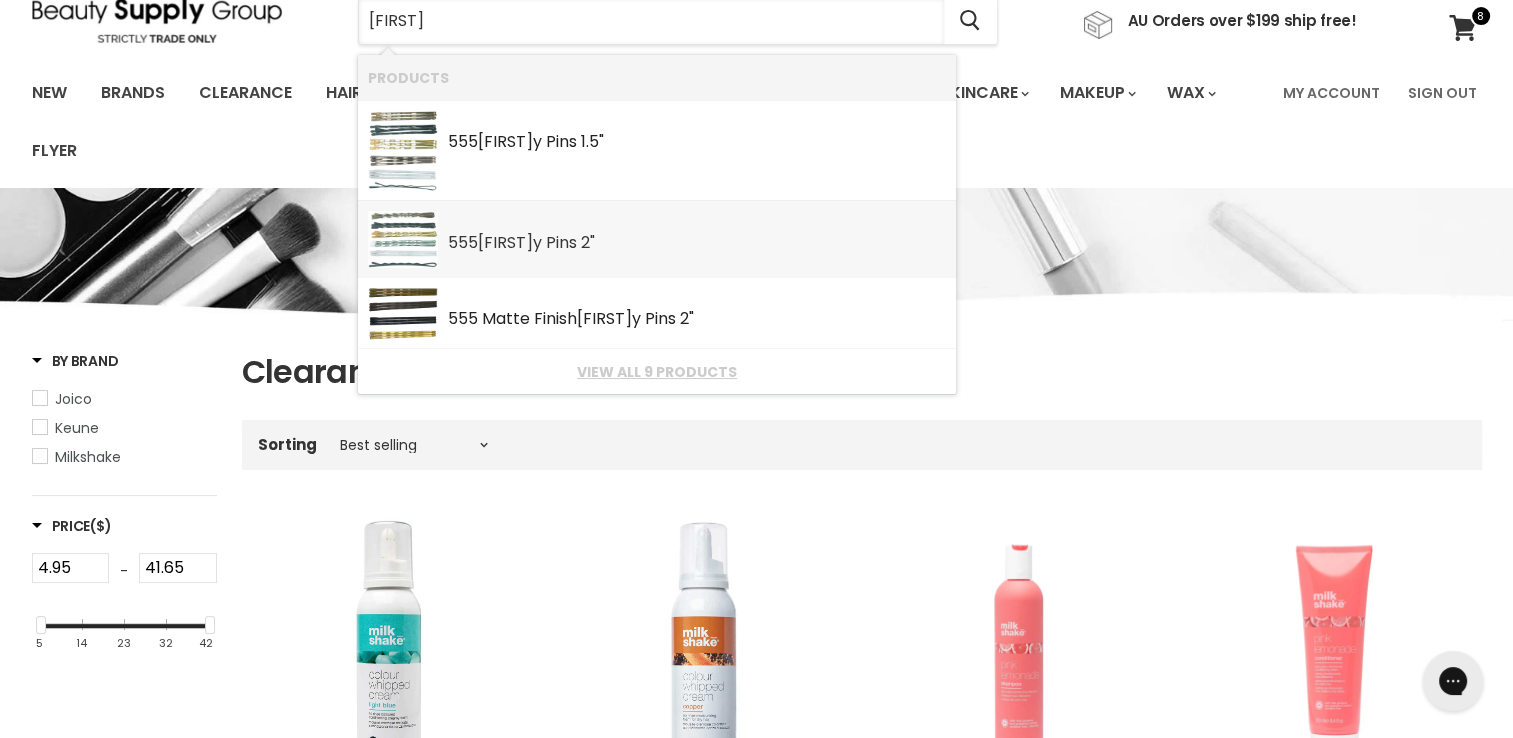 scroll, scrollTop: 100, scrollLeft: 0, axis: vertical 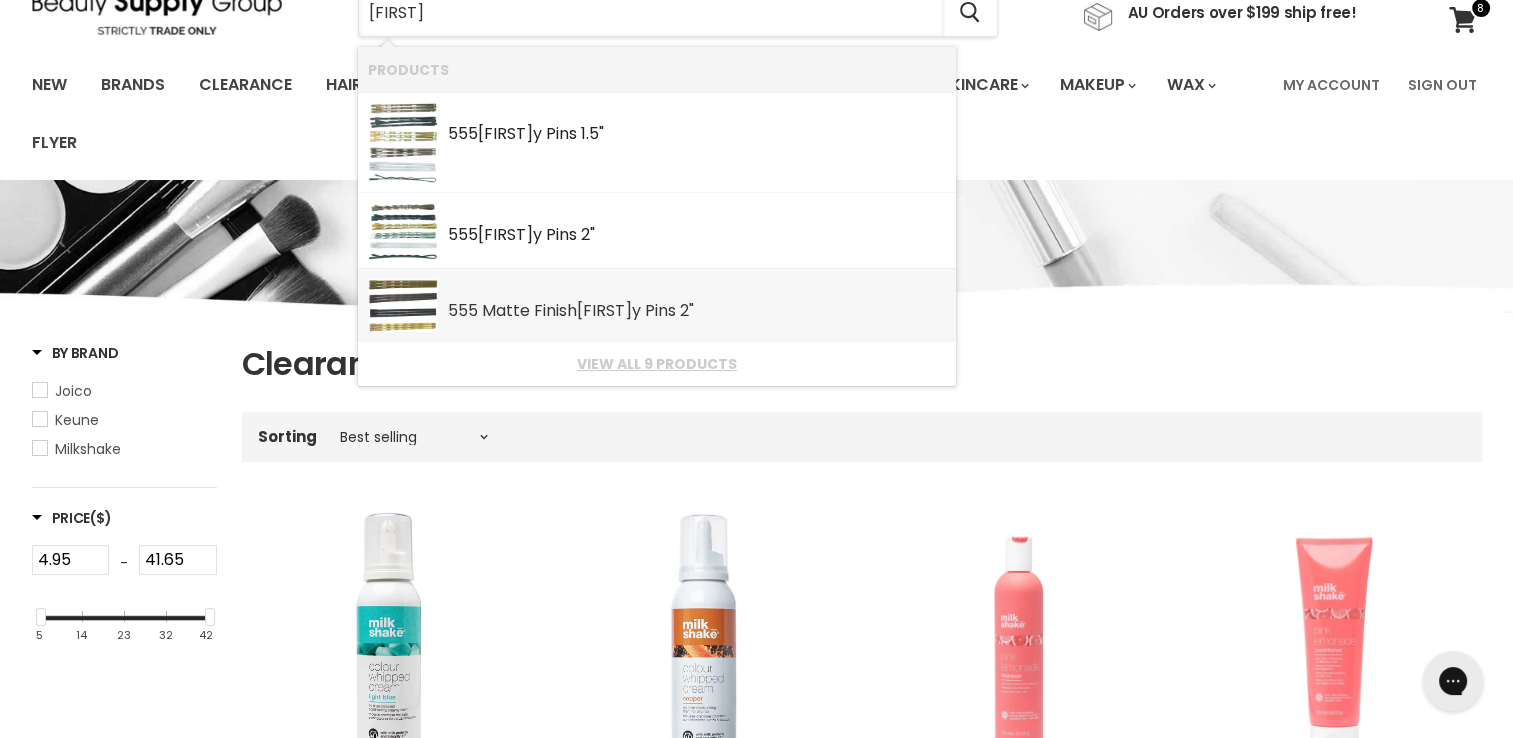 click on "555 Matte Finish  Bobb y Pins 2"" at bounding box center (697, 312) 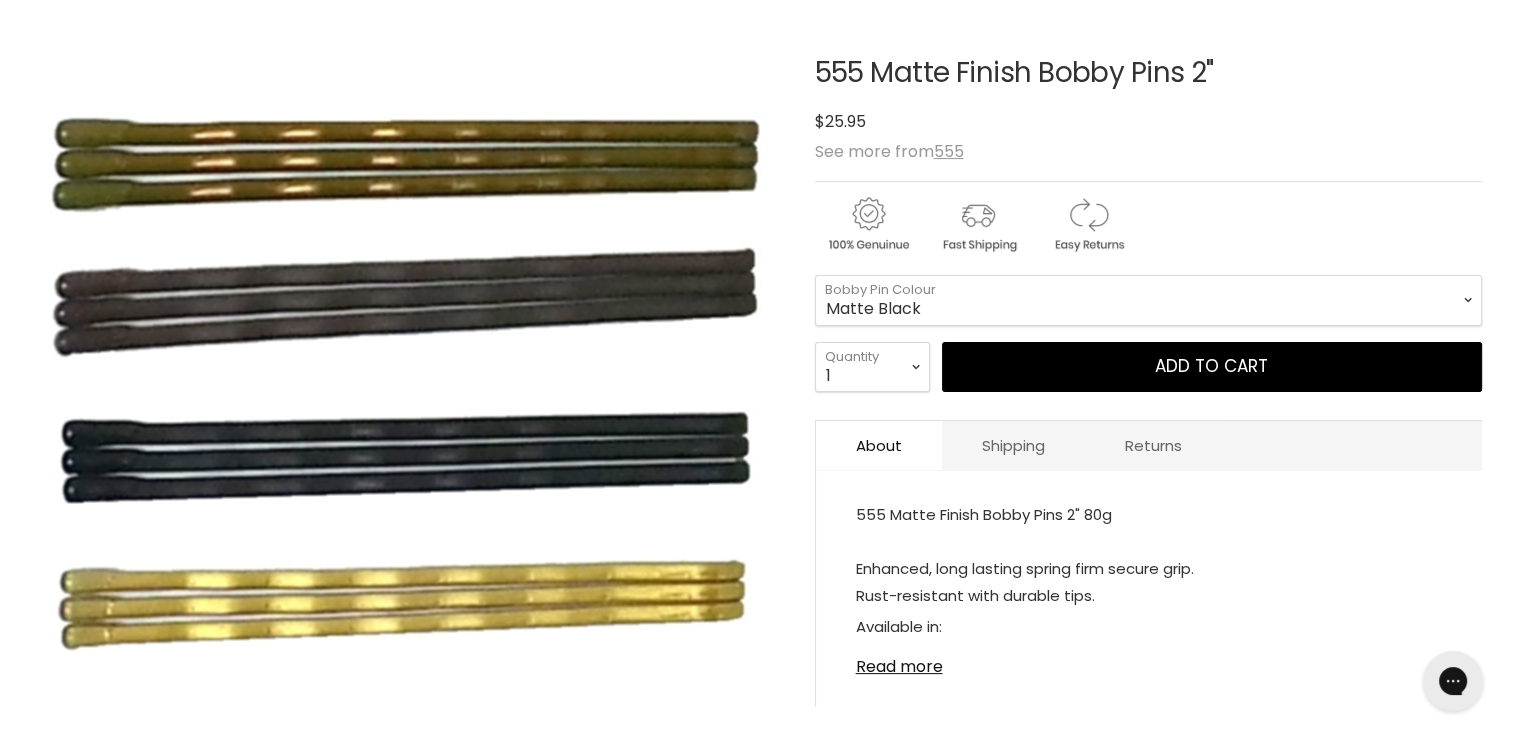 scroll, scrollTop: 300, scrollLeft: 0, axis: vertical 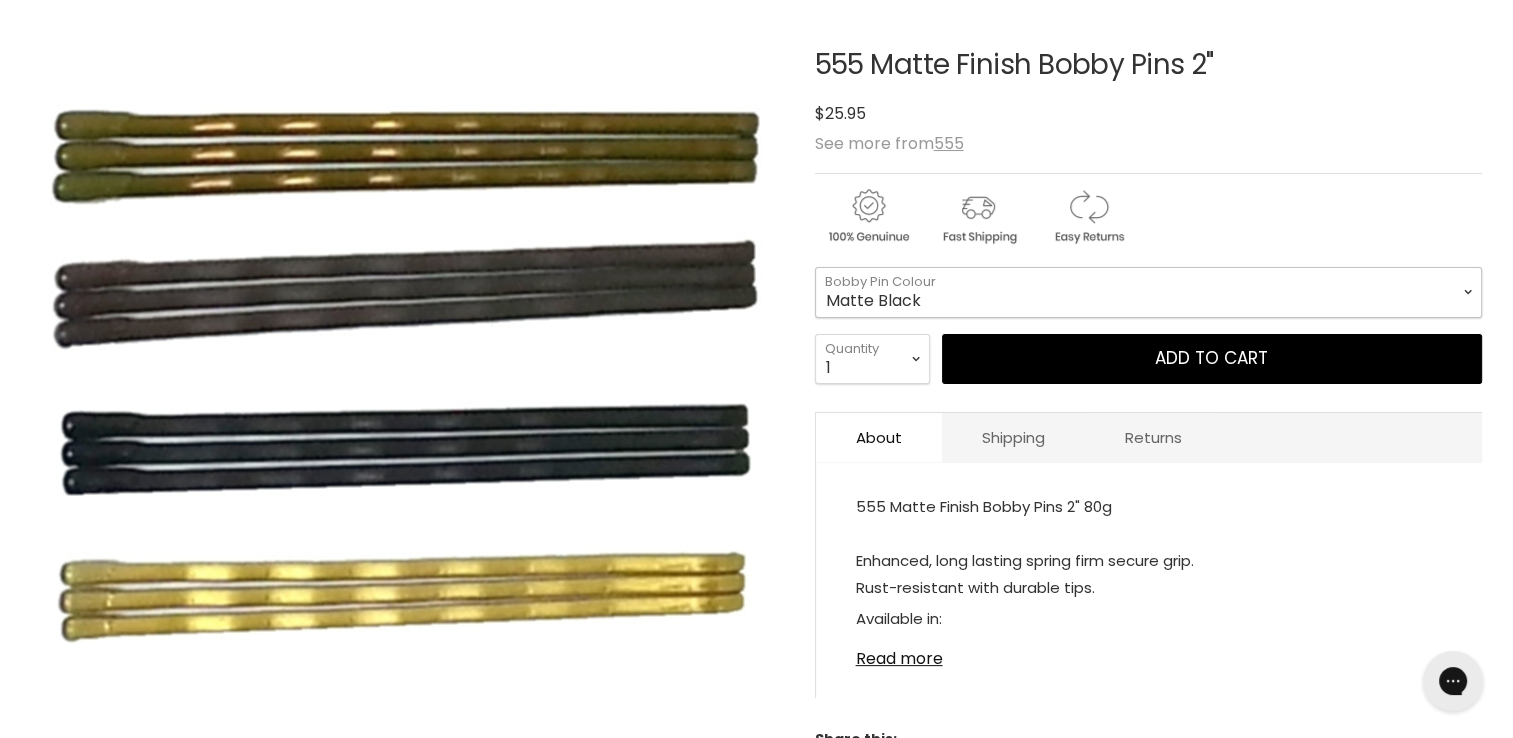 click on "Matte Black
Matte Bronze
Matte Gold" at bounding box center [1148, 292] 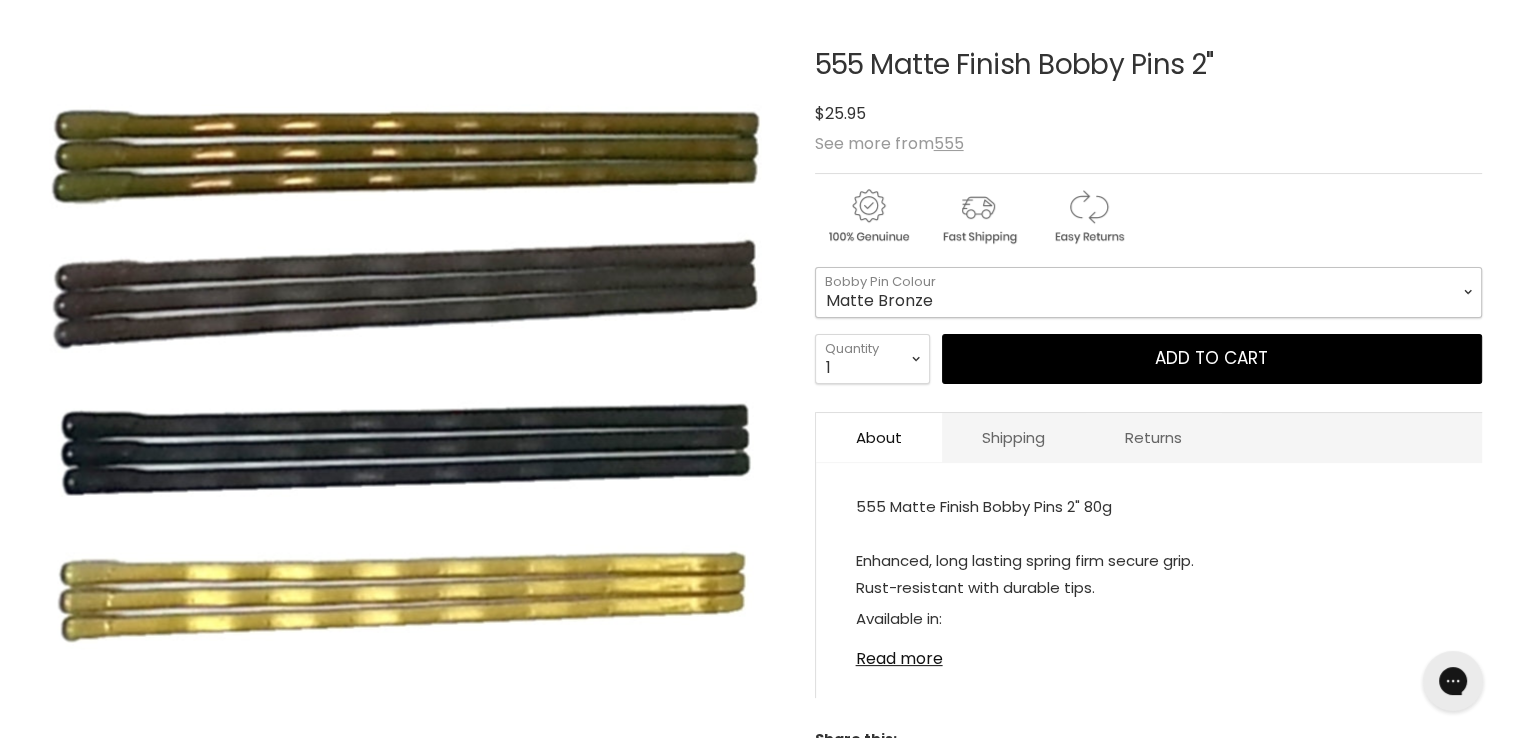 click on "Matte Black
Matte Bronze
Matte Gold" at bounding box center (1148, 292) 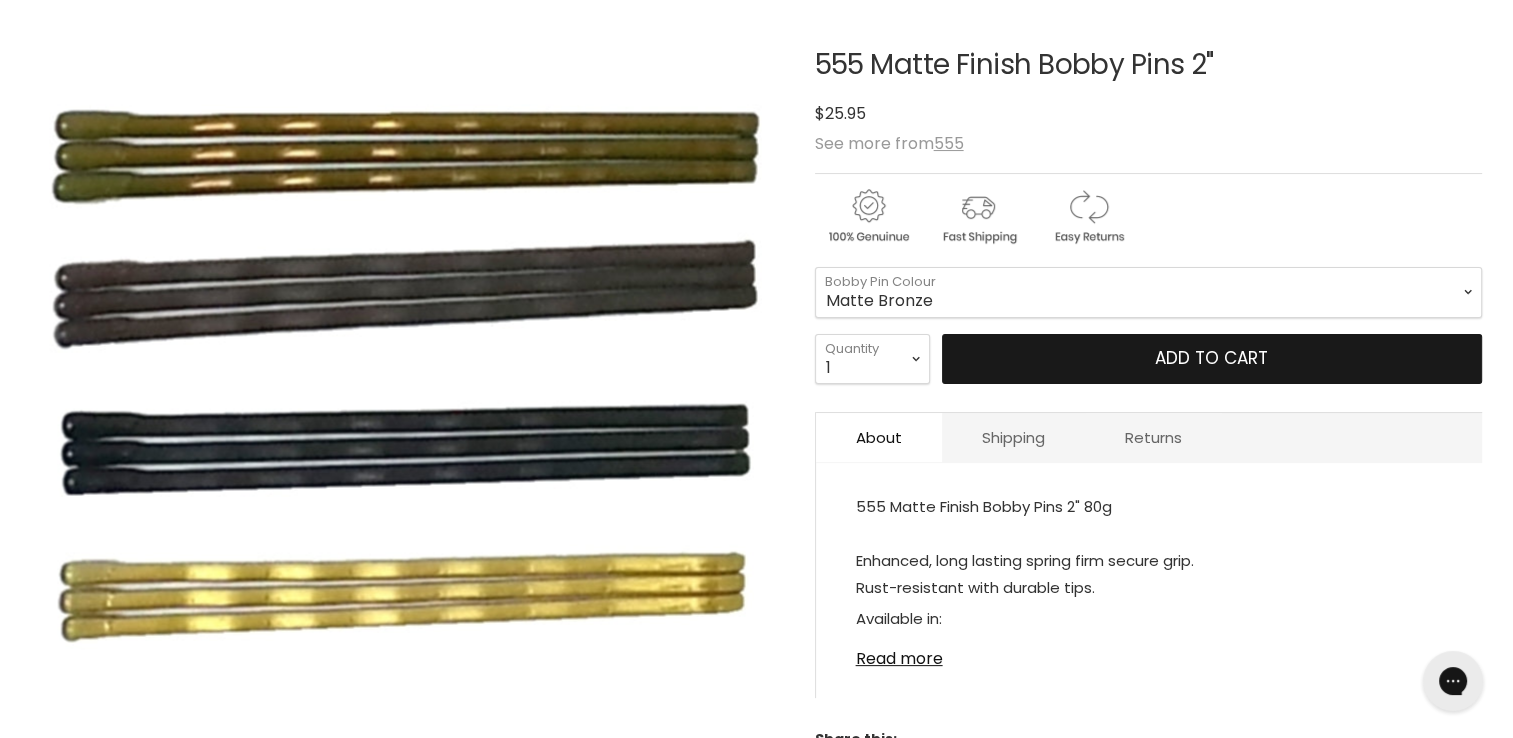 click on "Add to cart" at bounding box center [1212, 359] 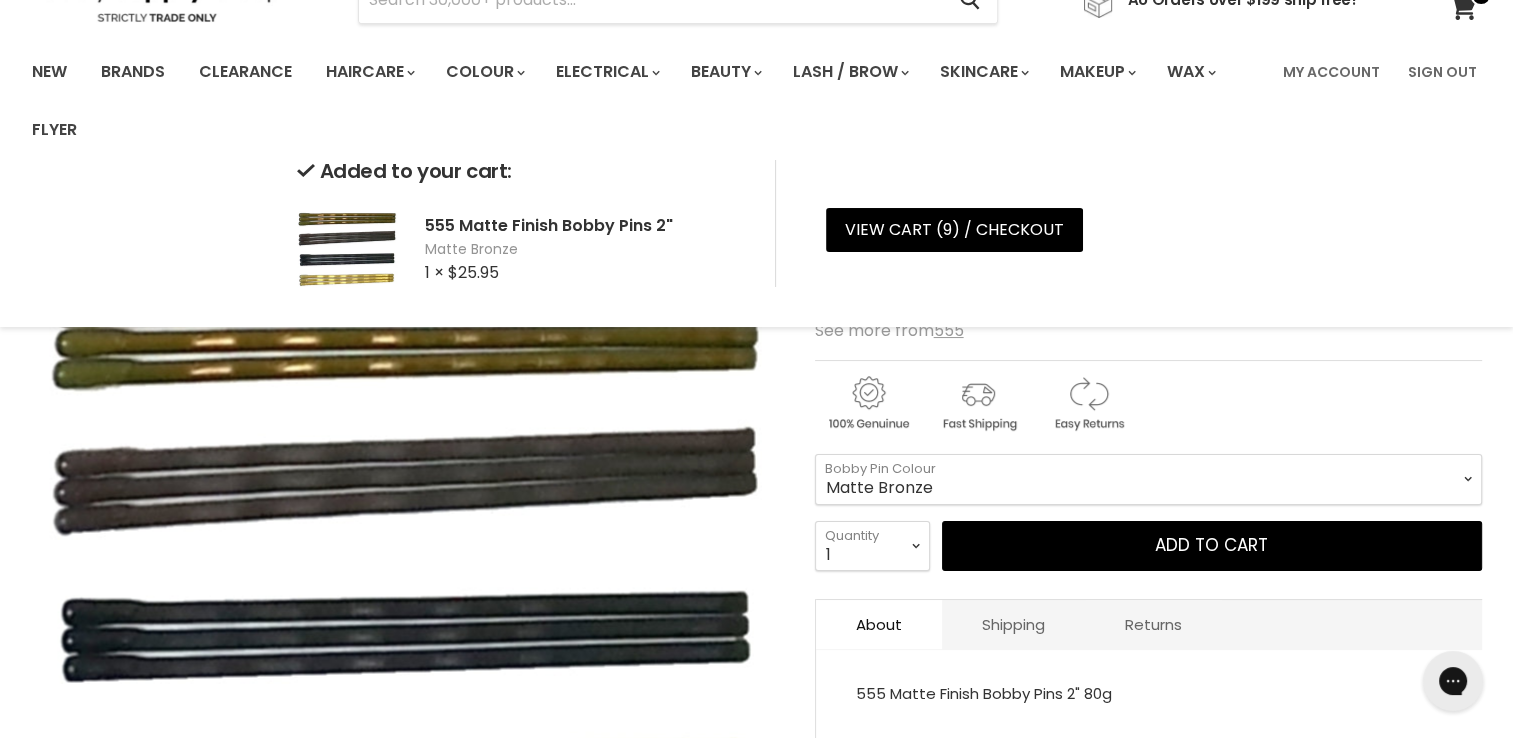 scroll, scrollTop: 100, scrollLeft: 0, axis: vertical 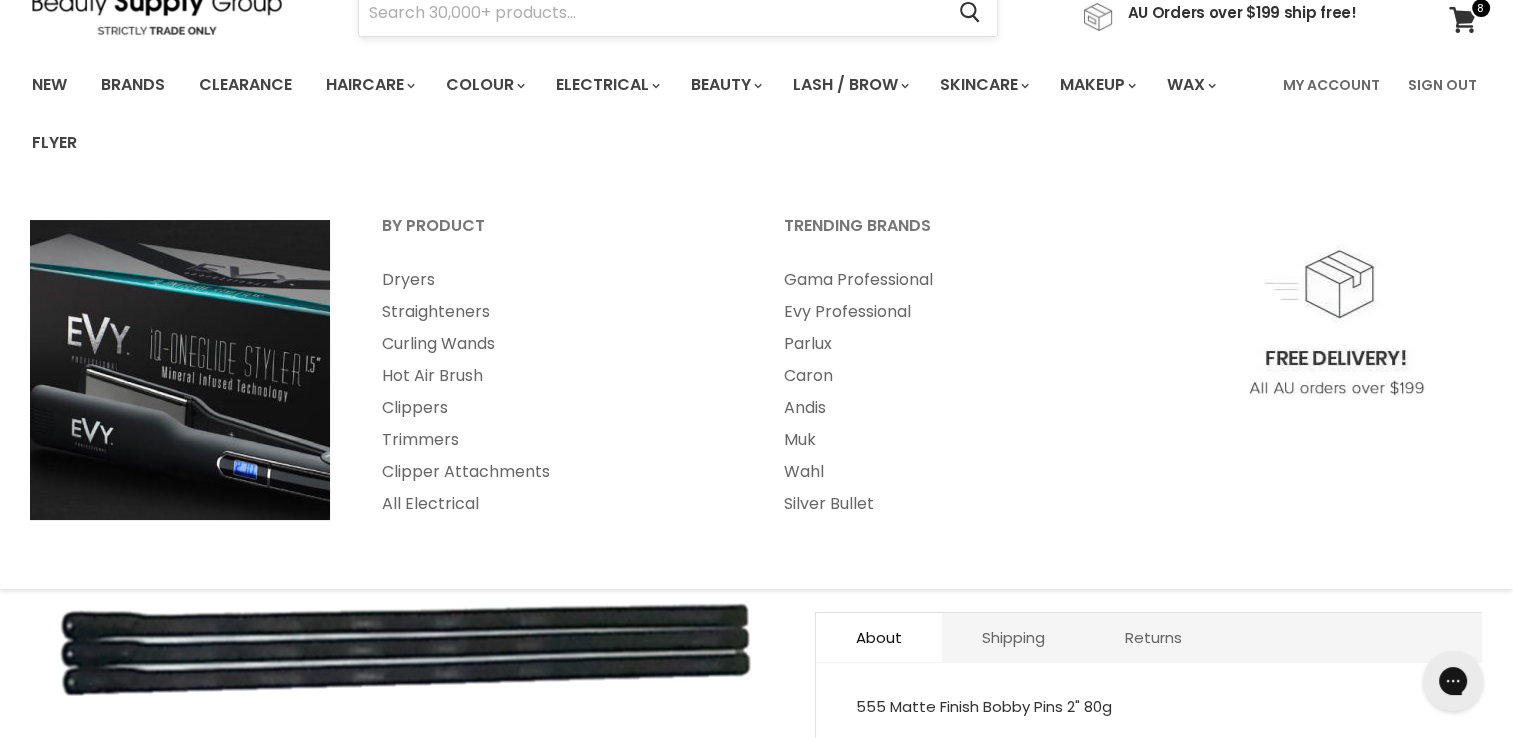 click at bounding box center [651, 13] 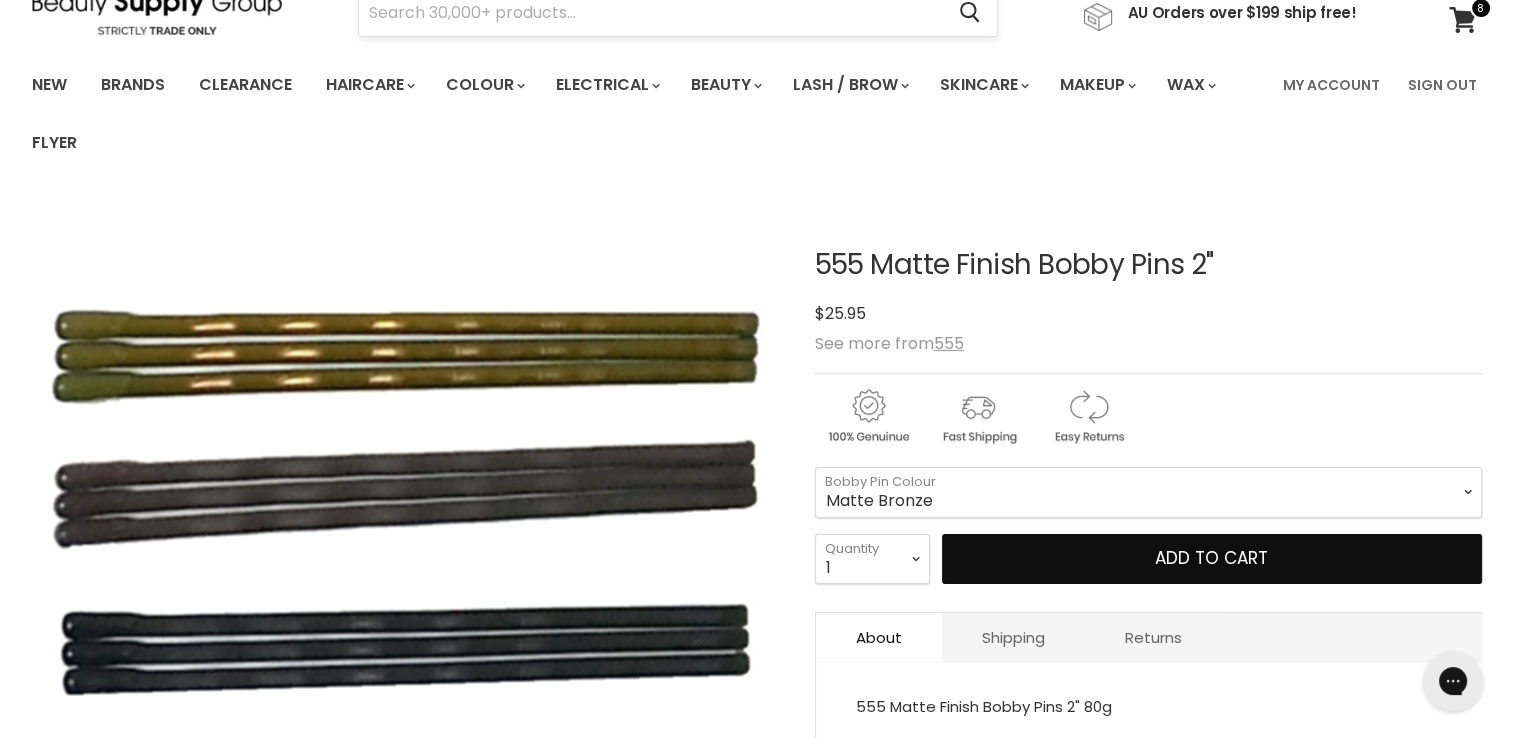 type 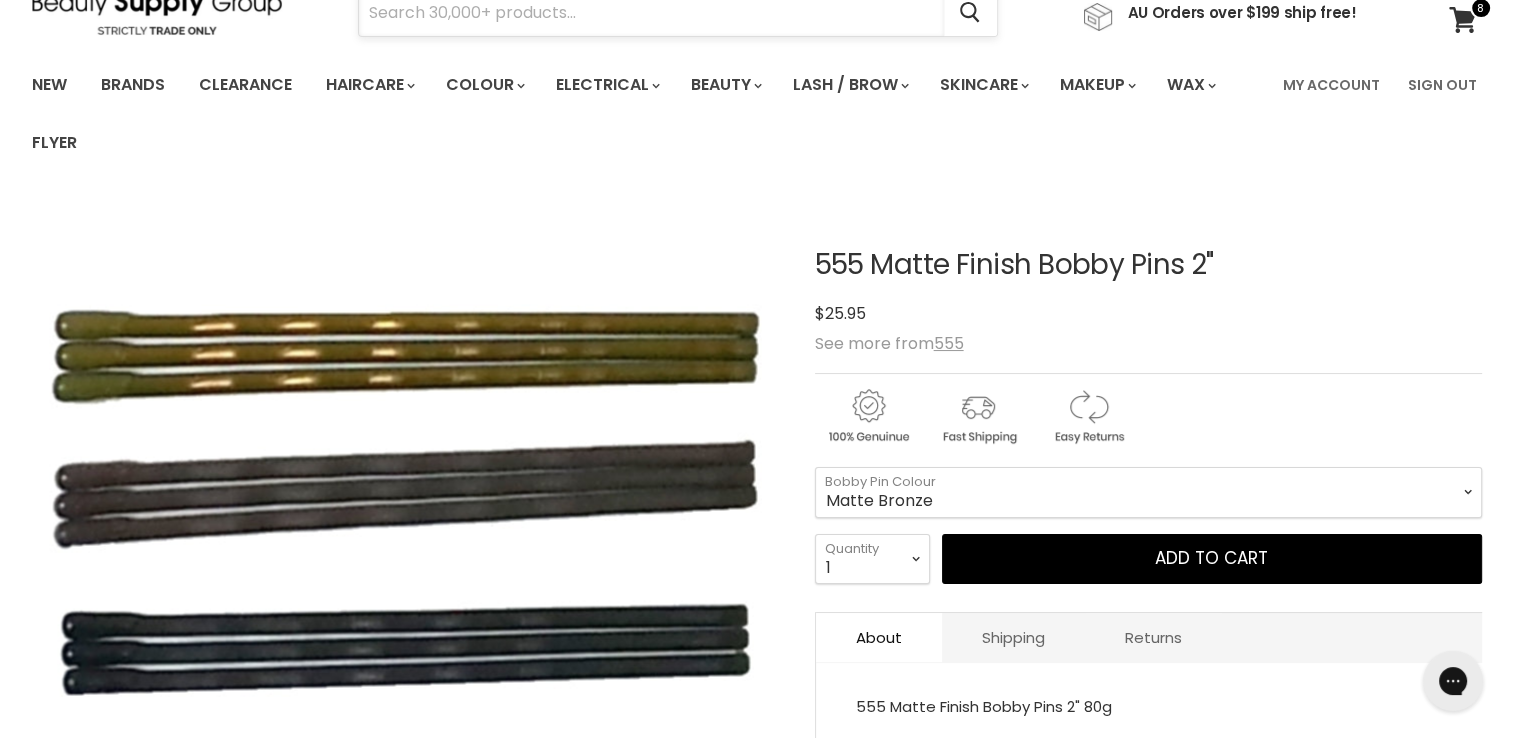 click at bounding box center [651, 13] 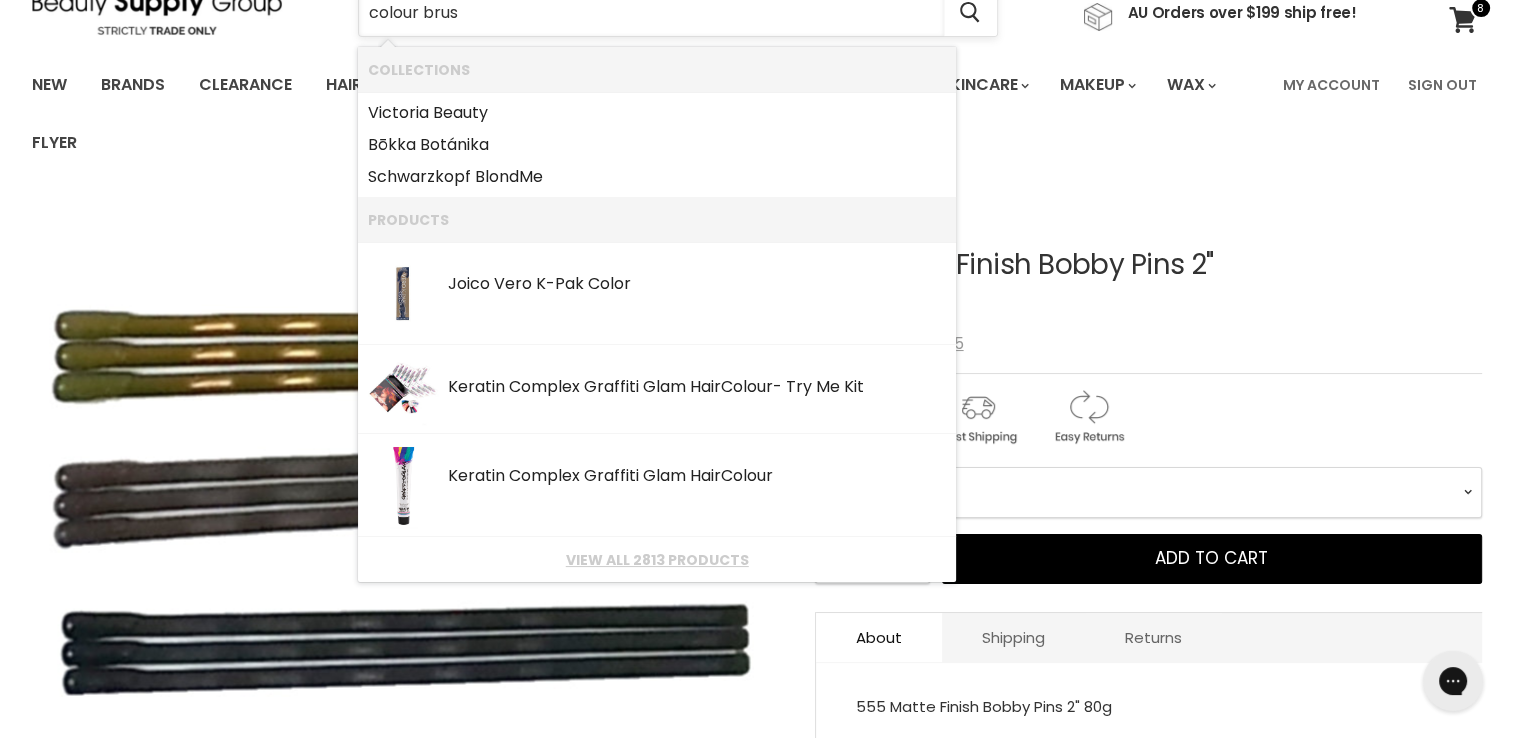 type on "colour brush" 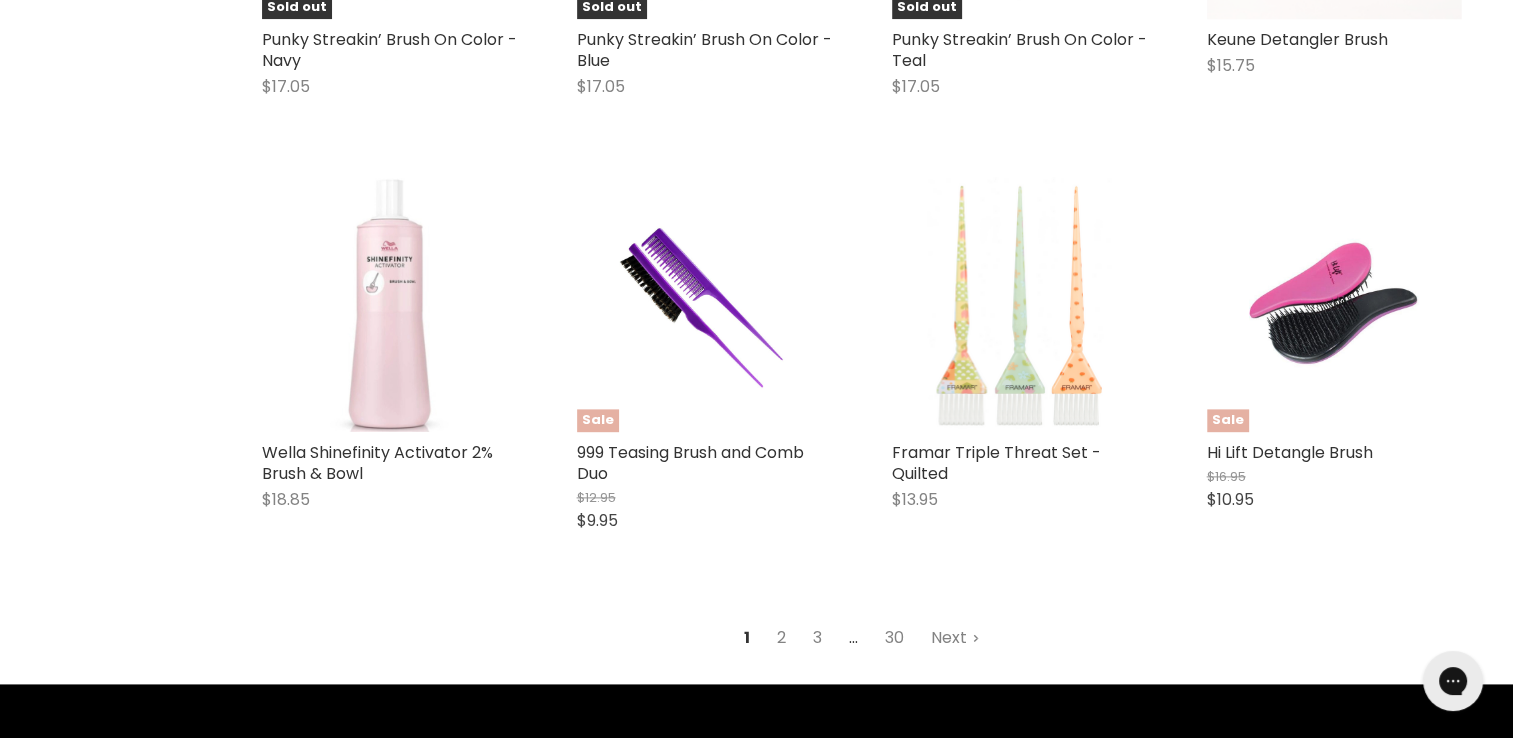 scroll, scrollTop: 2500, scrollLeft: 0, axis: vertical 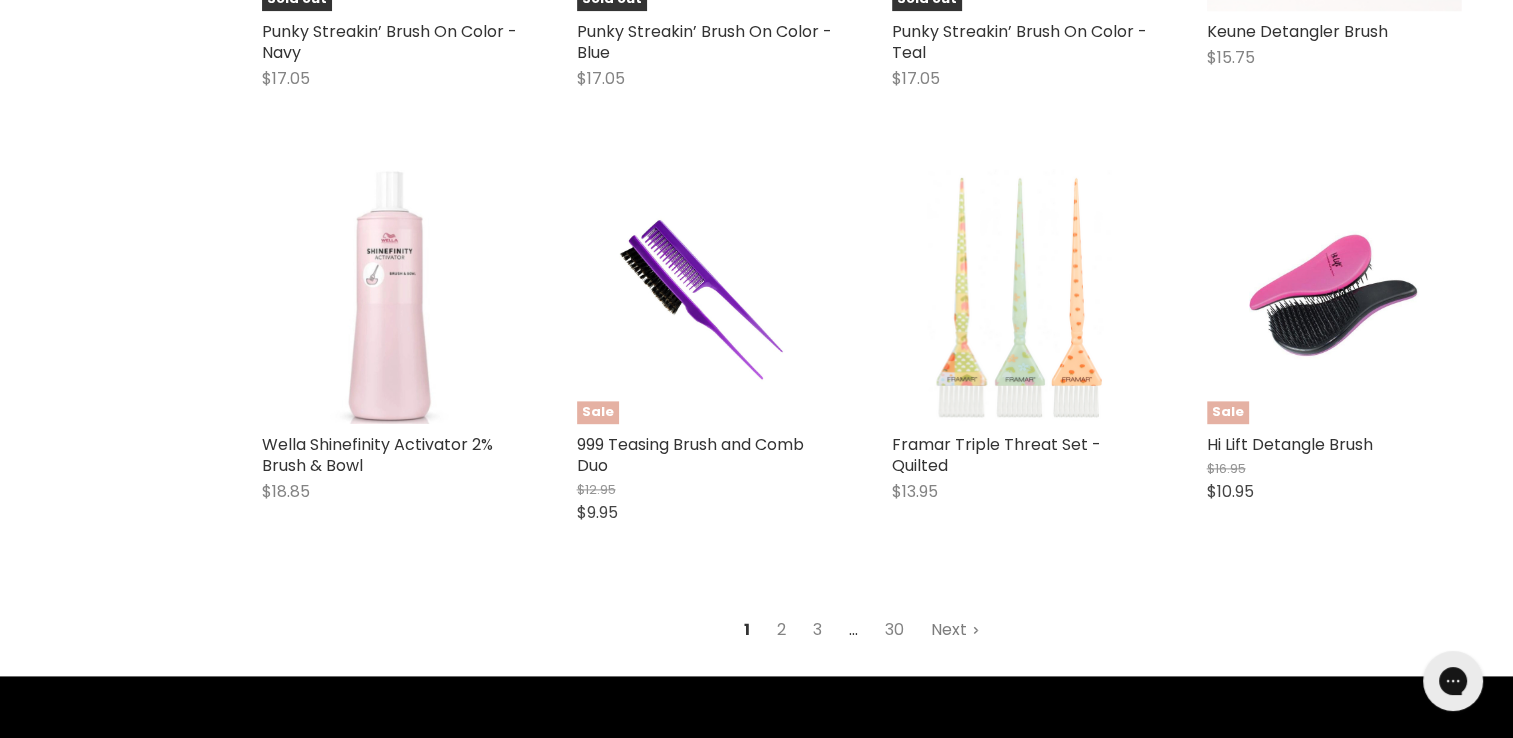 click on "Next" at bounding box center [955, 630] 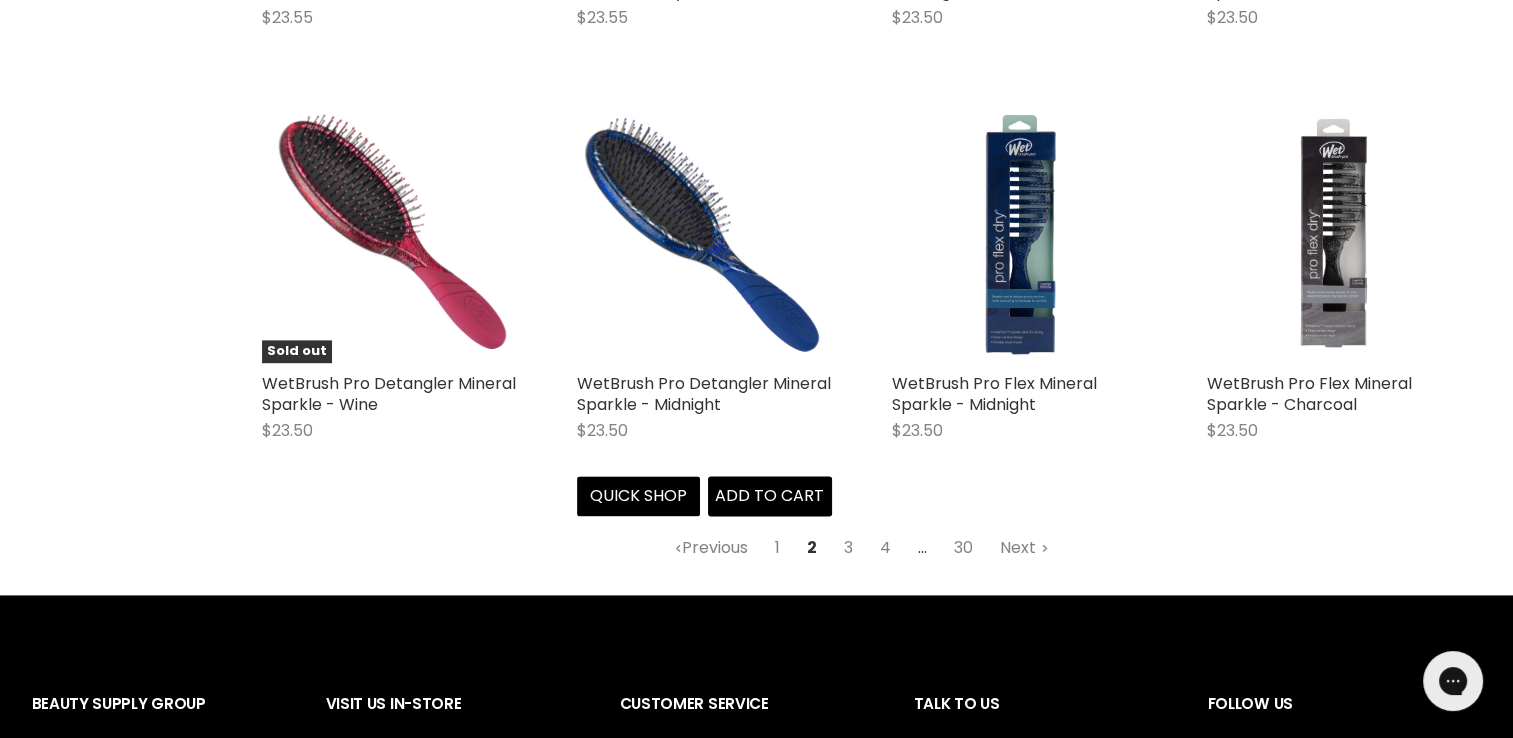 scroll, scrollTop: 2573, scrollLeft: 0, axis: vertical 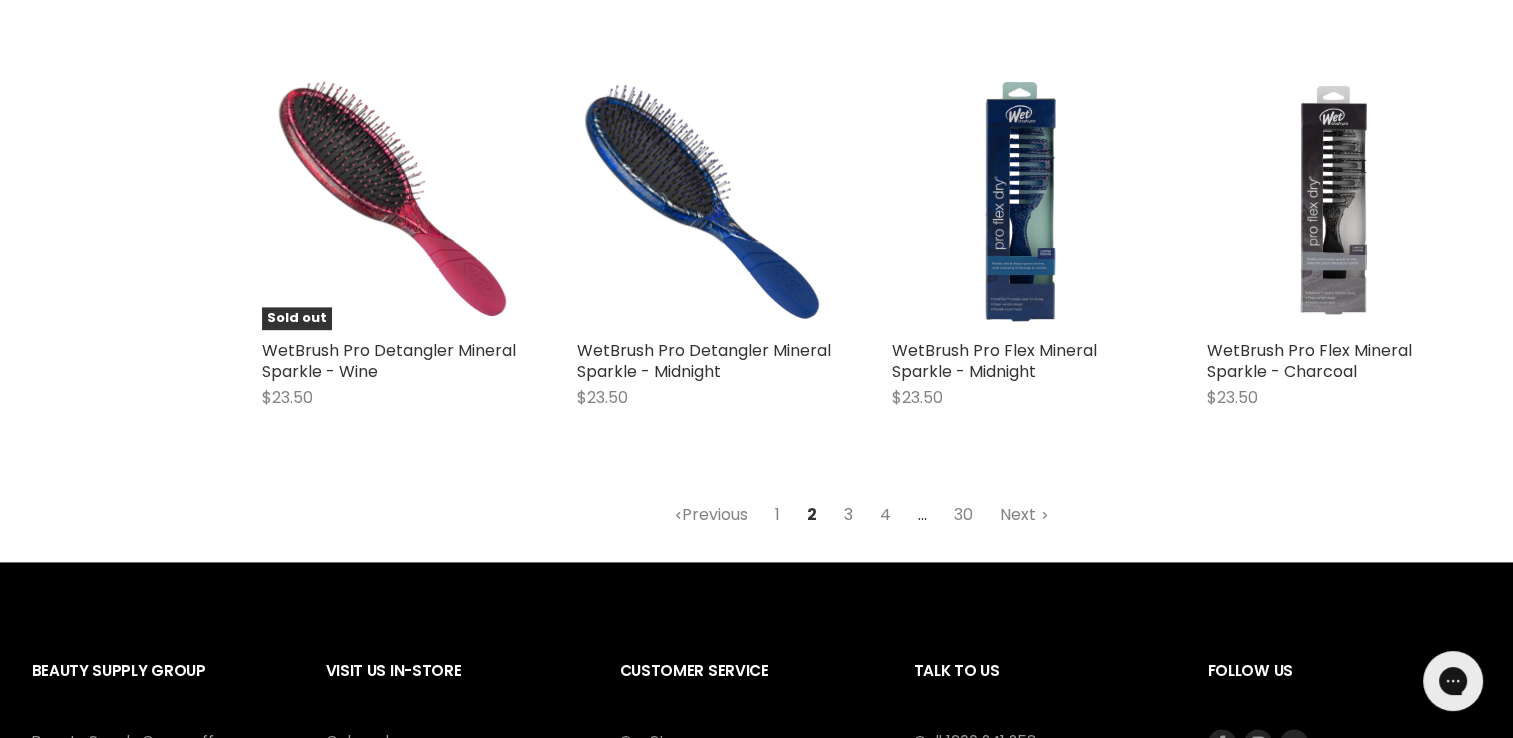 click on "3" at bounding box center [848, 515] 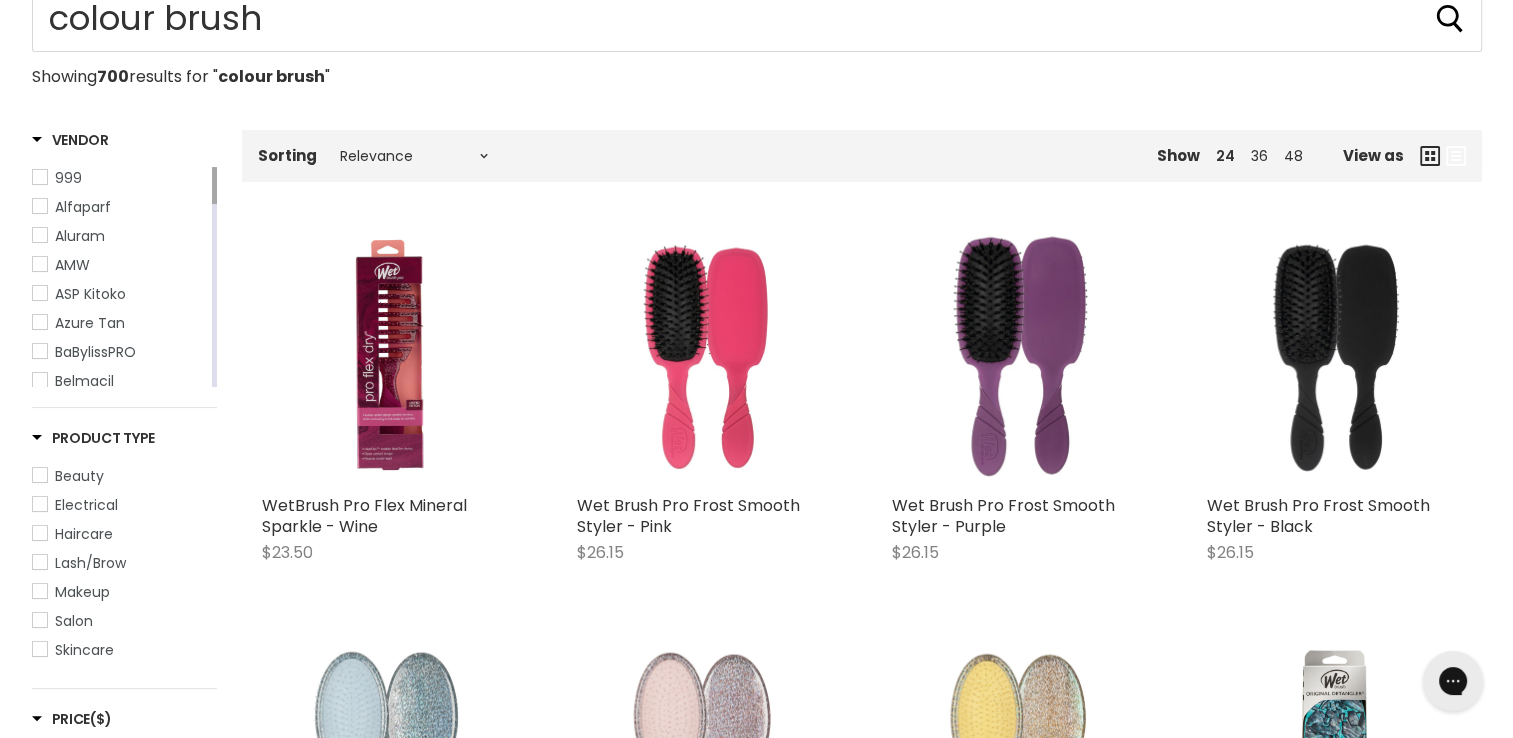 scroll, scrollTop: 0, scrollLeft: 0, axis: both 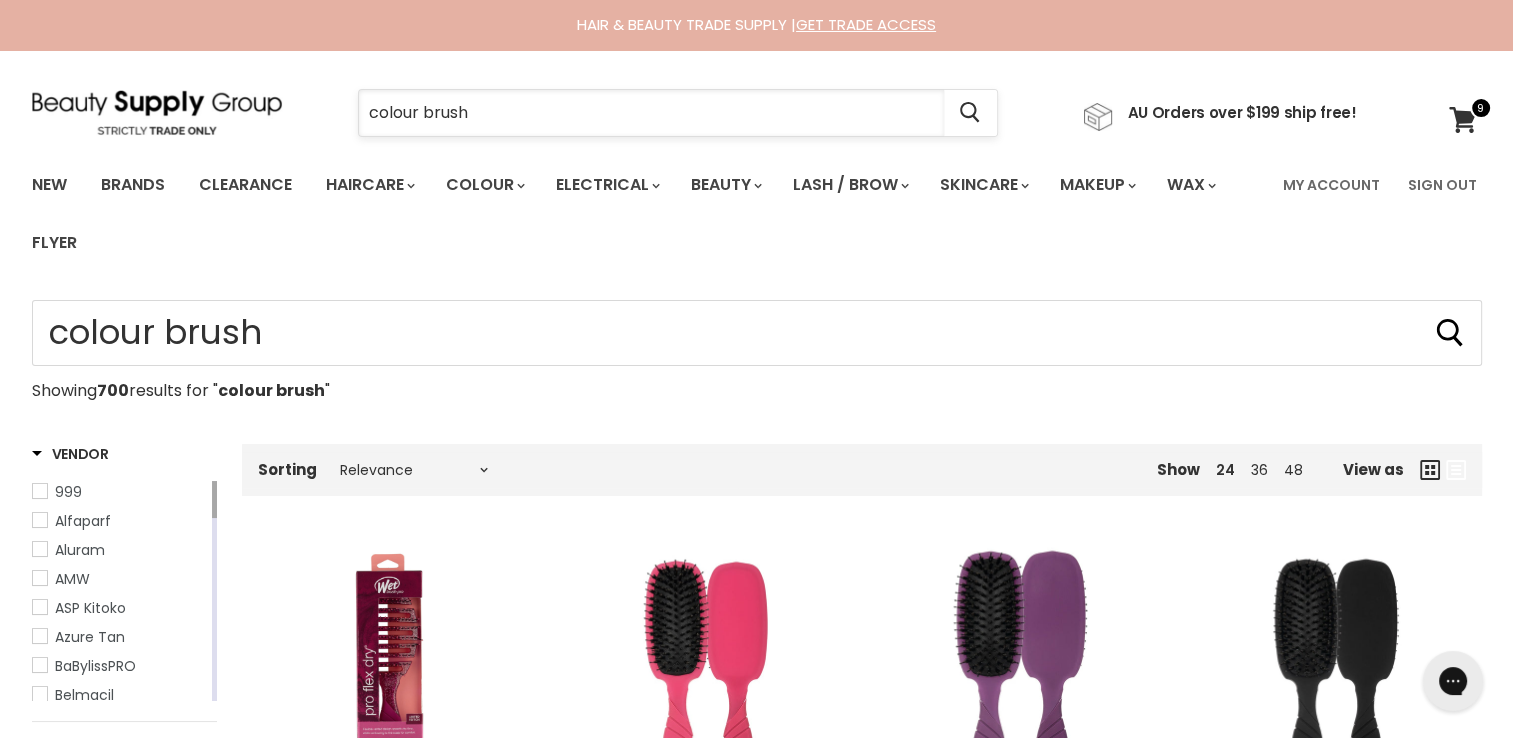 click on "colour brush" at bounding box center [651, 113] 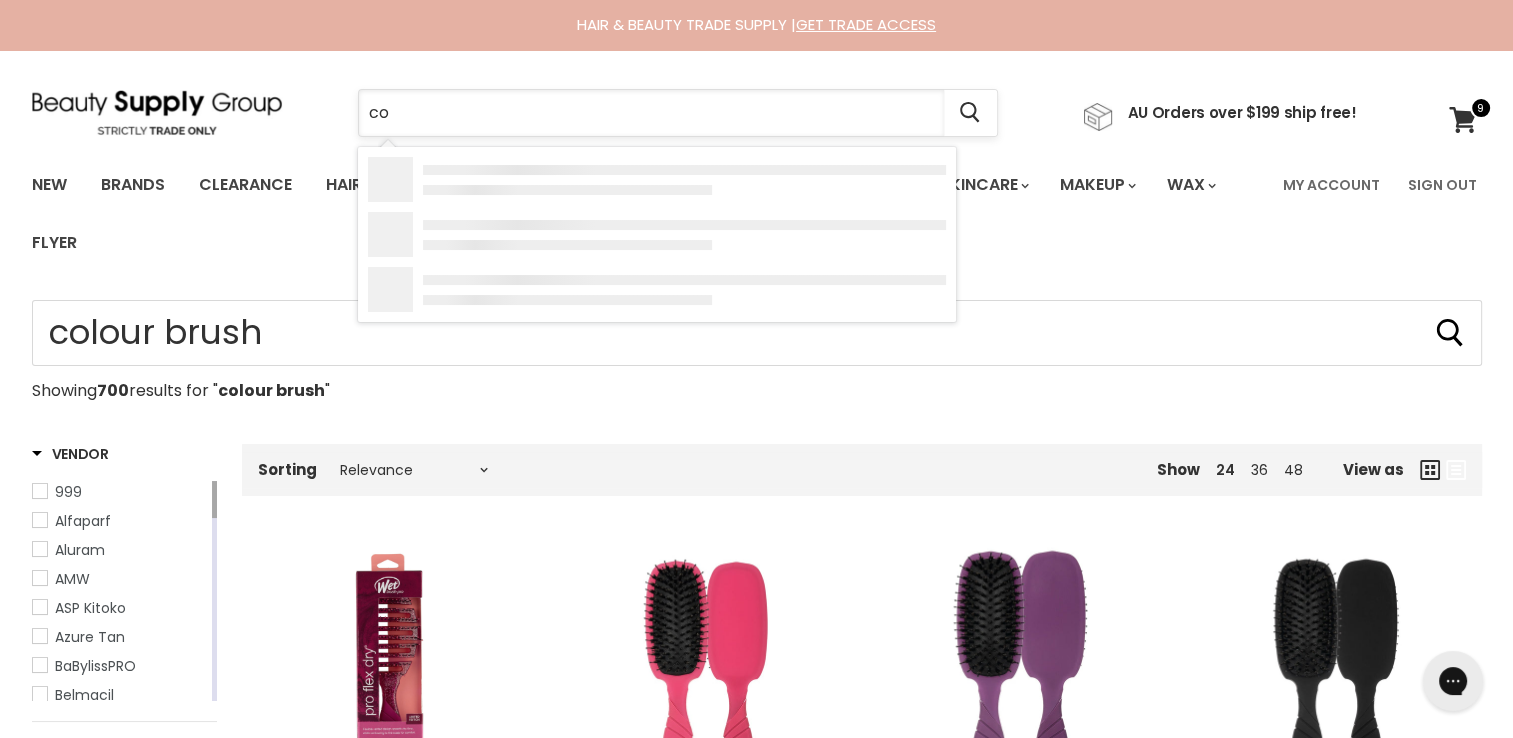 type on "c" 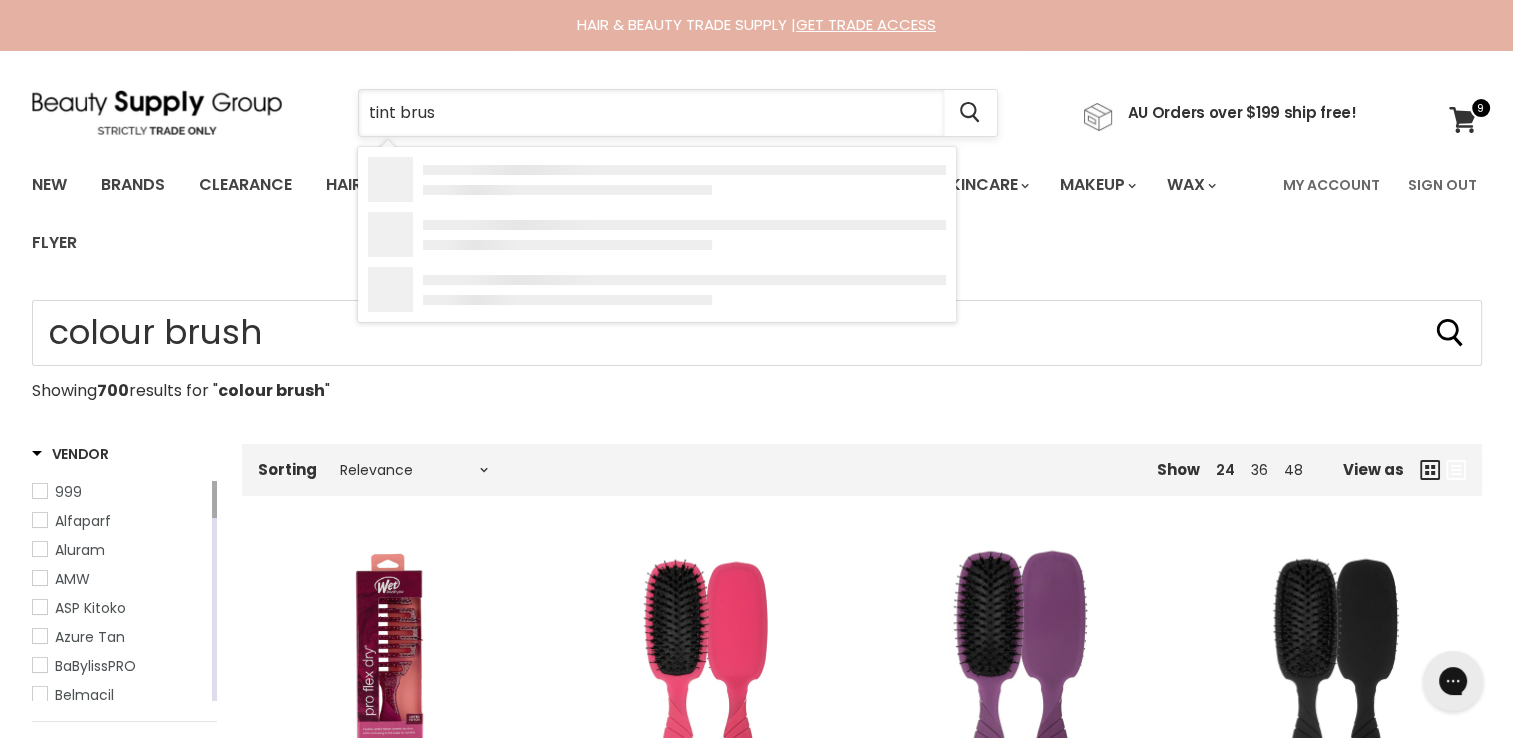 type on "tint brush" 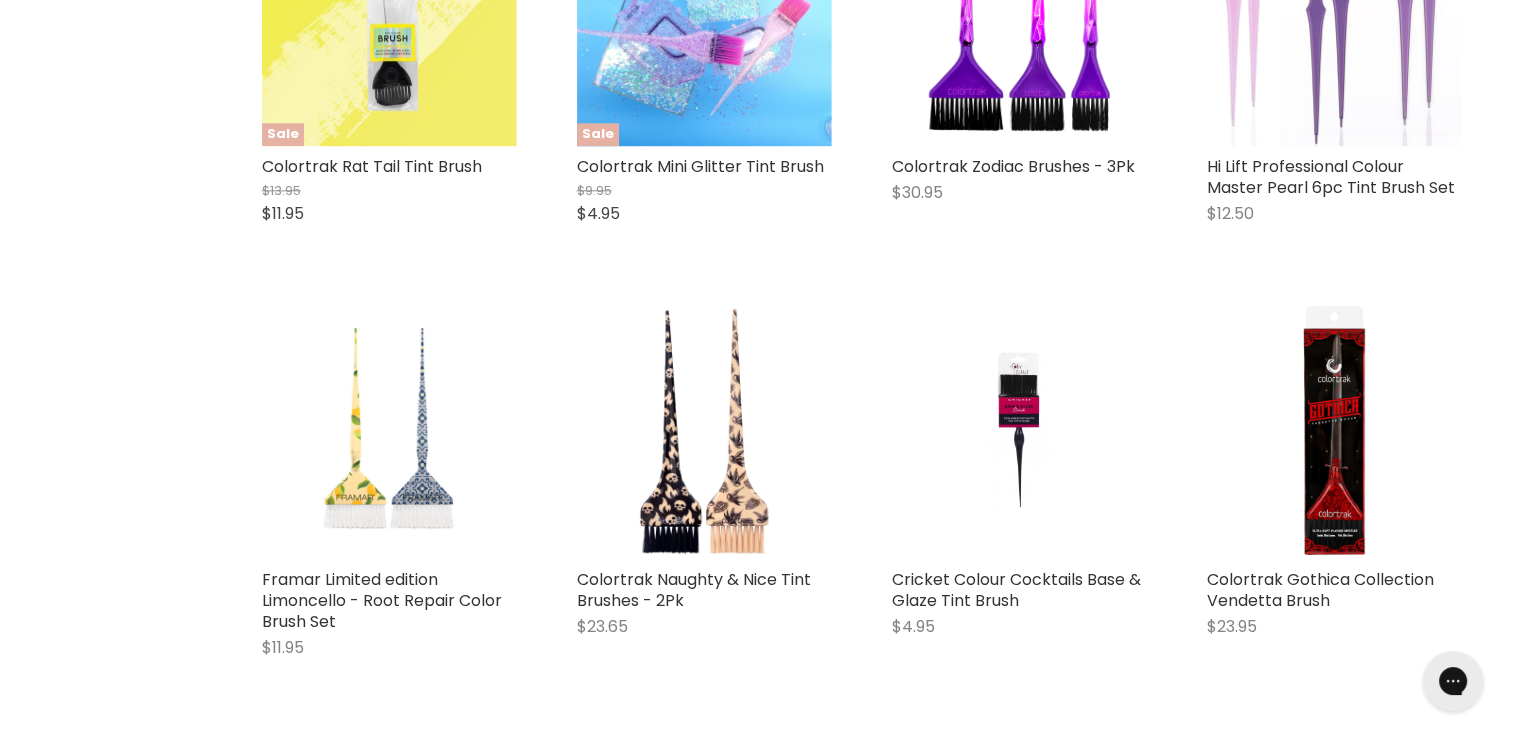 scroll, scrollTop: 2500, scrollLeft: 0, axis: vertical 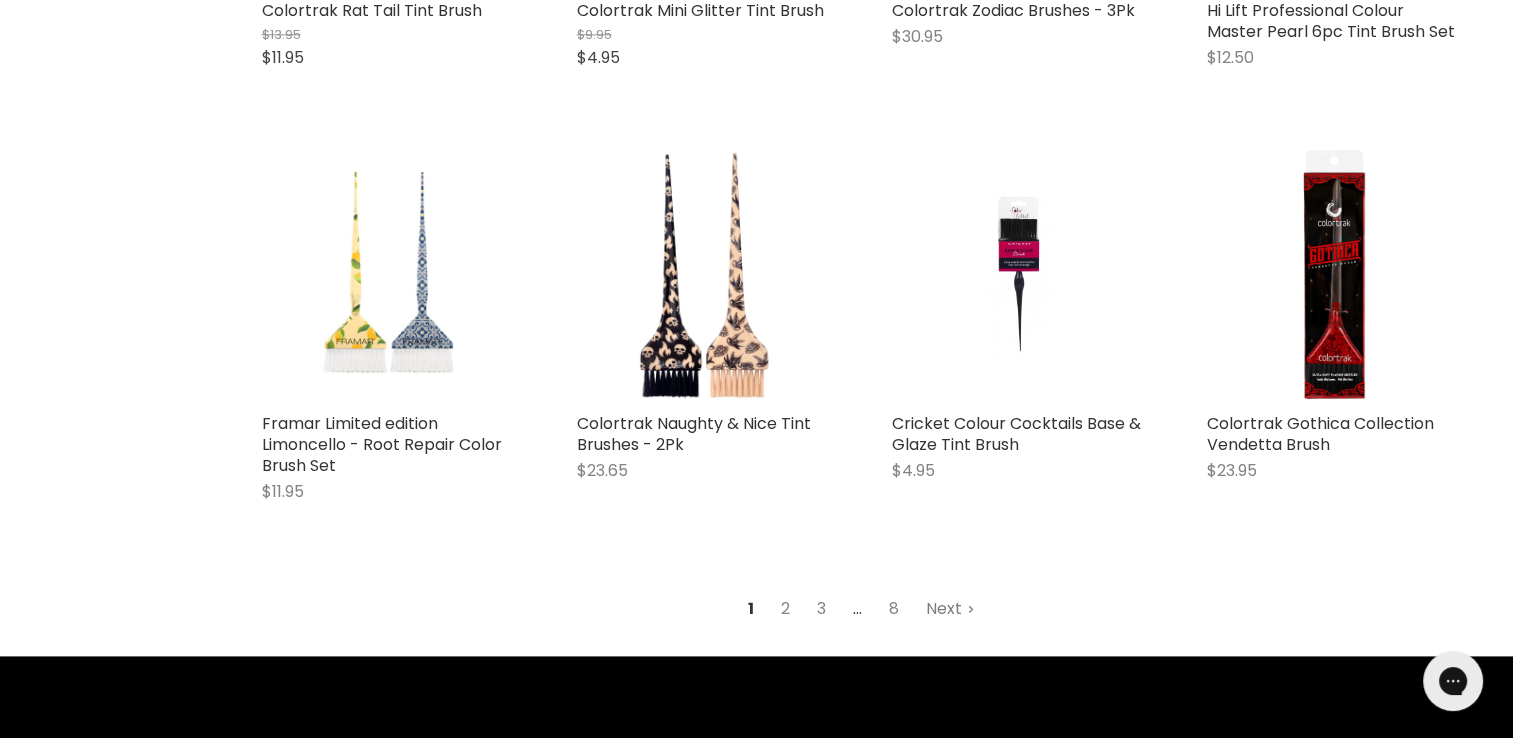 click on "Next" at bounding box center [950, 609] 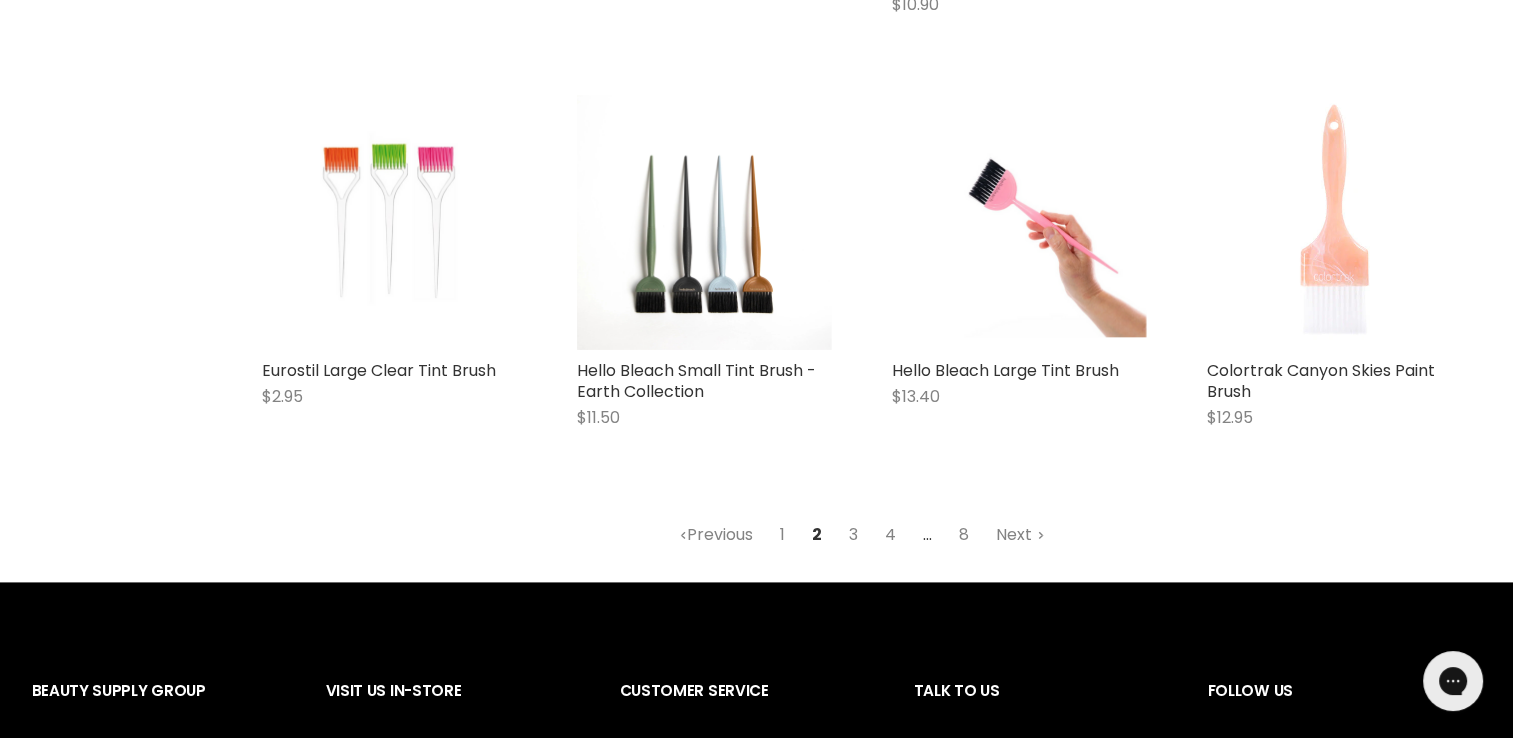 scroll, scrollTop: 2573, scrollLeft: 0, axis: vertical 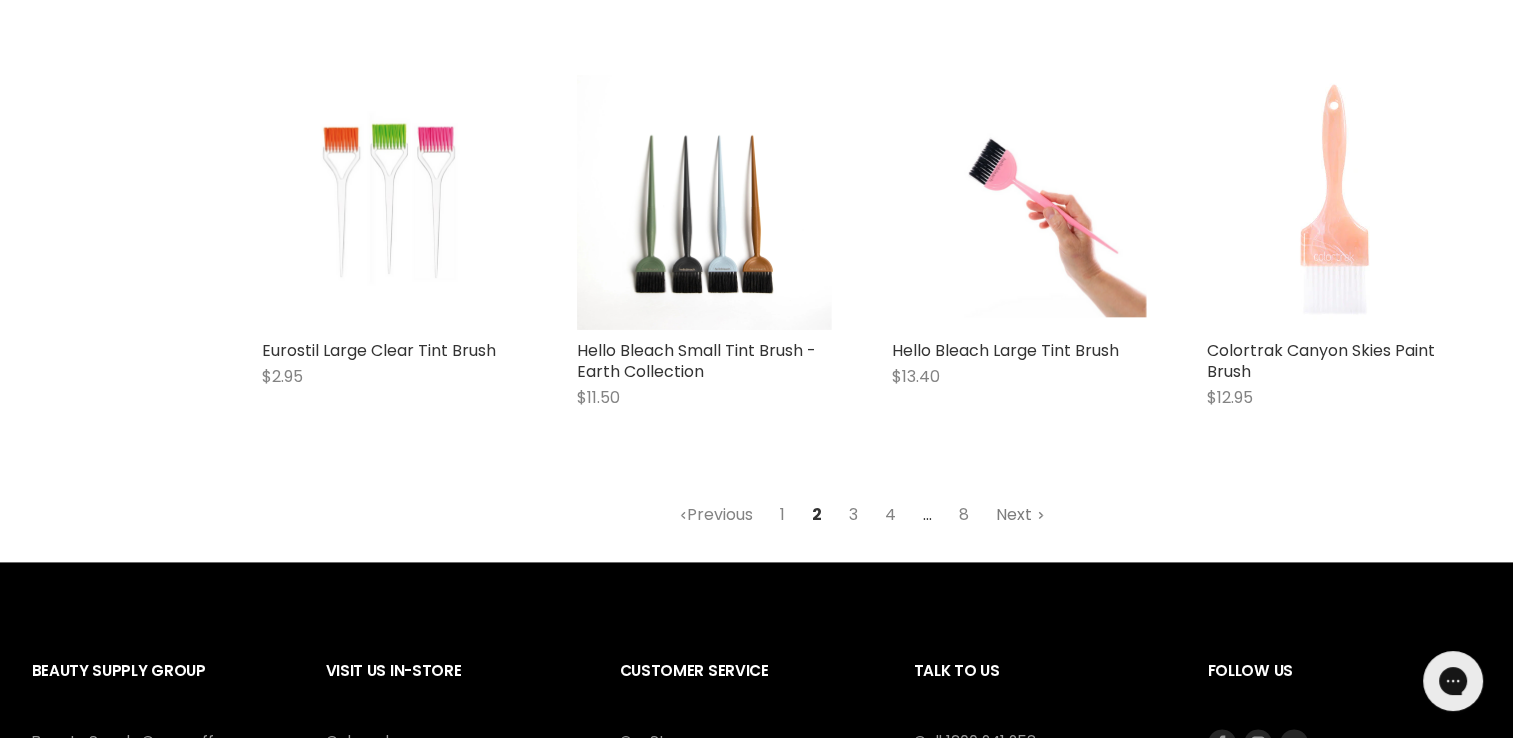 click on "Next" at bounding box center (1020, 515) 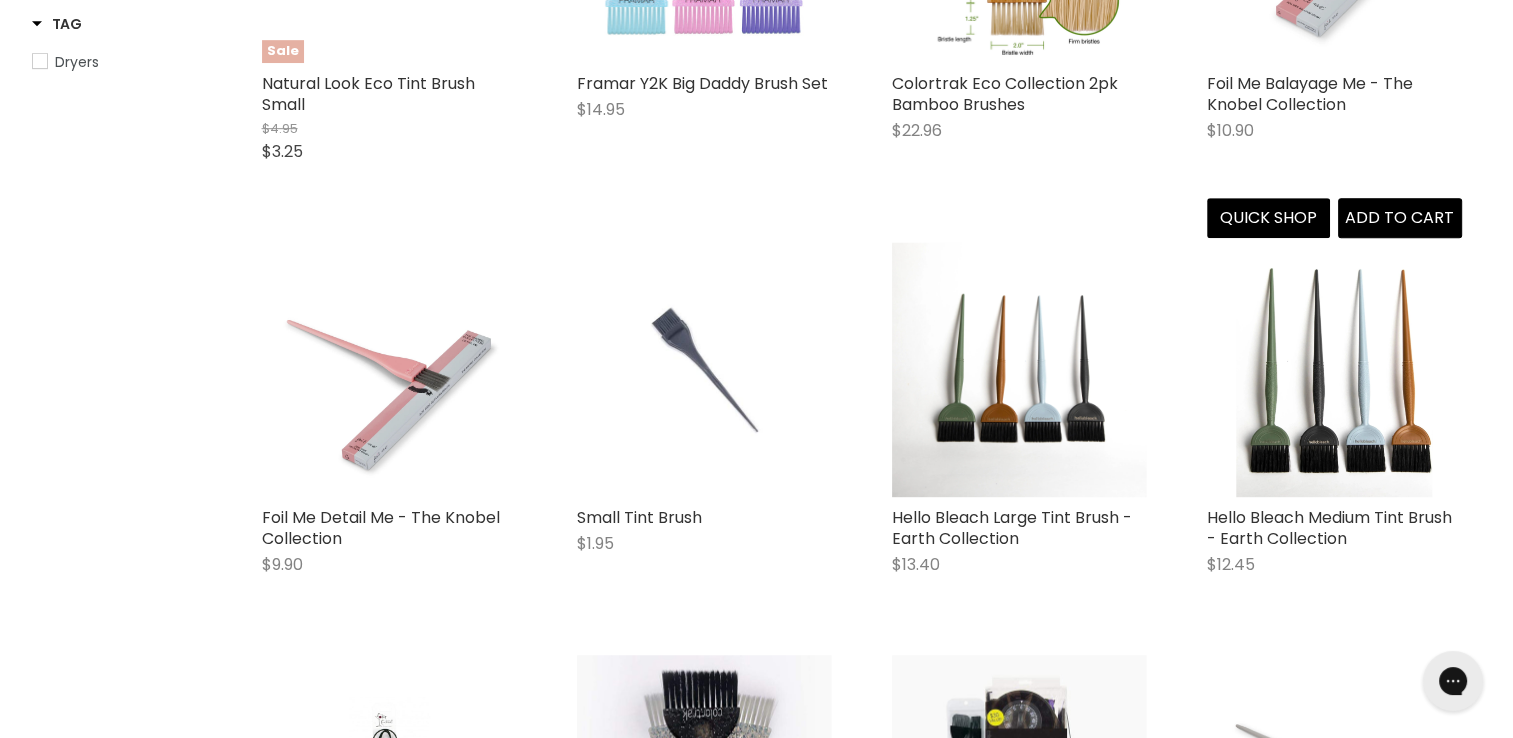 scroll, scrollTop: 1173, scrollLeft: 0, axis: vertical 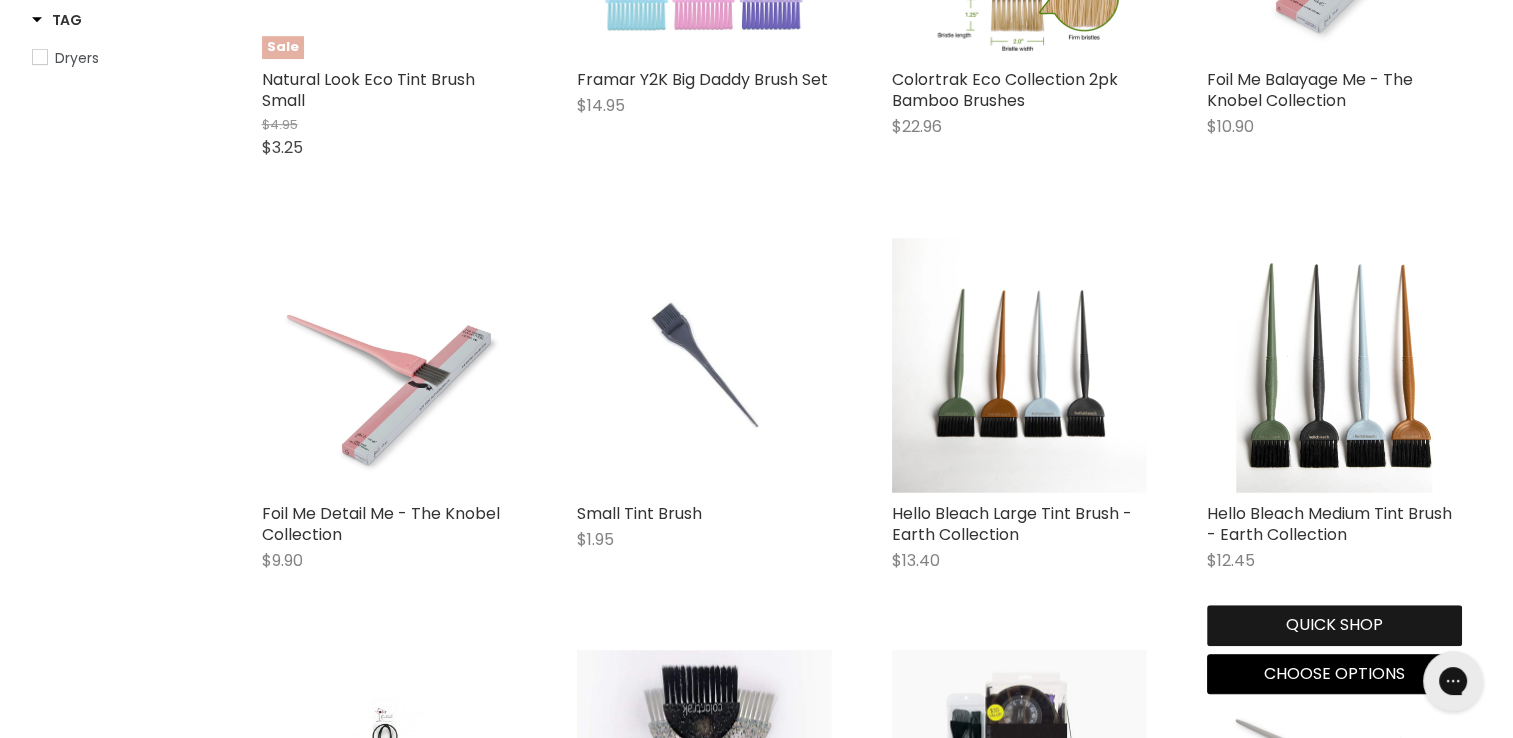 click on "Quick shop" at bounding box center [1334, 625] 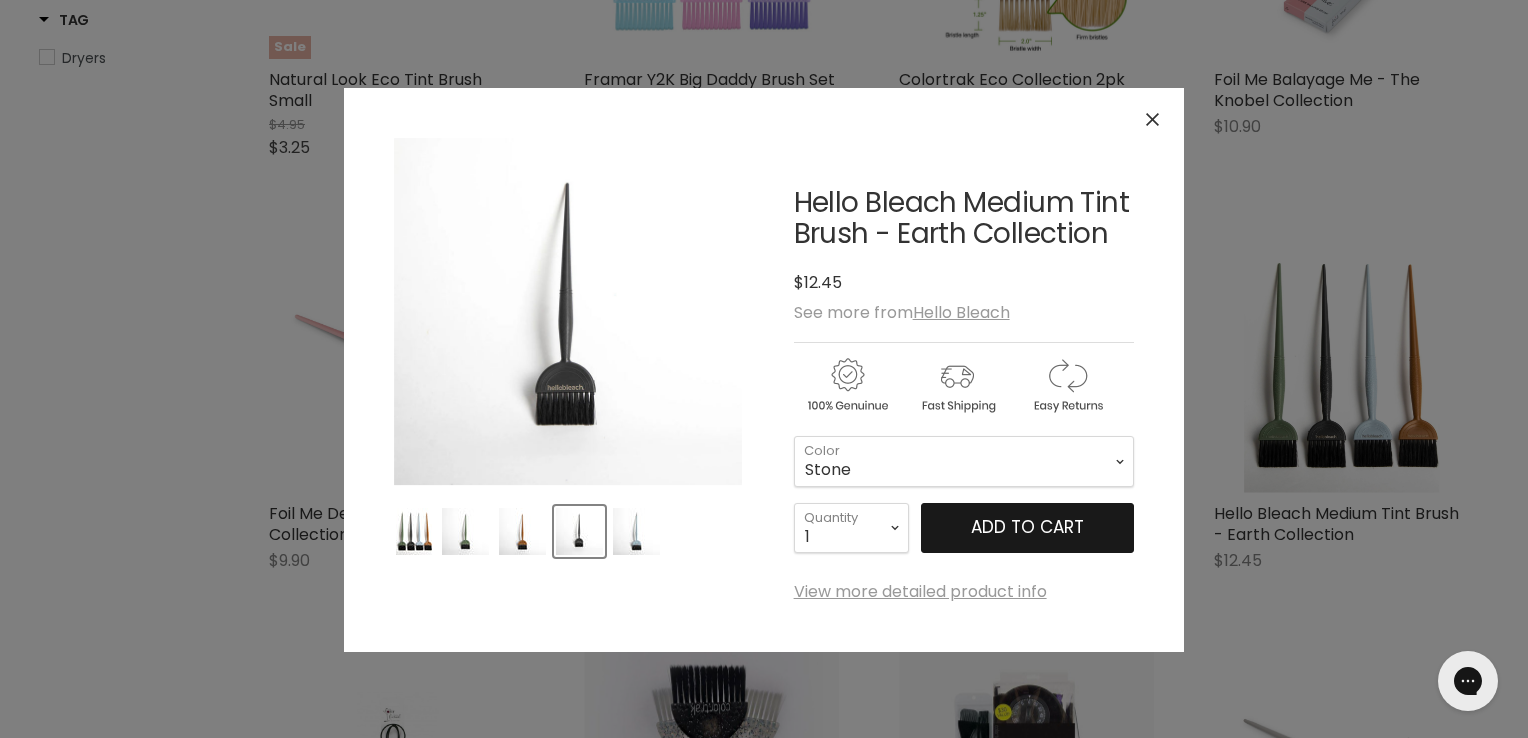 click on "Add to cart" at bounding box center [1027, 527] 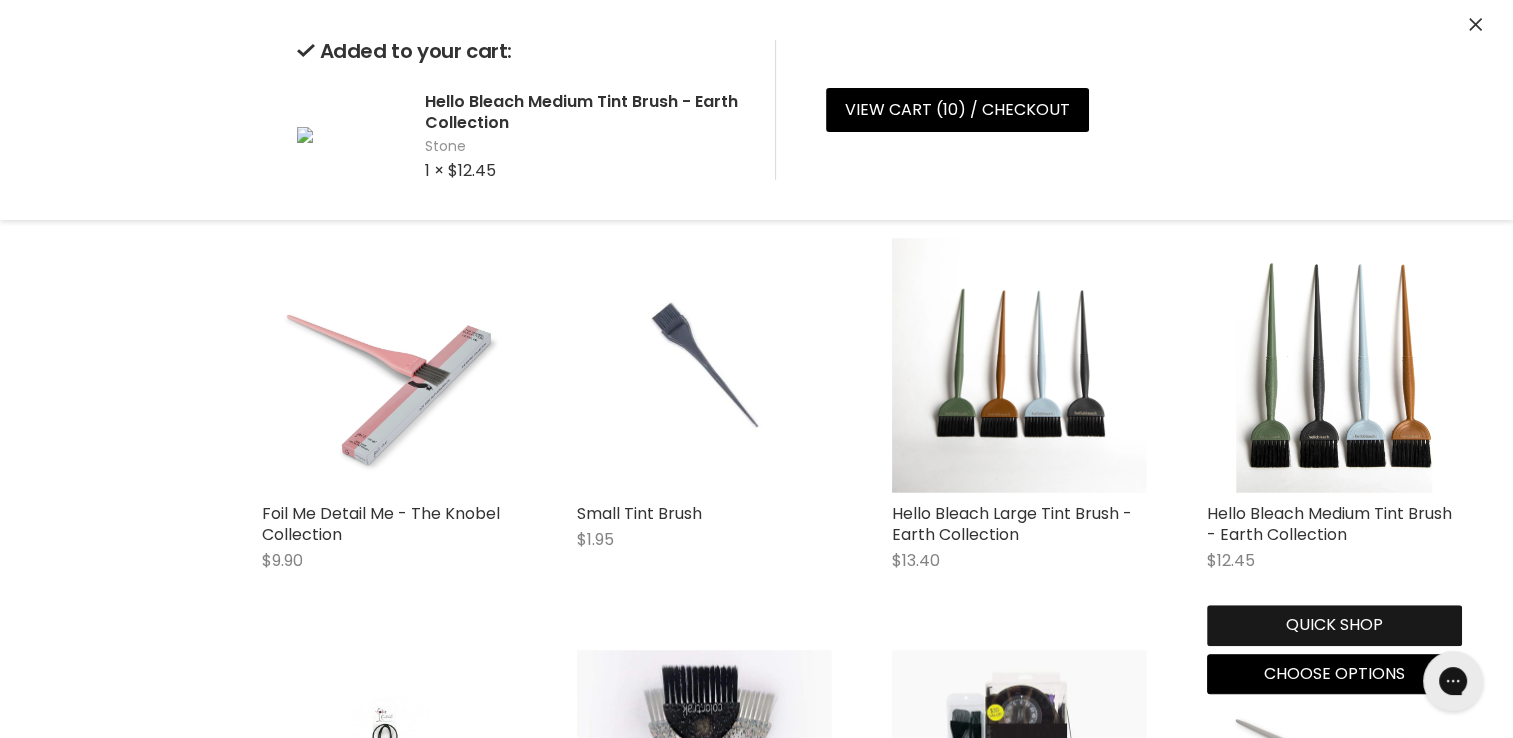 click on "Quick shop Choose options" at bounding box center (1334, 645) 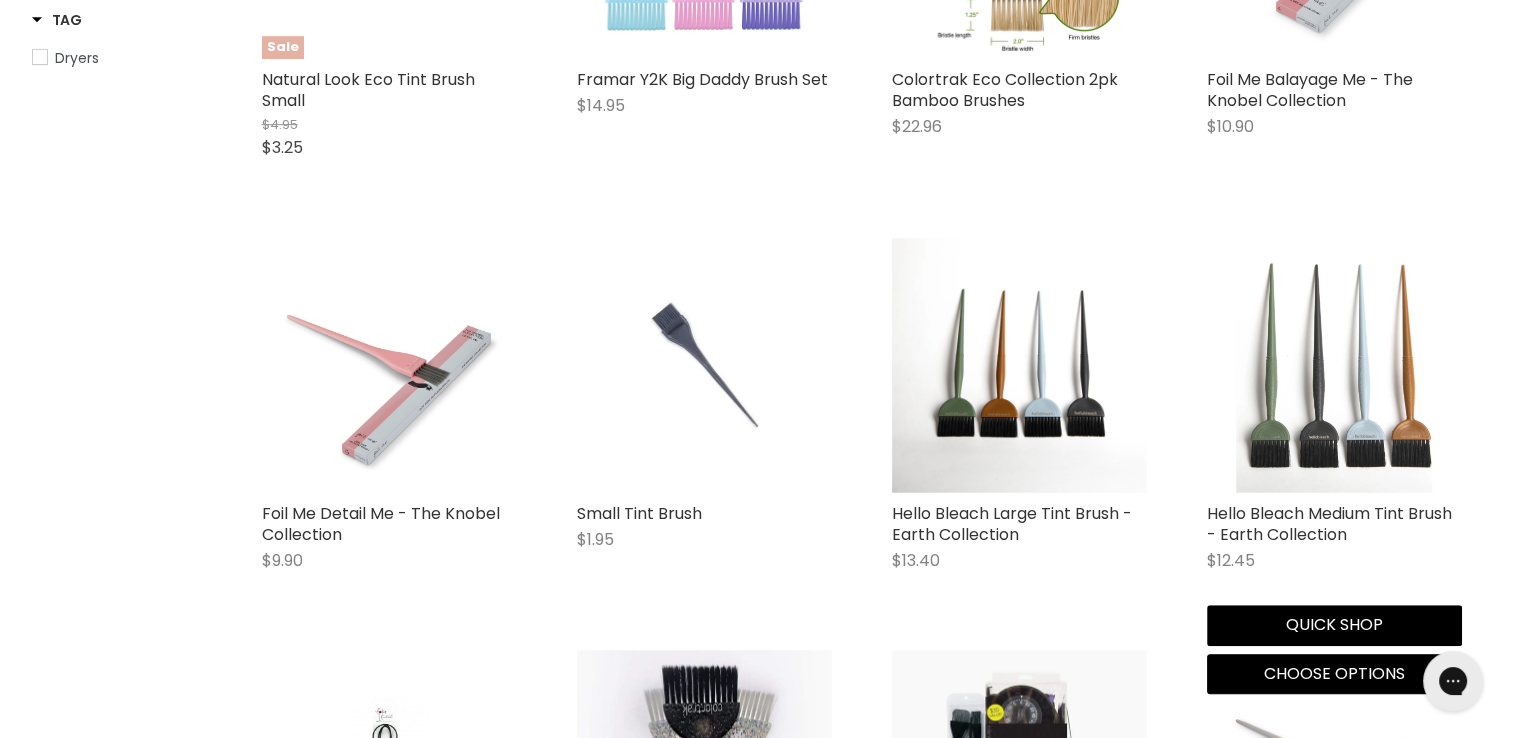 click at bounding box center [1334, 365] 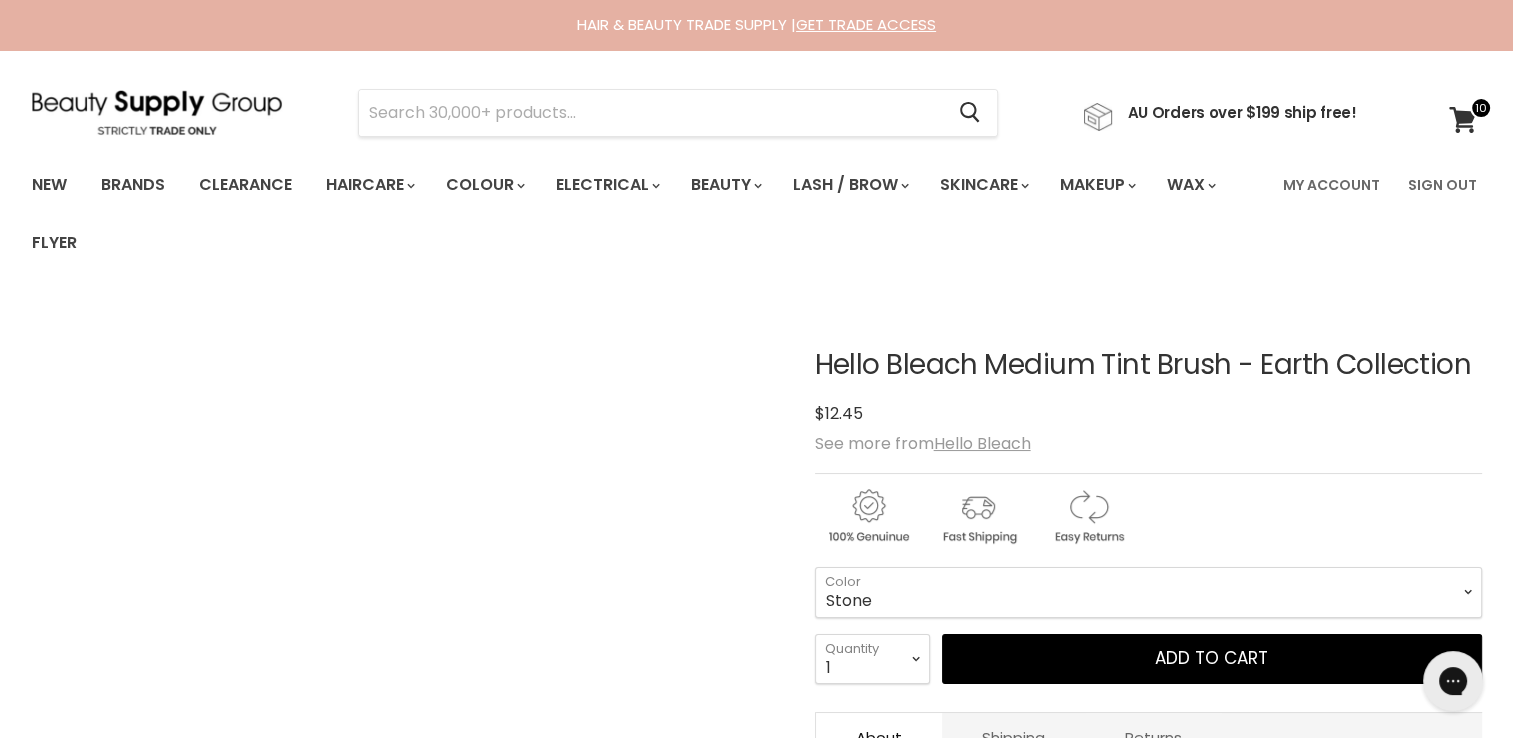 scroll, scrollTop: 0, scrollLeft: 0, axis: both 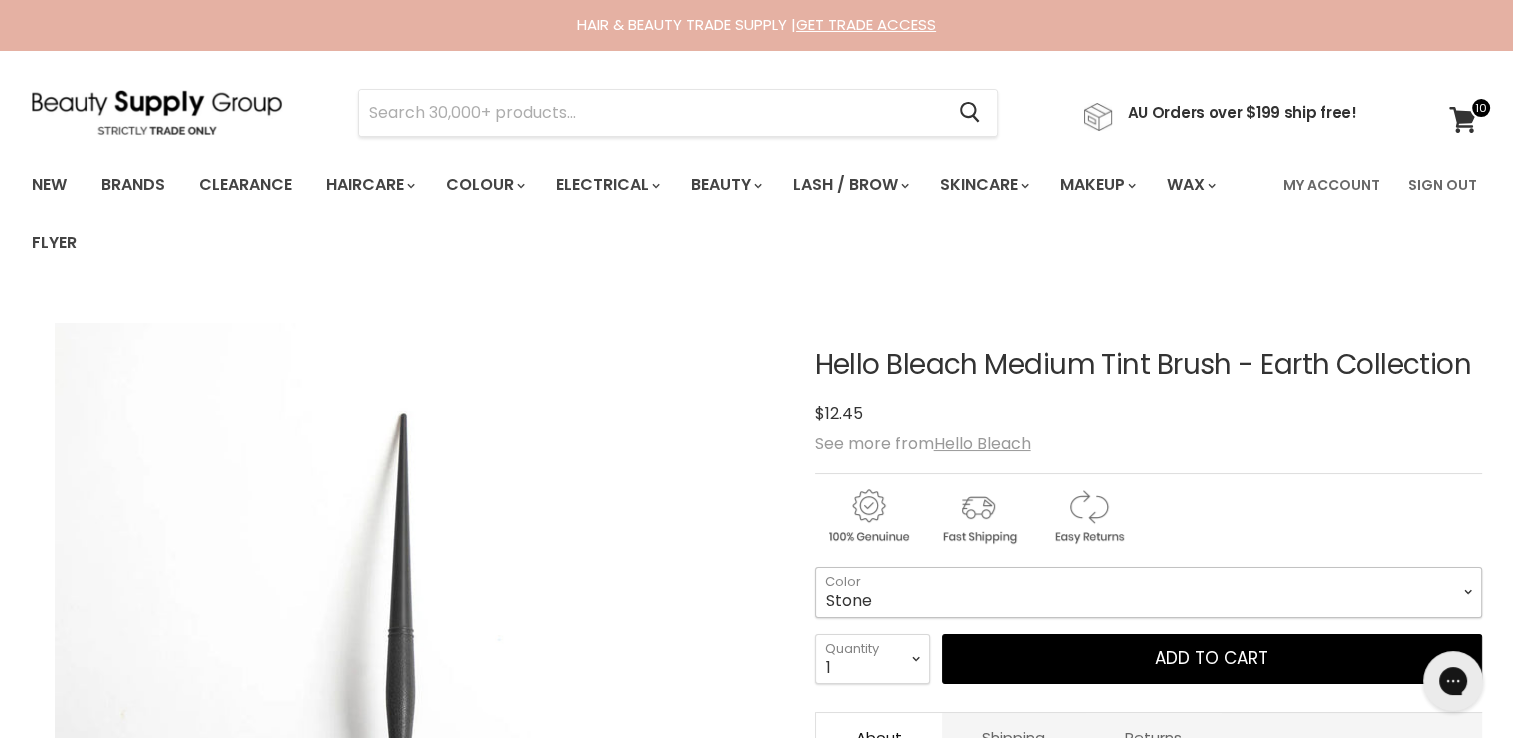 click on "Stone
Clay
Forest
Sky" at bounding box center [1148, 592] 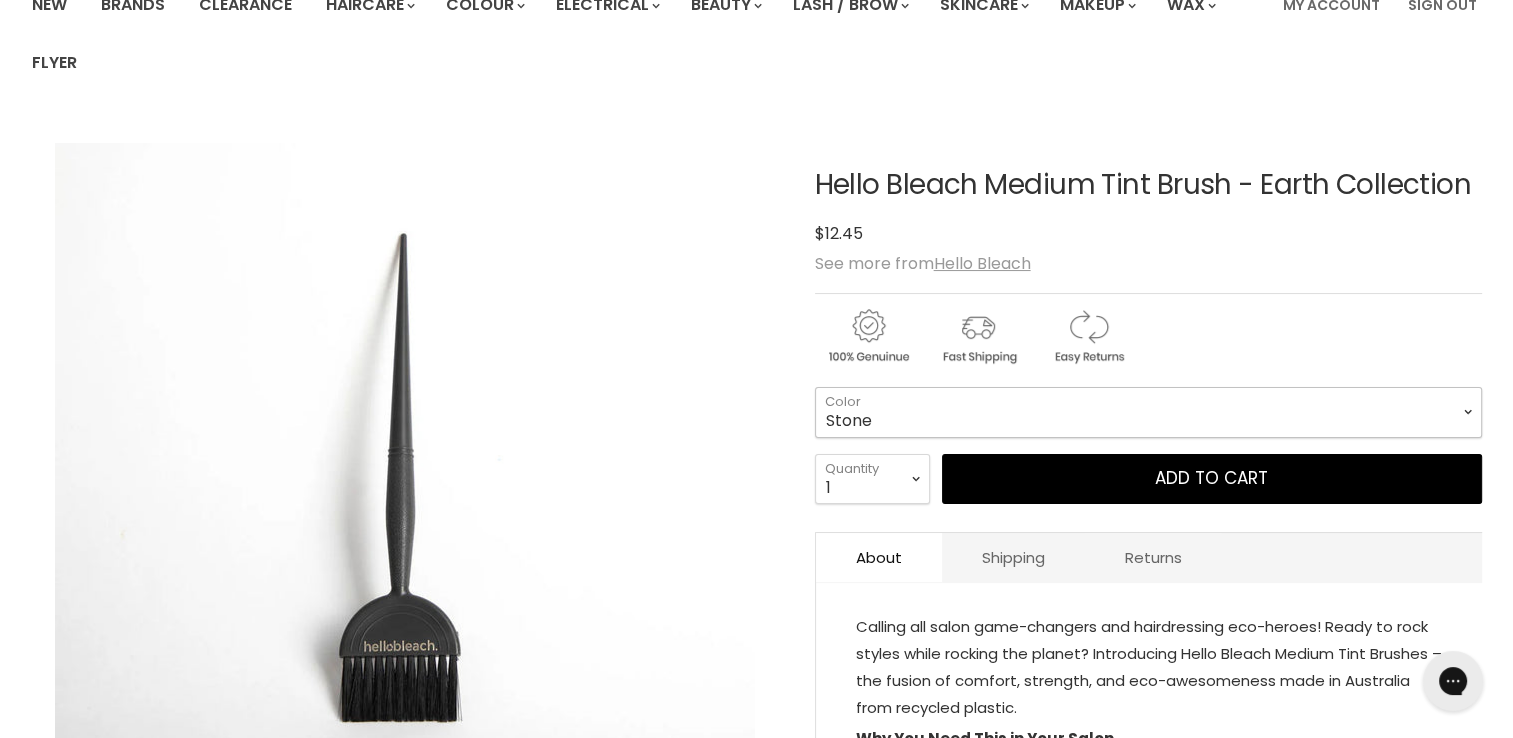 scroll, scrollTop: 0, scrollLeft: 0, axis: both 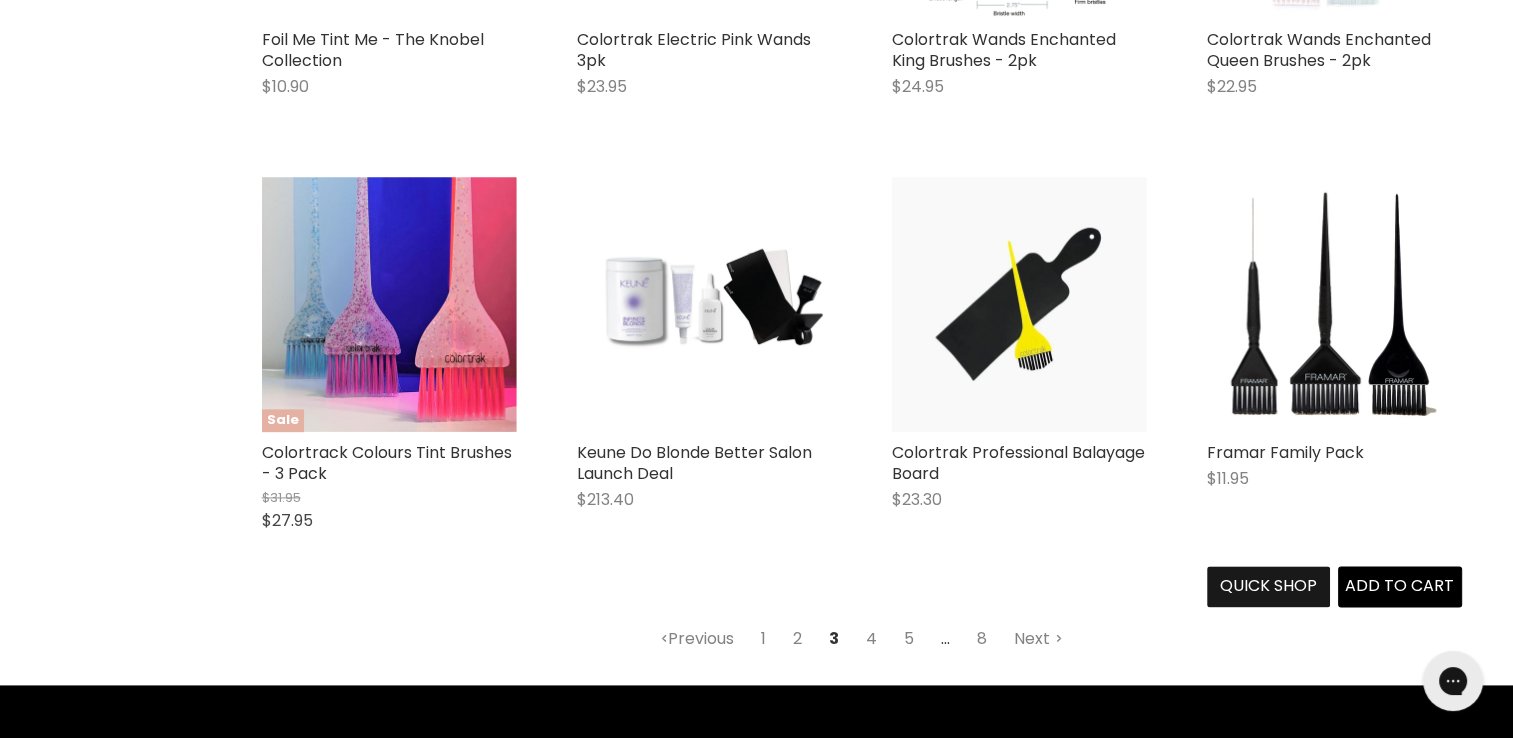 click on "Quick shop" at bounding box center [1269, 586] 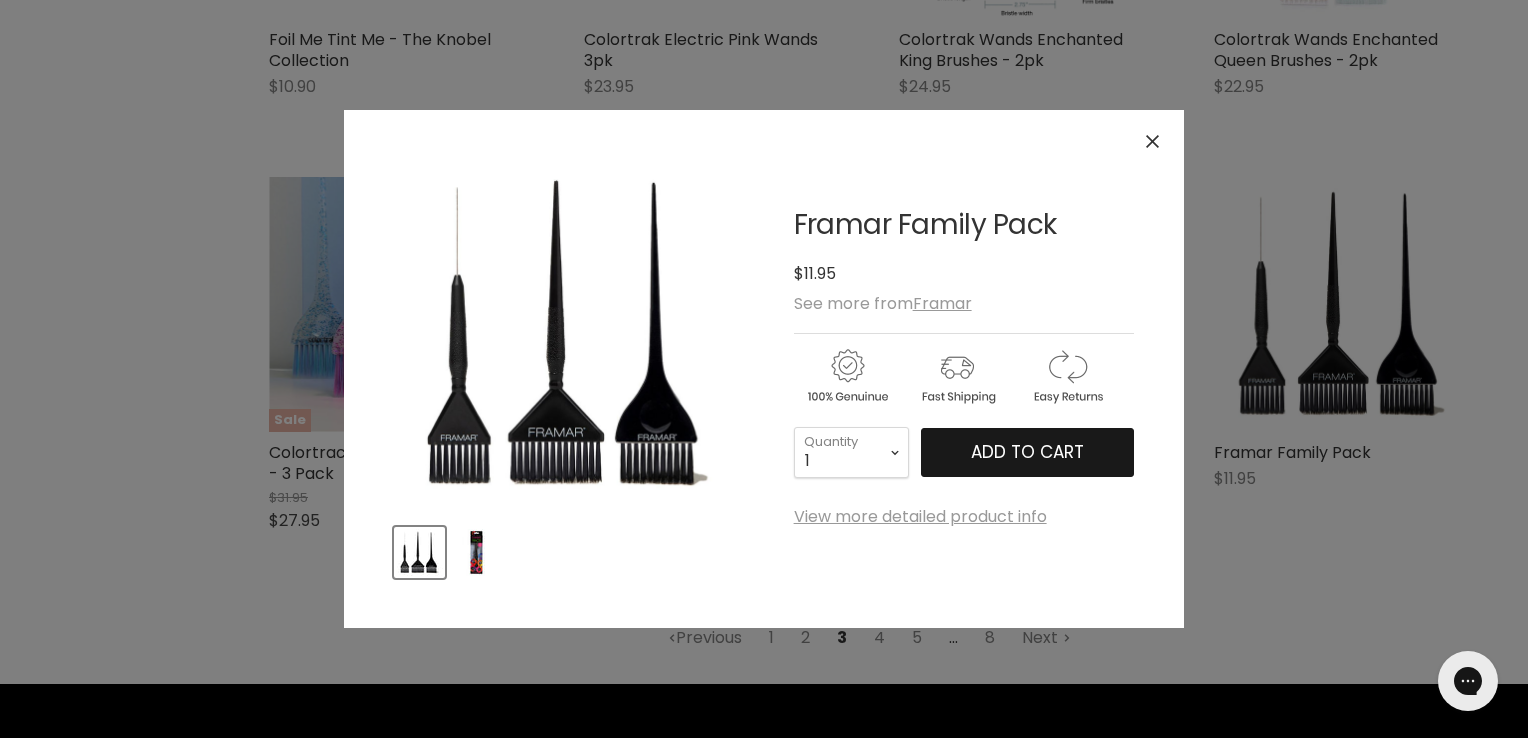 click on "Add to cart" at bounding box center (1027, 452) 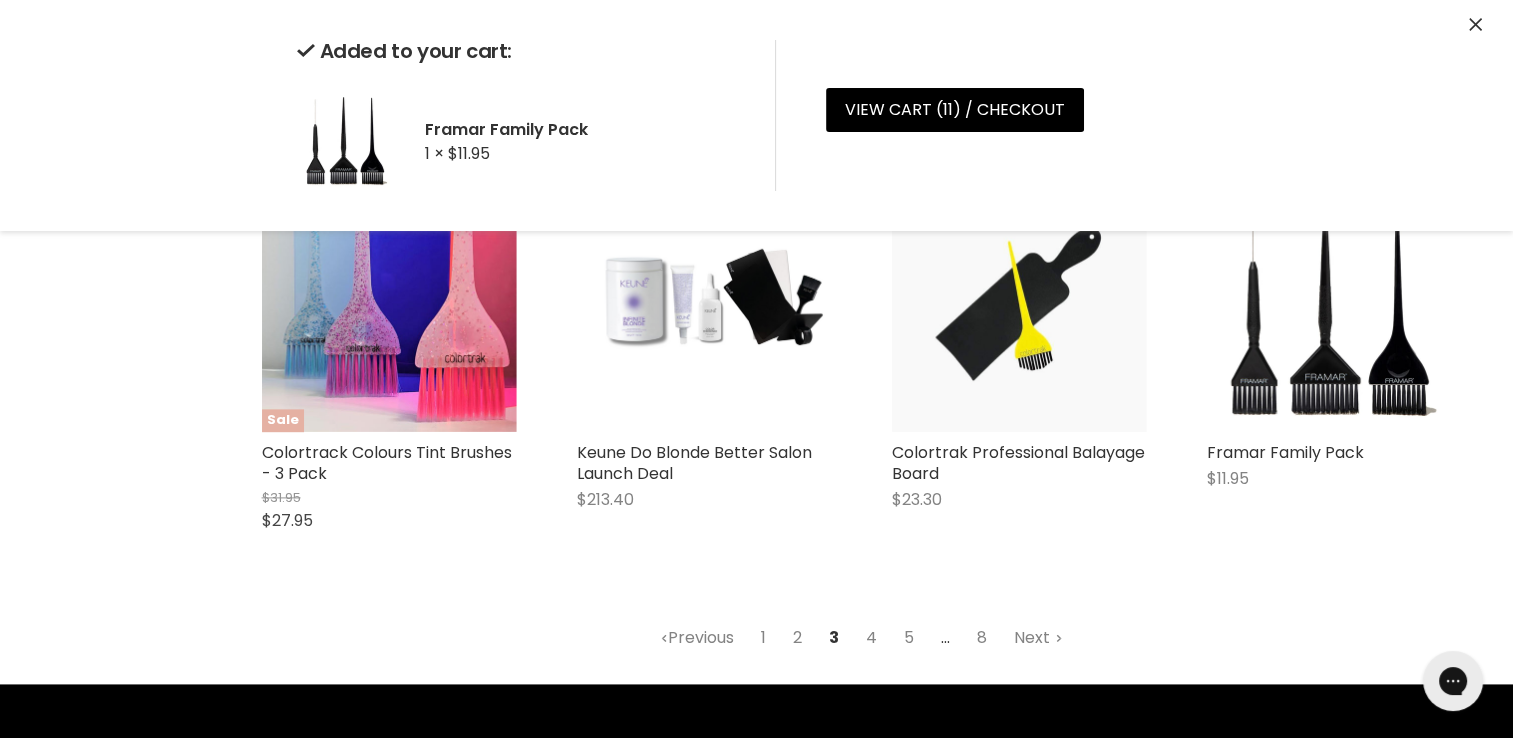 click on "Previous 1 2 3 4 5 ... 8 Next" at bounding box center (862, 638) 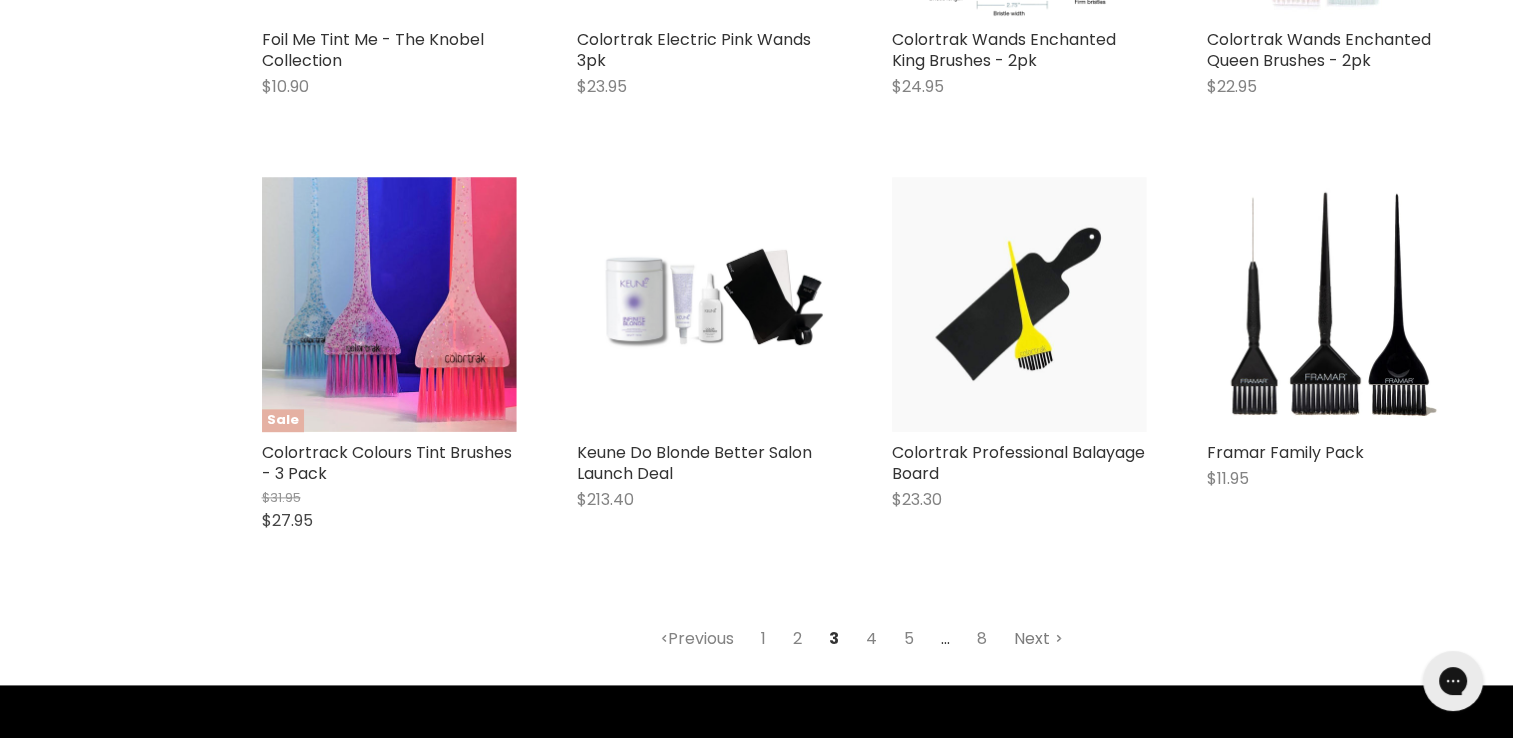 click on "Next" at bounding box center [1038, 639] 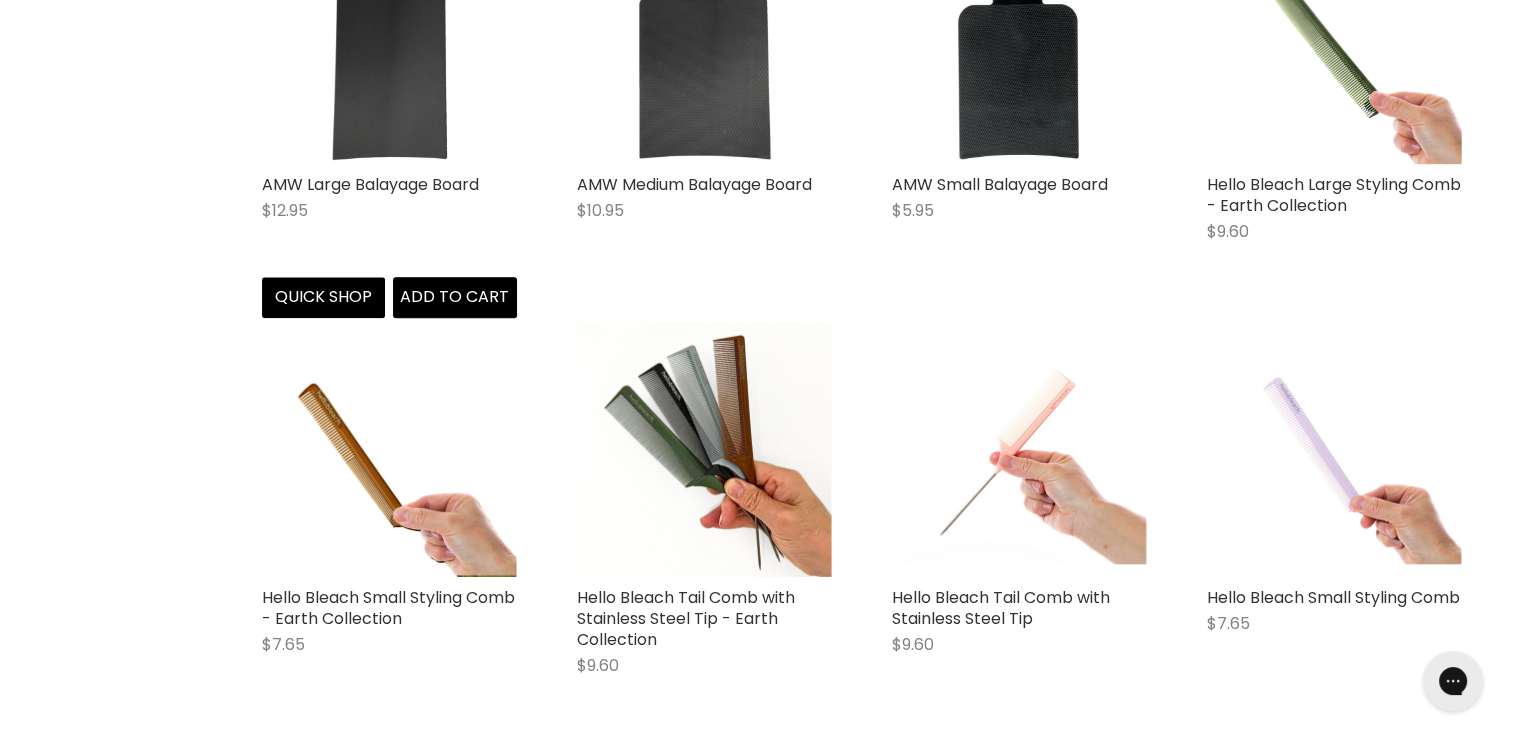 scroll, scrollTop: 2473, scrollLeft: 0, axis: vertical 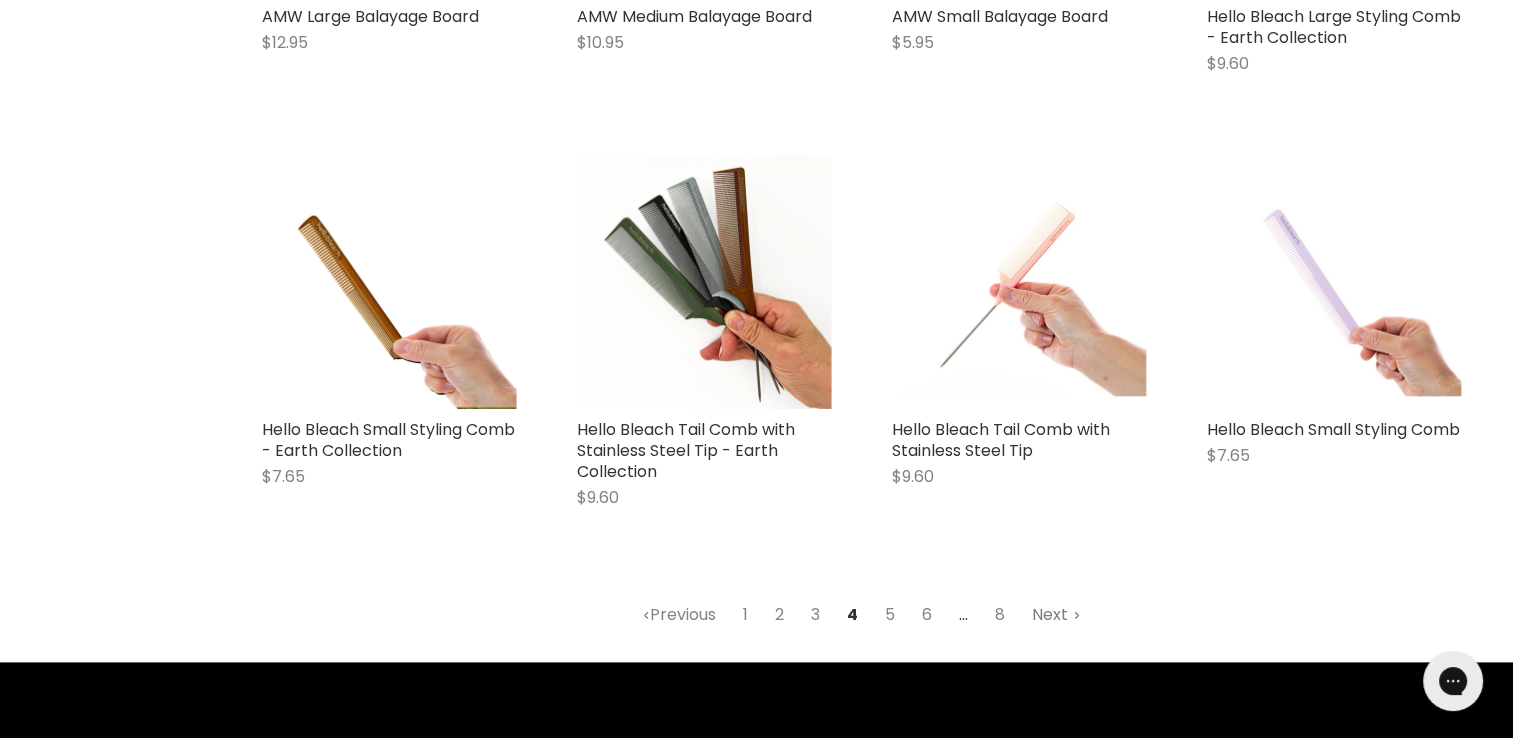 click on "Next" at bounding box center [1056, 615] 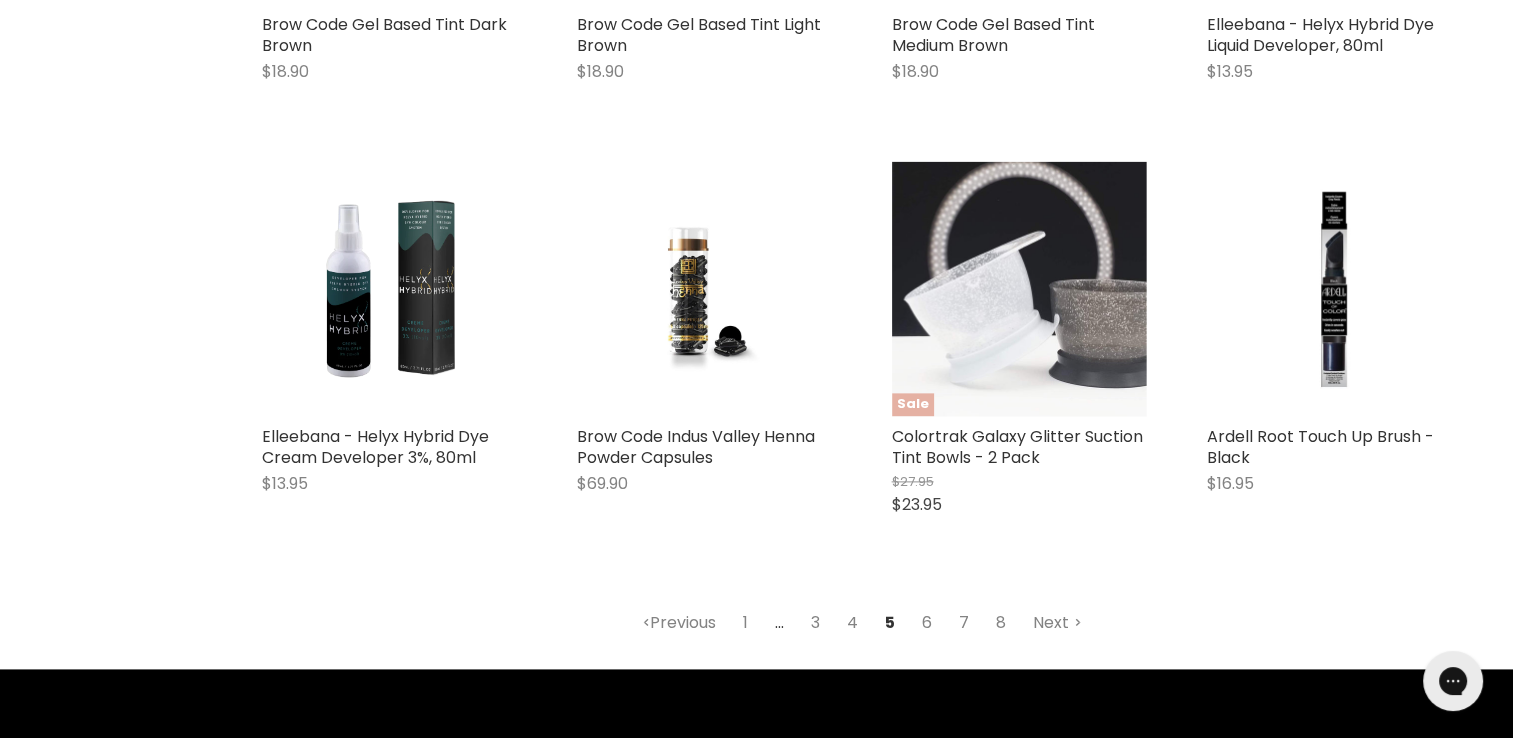 scroll, scrollTop: 2473, scrollLeft: 0, axis: vertical 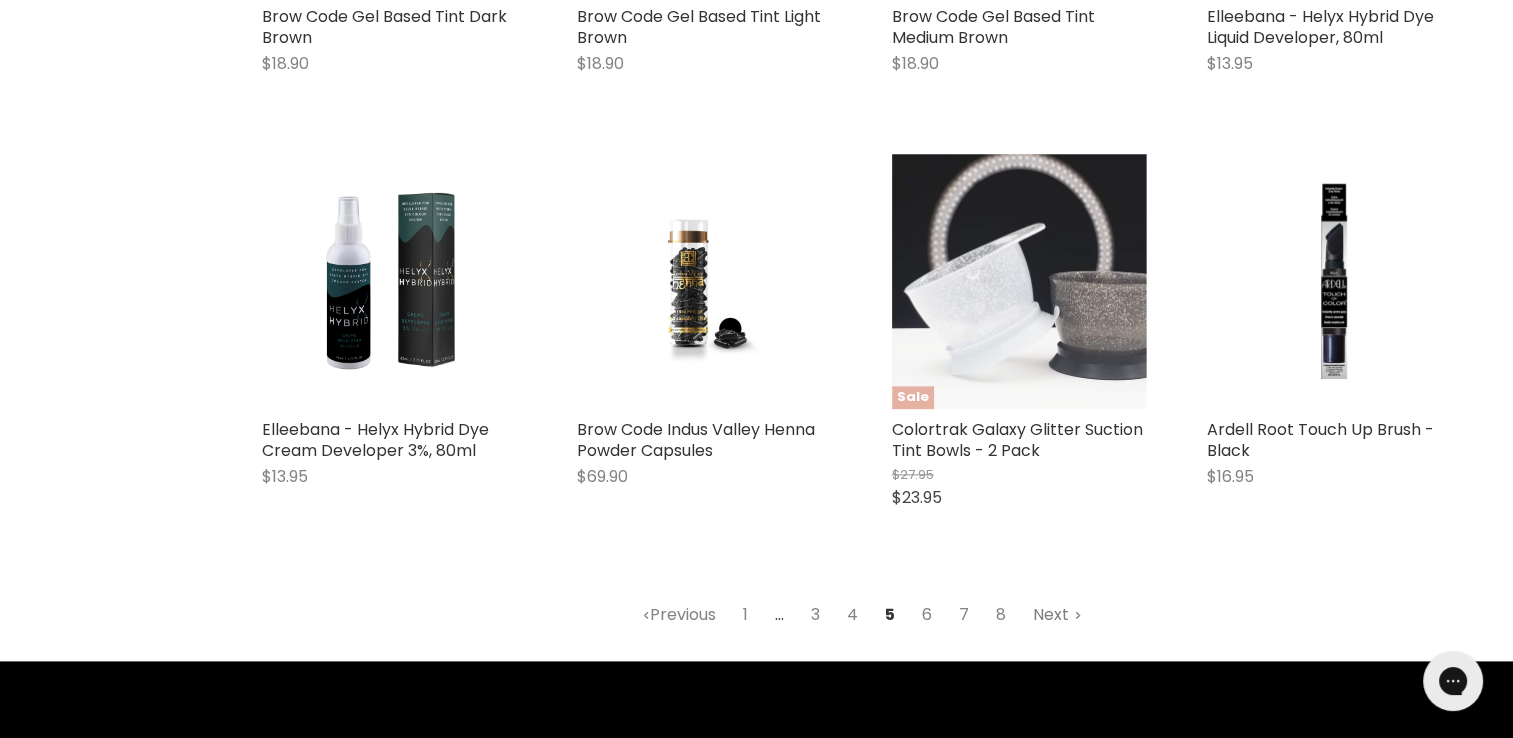 click on "Next" at bounding box center [1057, 615] 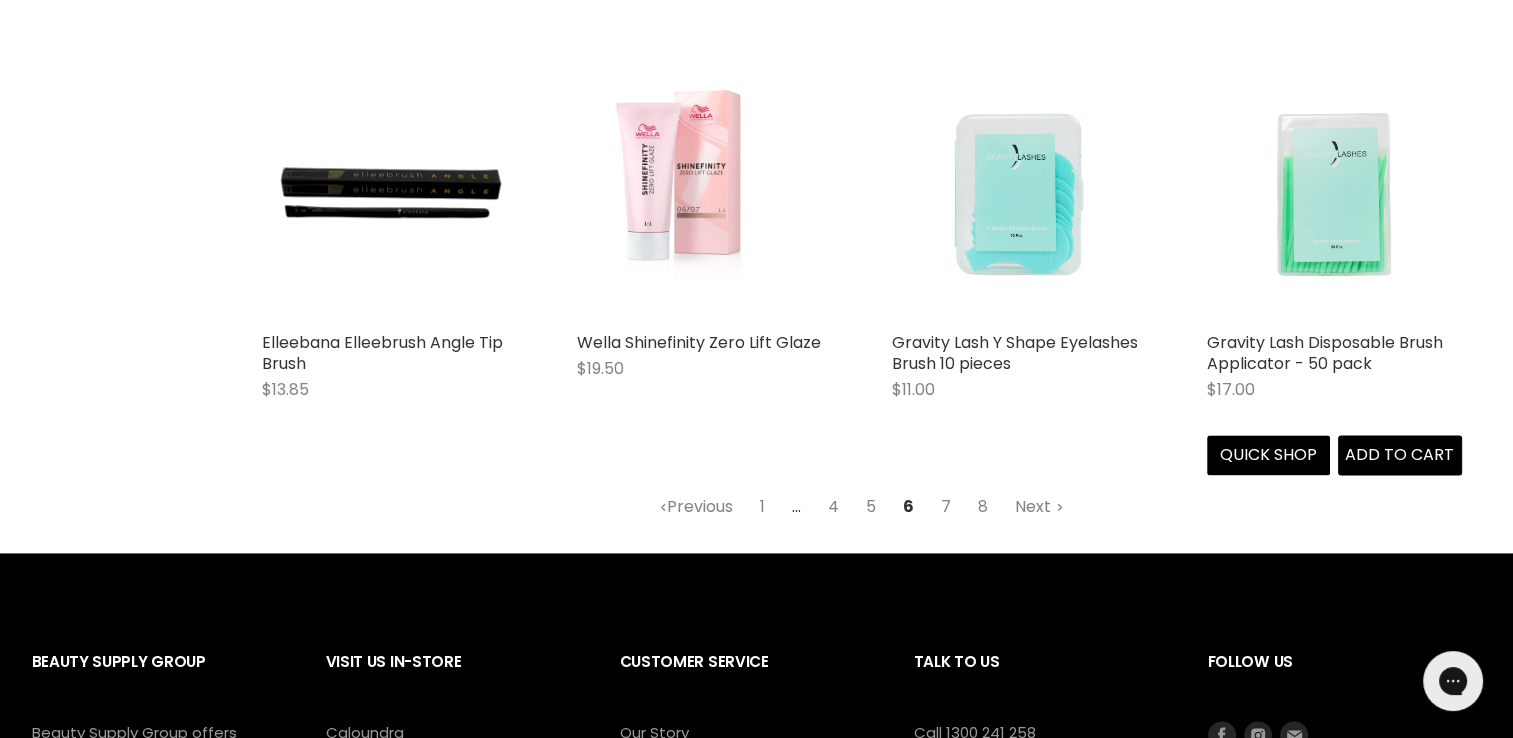 scroll, scrollTop: 2673, scrollLeft: 0, axis: vertical 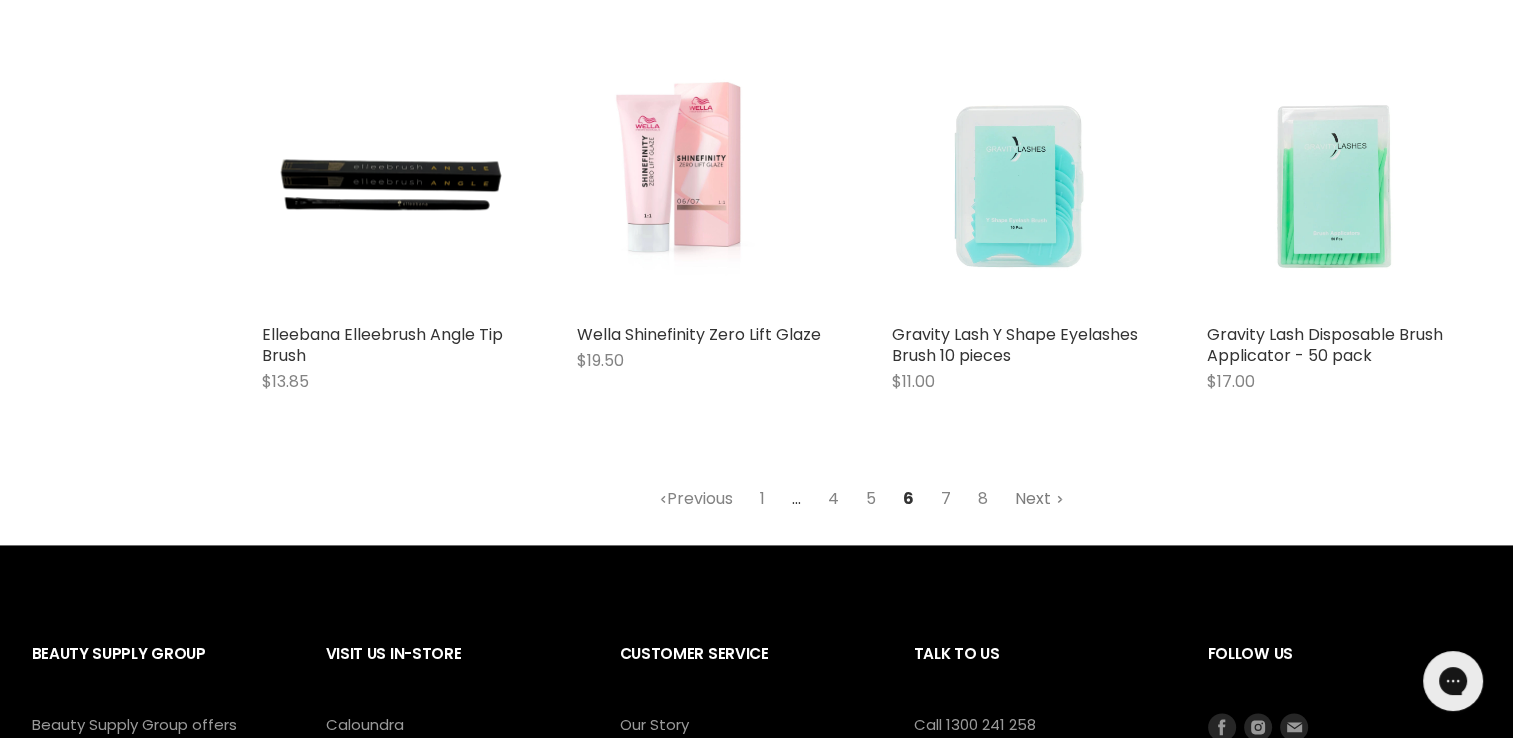 click on "Next" at bounding box center (1039, 499) 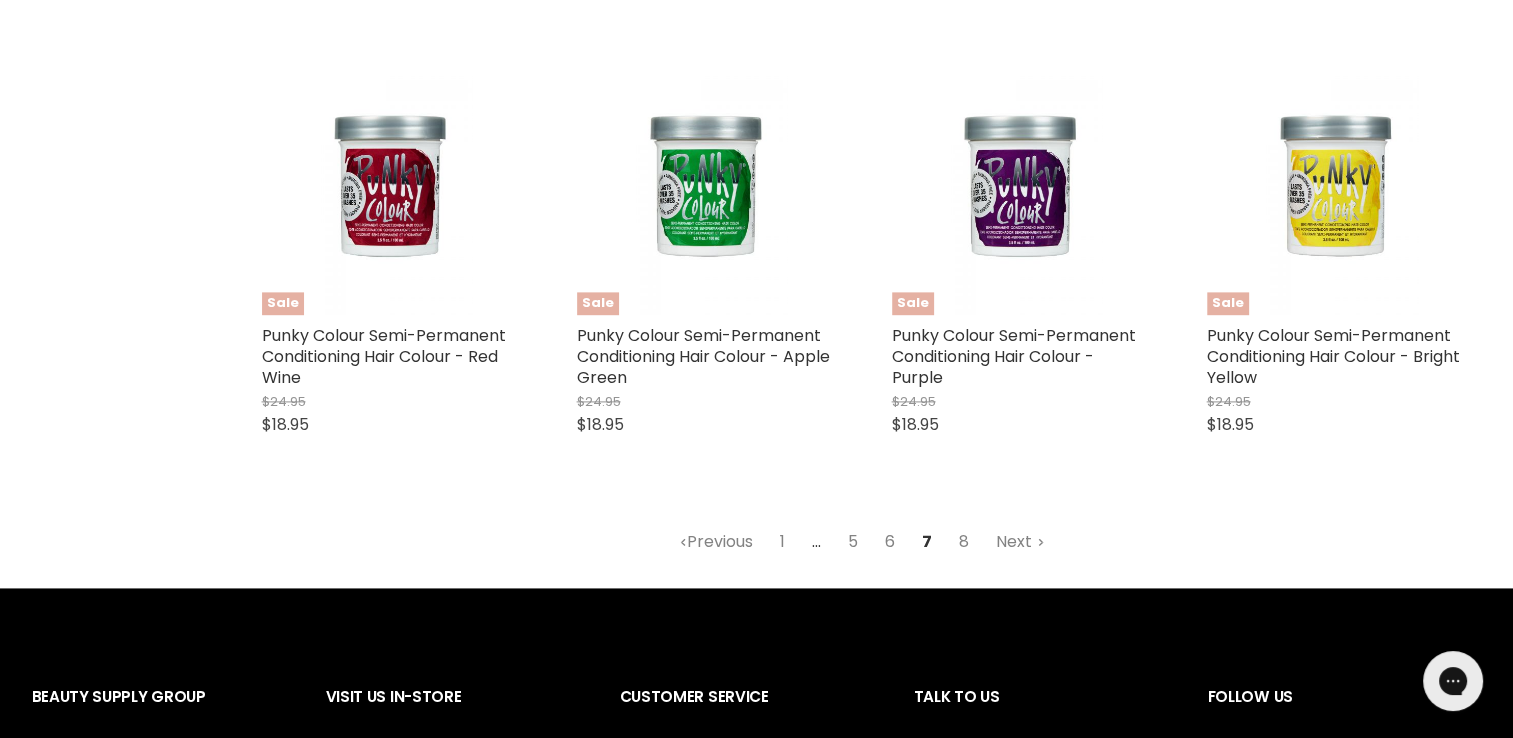 scroll, scrollTop: 2673, scrollLeft: 0, axis: vertical 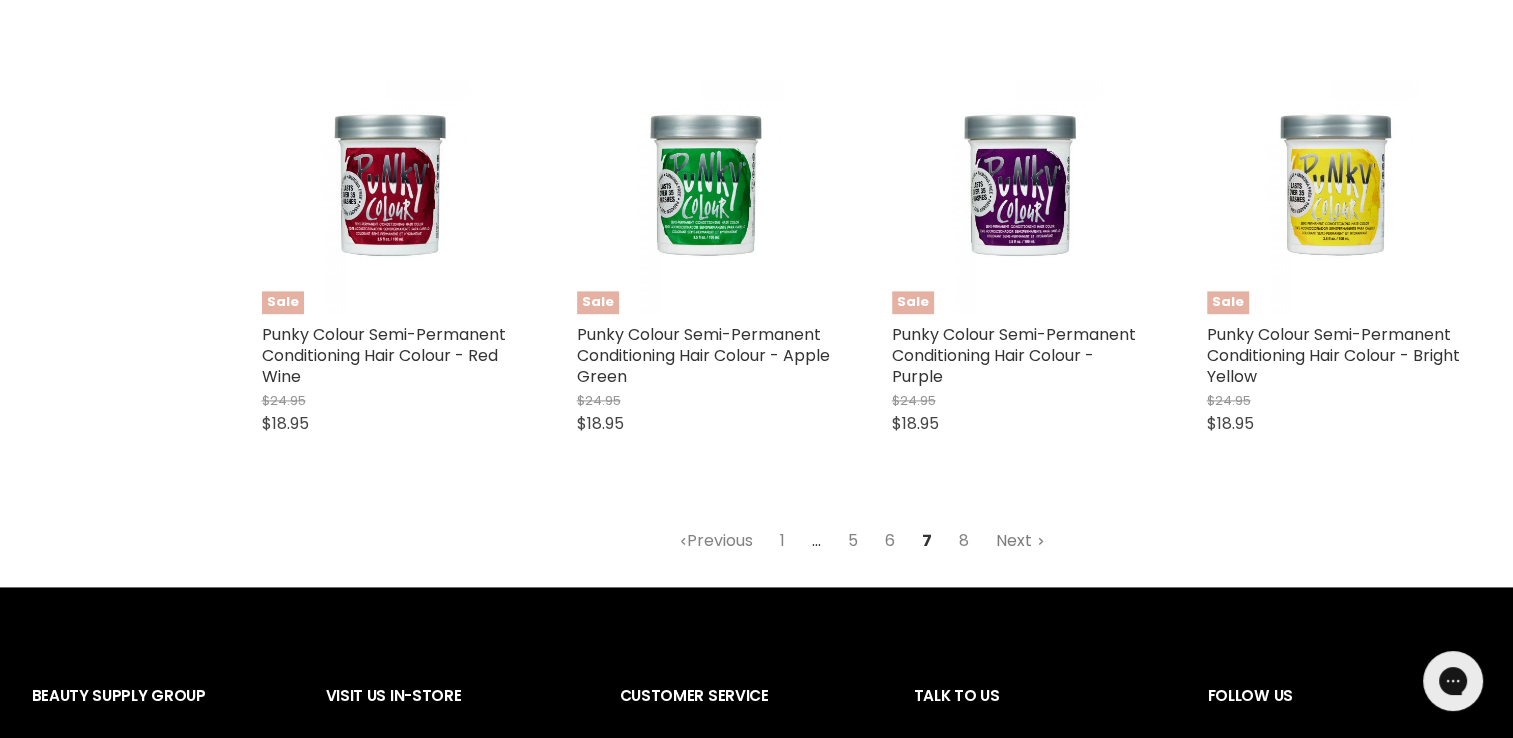 click on "Next" at bounding box center (1020, 541) 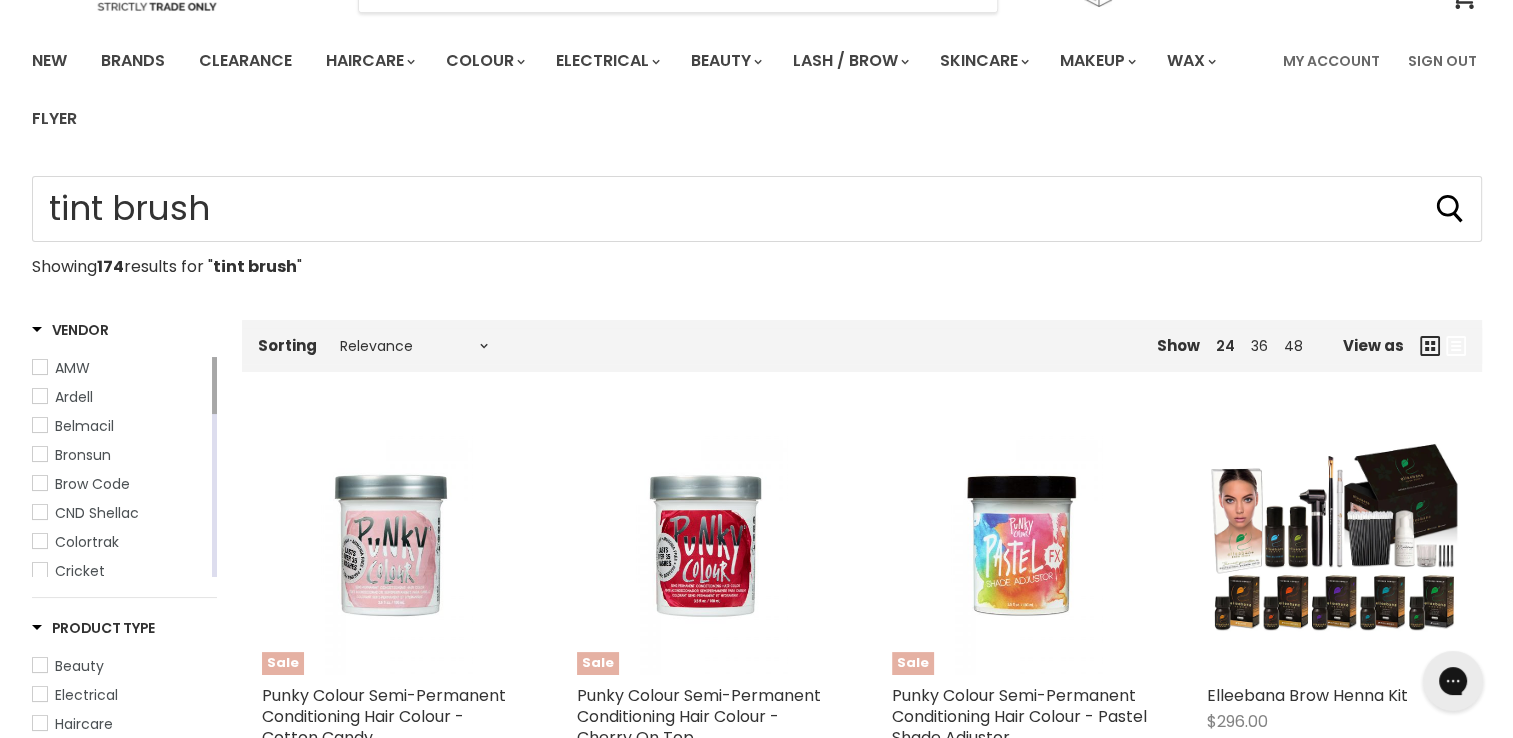 scroll, scrollTop: 0, scrollLeft: 0, axis: both 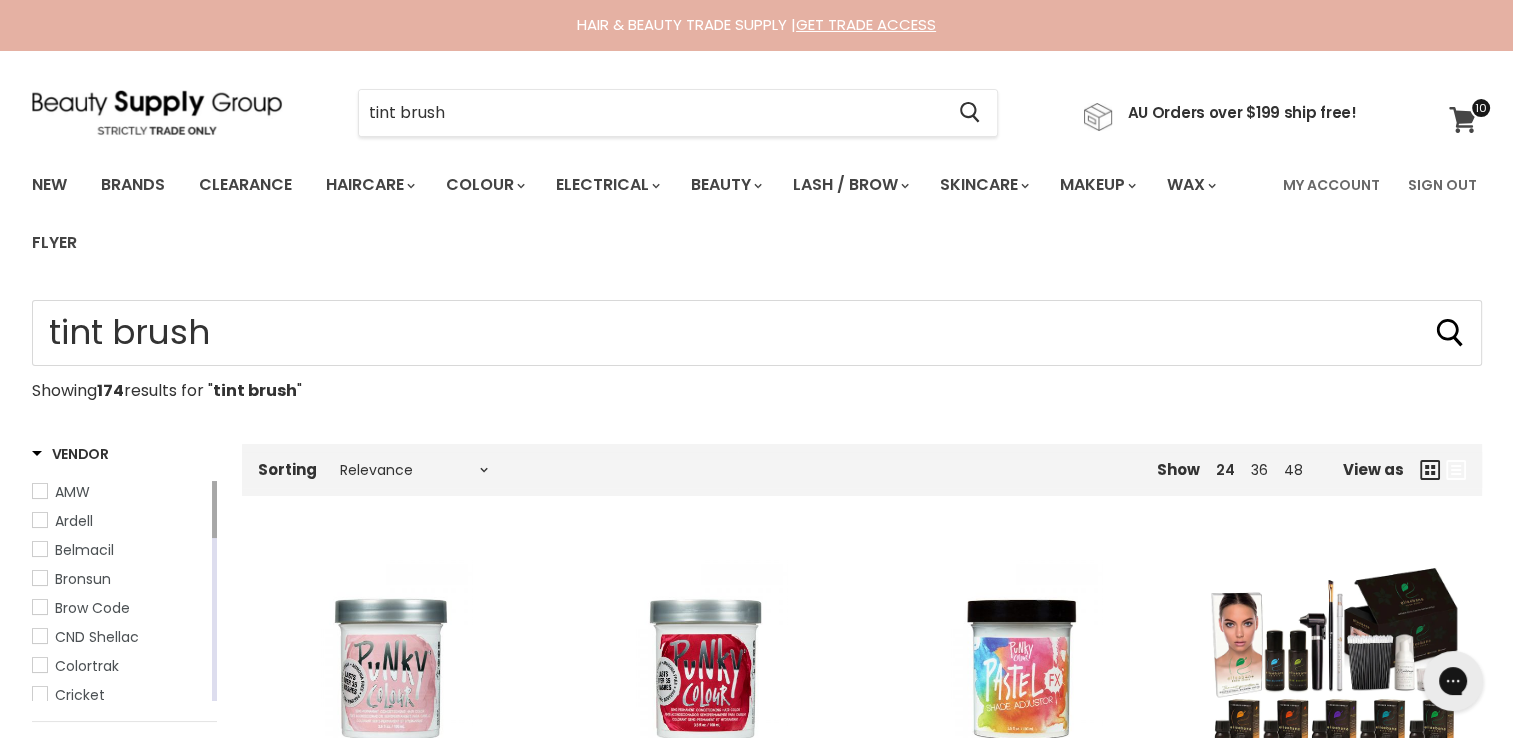 click 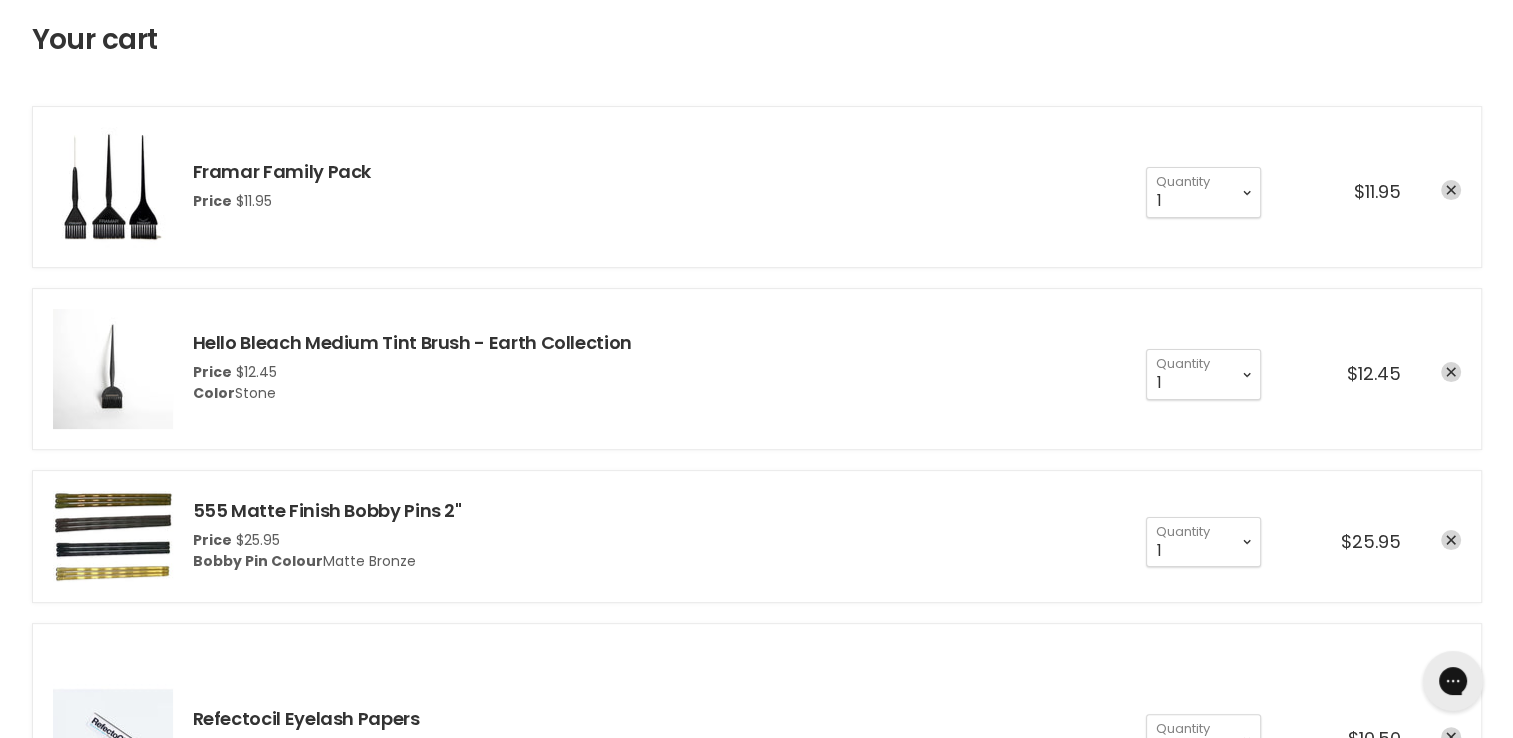 scroll, scrollTop: 300, scrollLeft: 0, axis: vertical 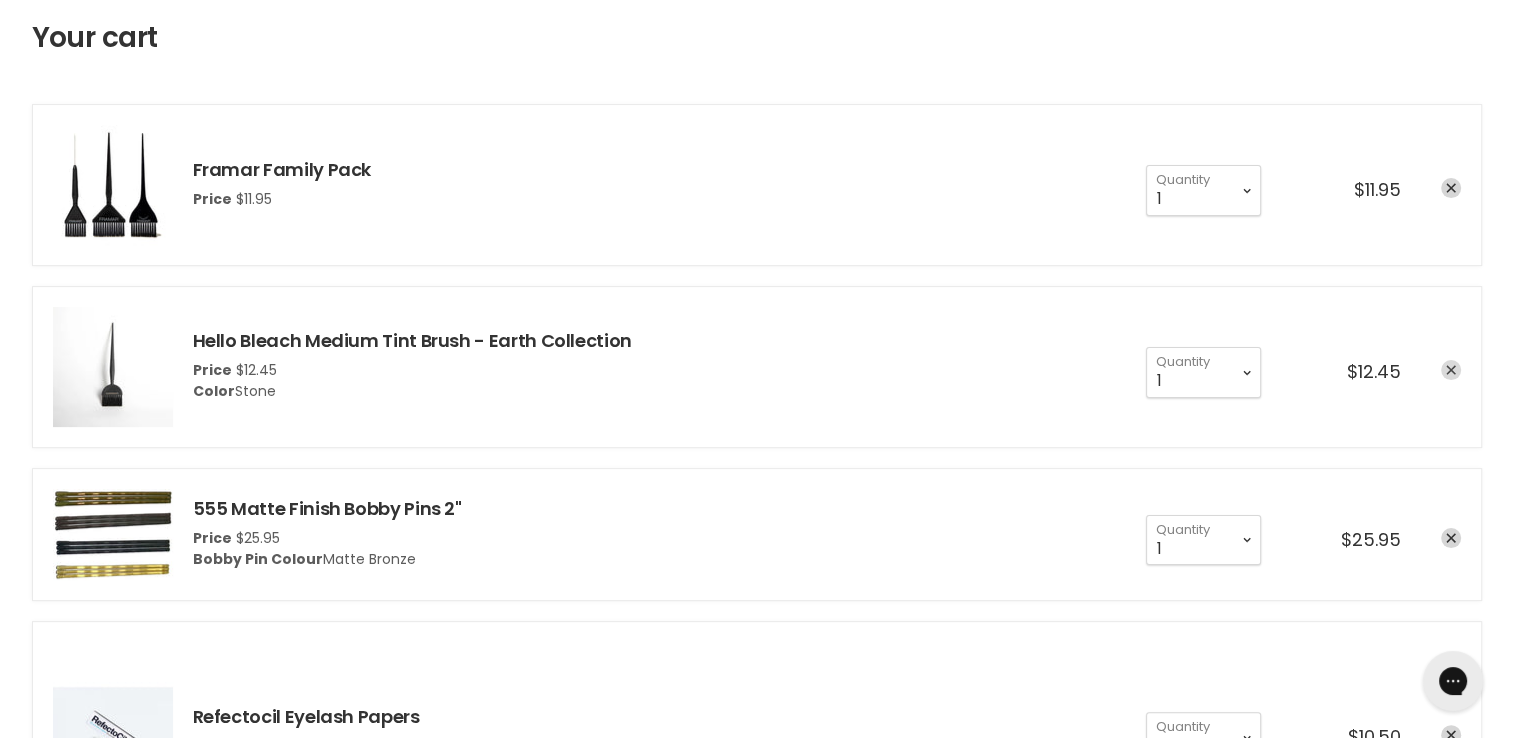 click 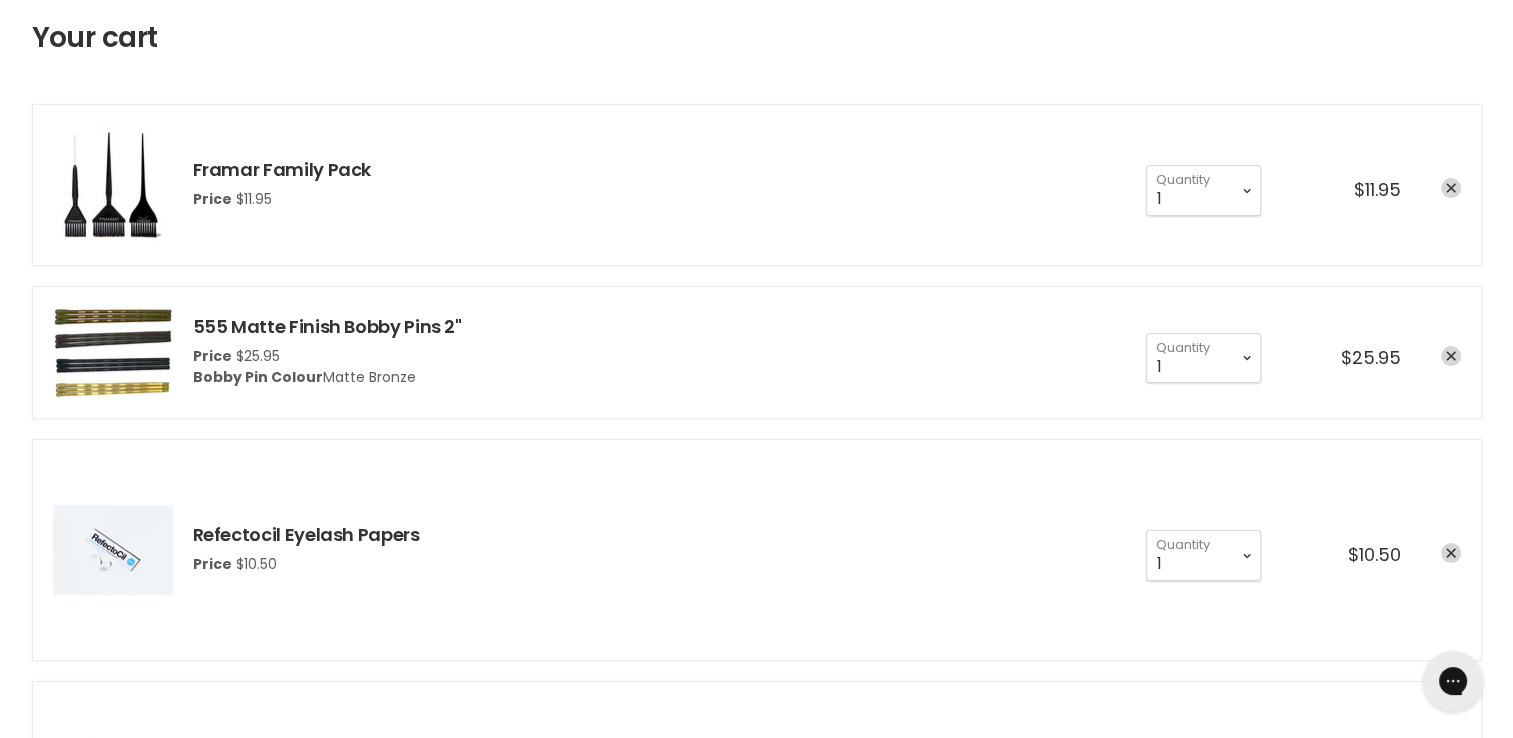scroll, scrollTop: 0, scrollLeft: 0, axis: both 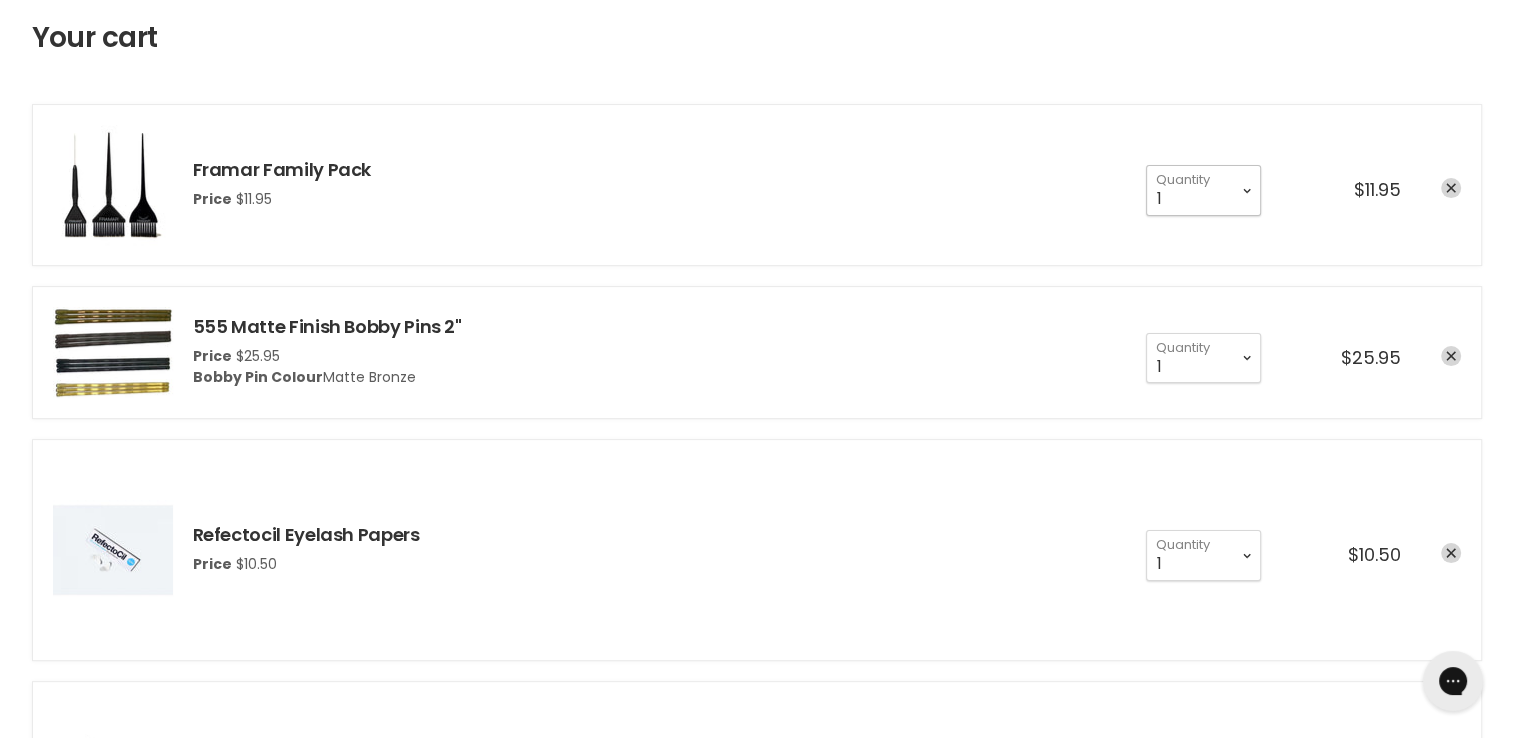 click on "1
2
3
4
5
6
7
8
9
10+" at bounding box center (1203, 190) 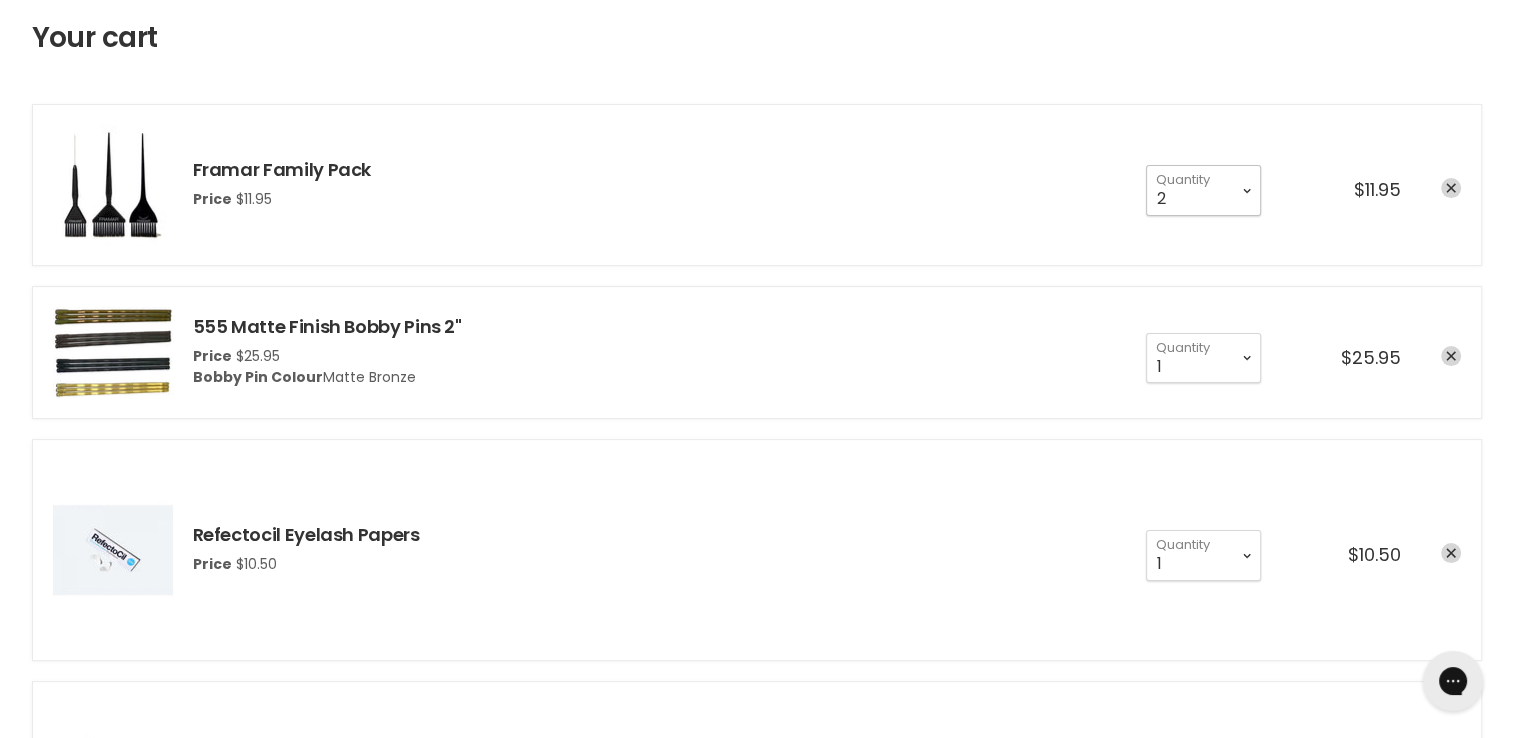 click on "1
2
3
4
5
6
7
8
9
10+" at bounding box center (1203, 190) 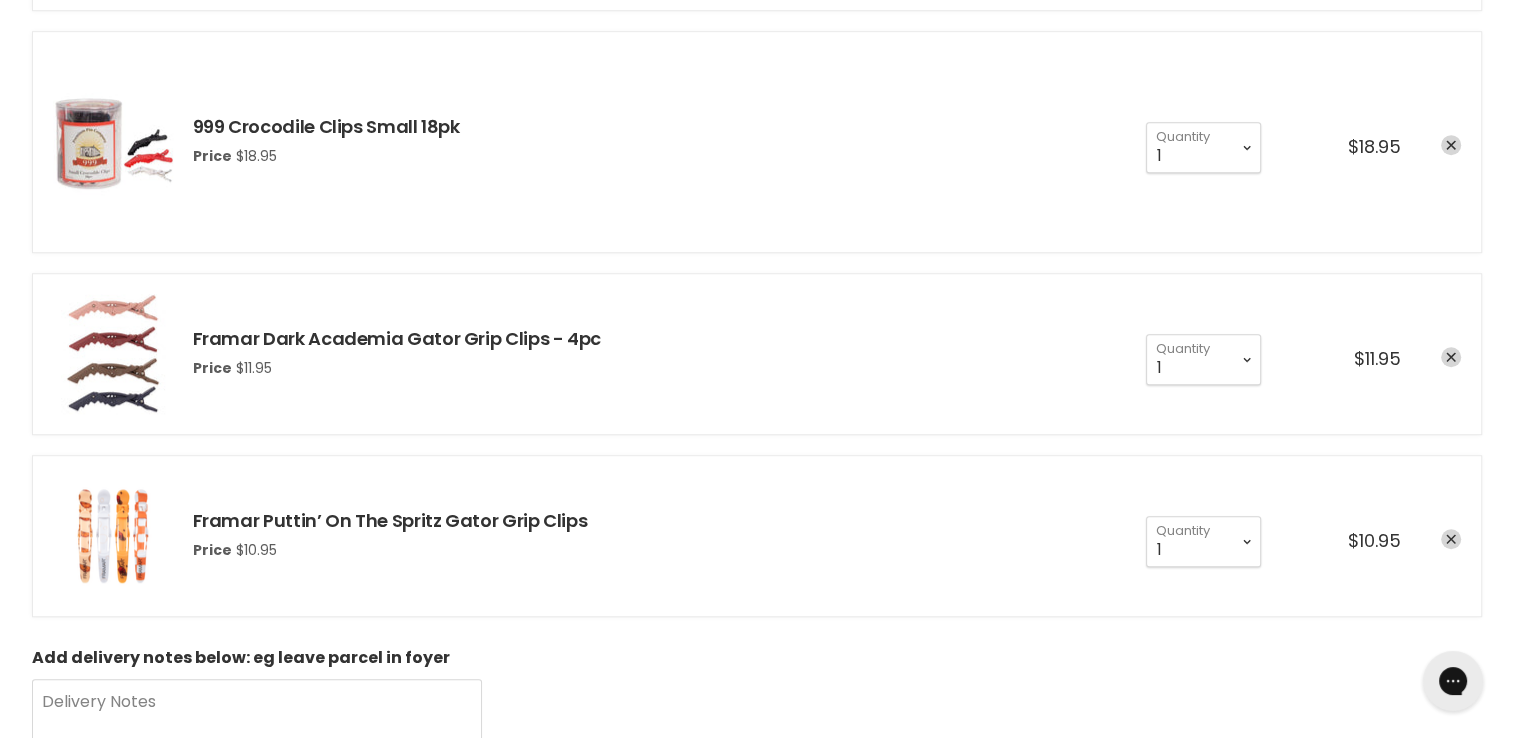 scroll, scrollTop: 1200, scrollLeft: 0, axis: vertical 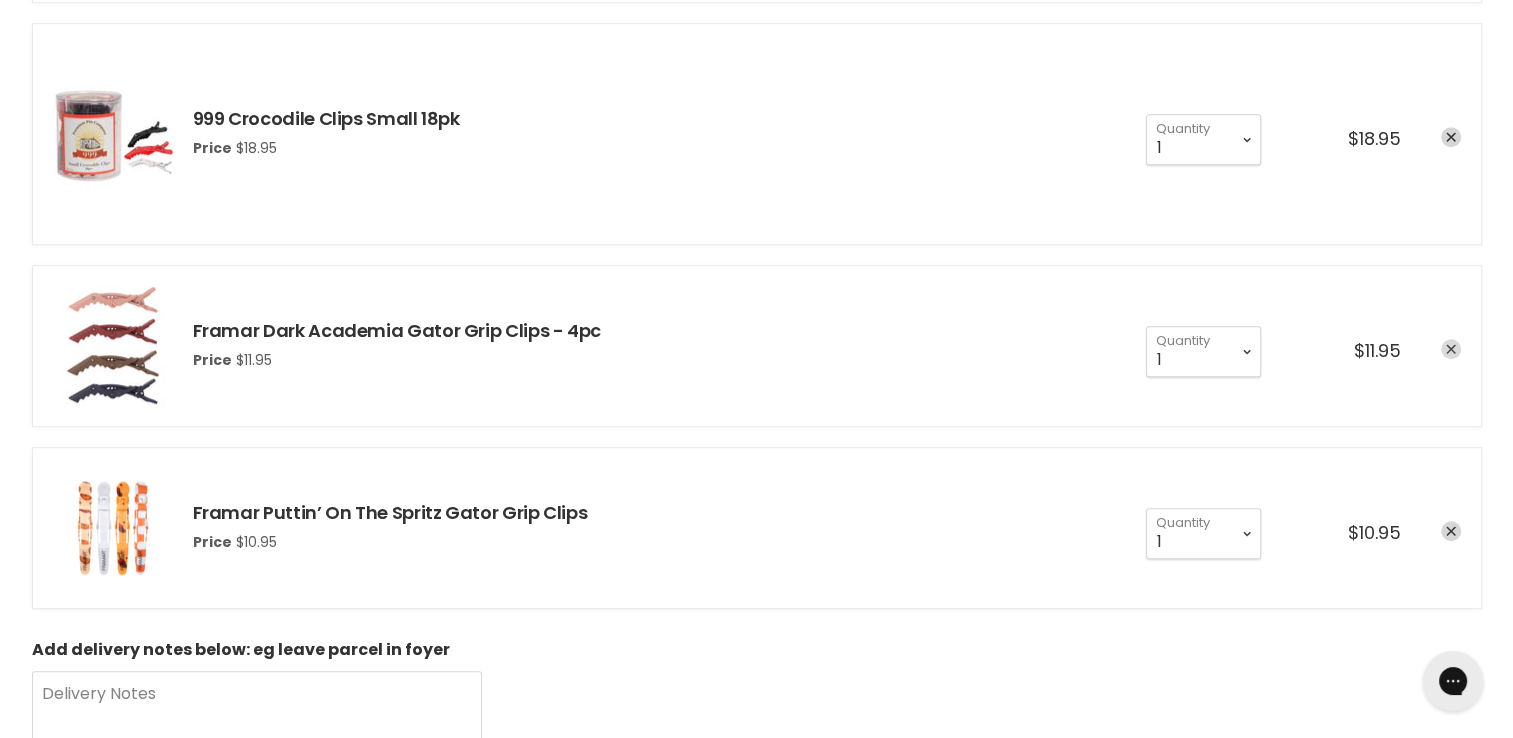 click 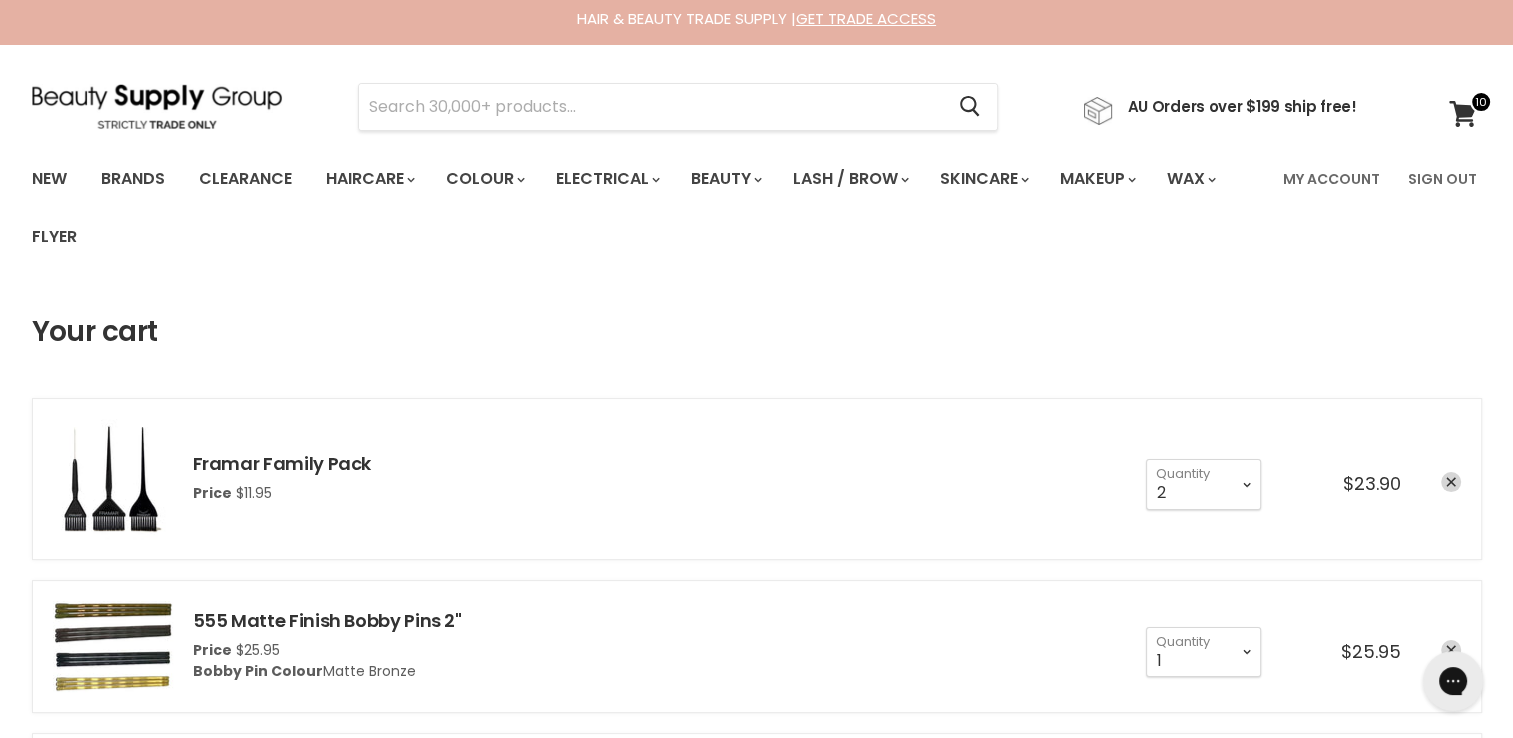 scroll, scrollTop: 0, scrollLeft: 0, axis: both 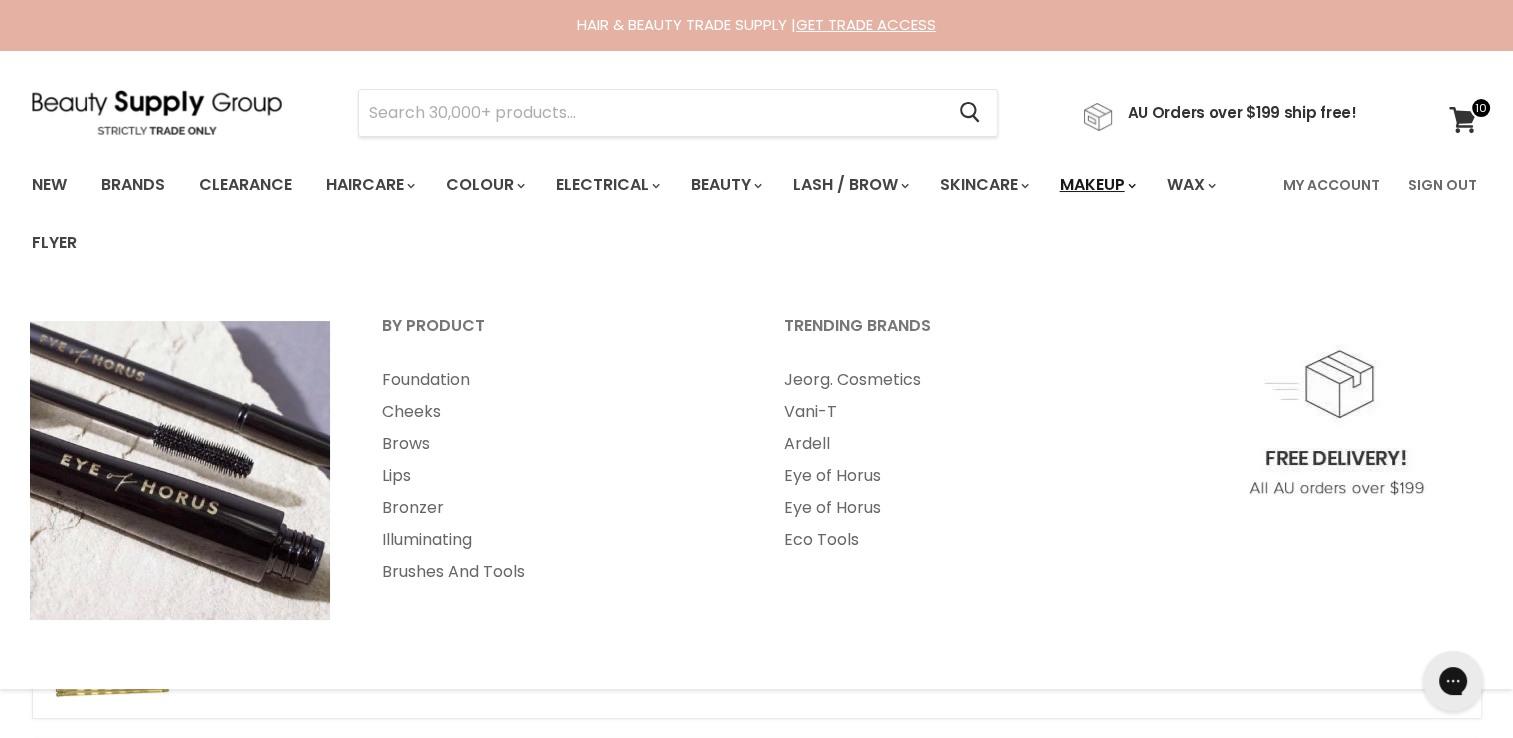 click on "Makeup" at bounding box center (1096, 185) 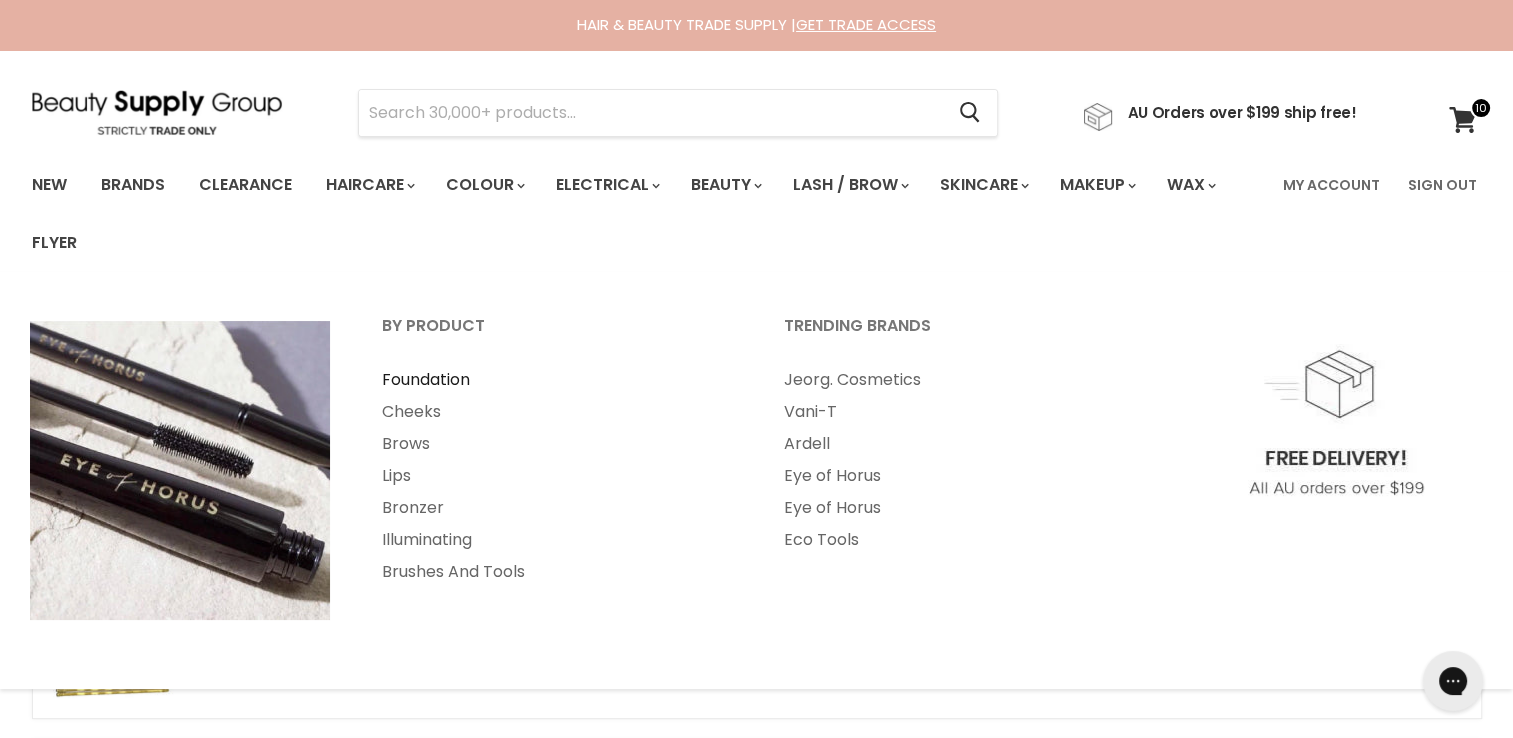 click on "Foundation" at bounding box center (556, 380) 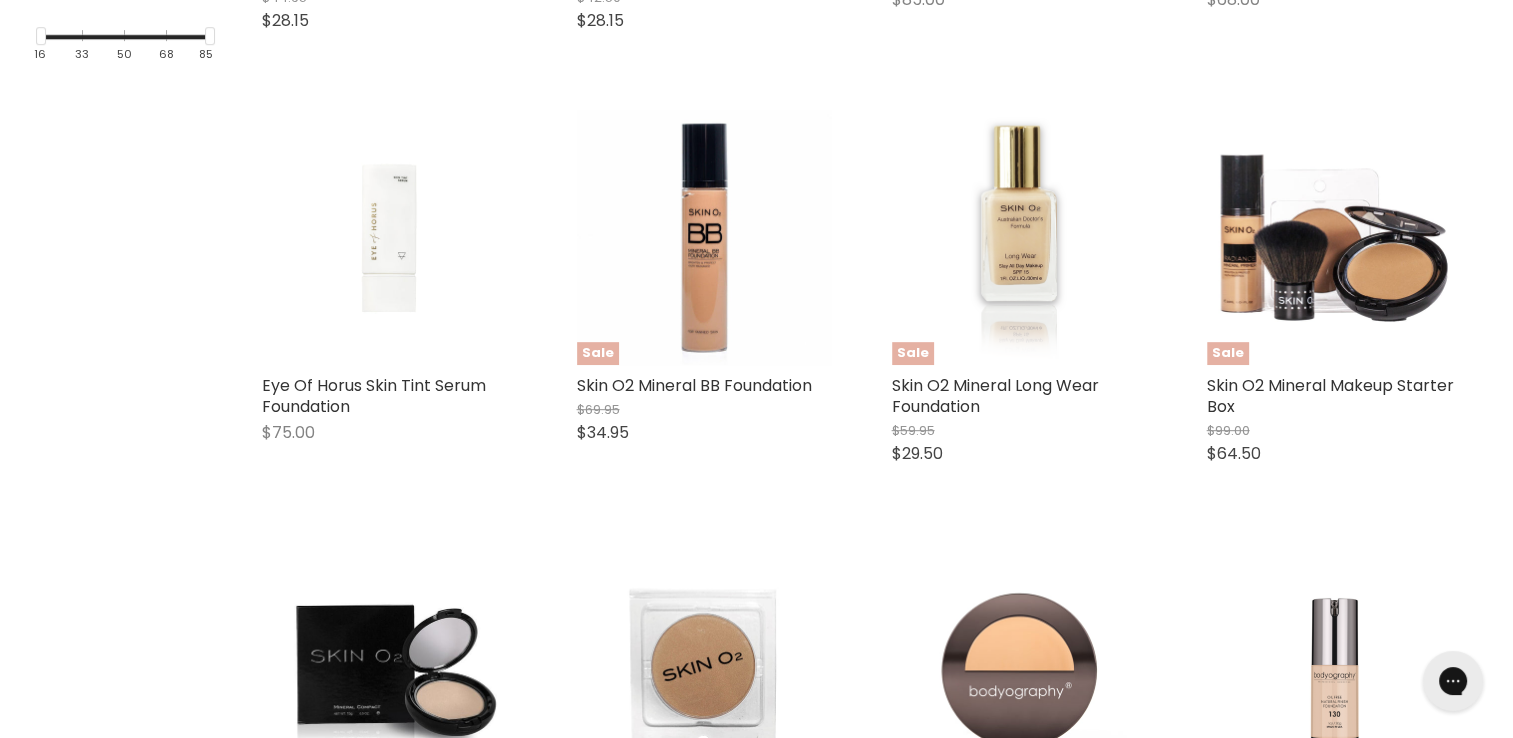 scroll, scrollTop: 800, scrollLeft: 0, axis: vertical 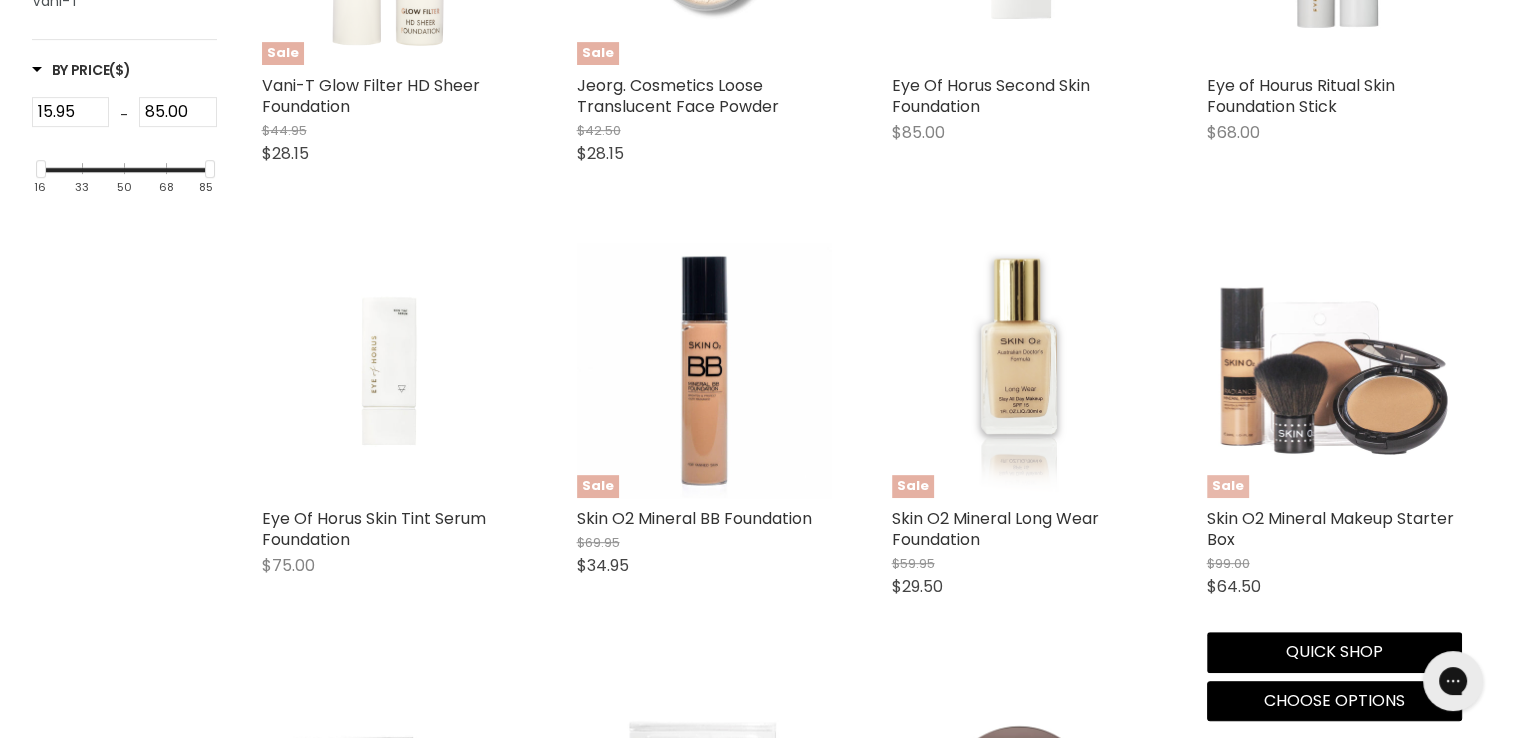 click at bounding box center [1334, 370] 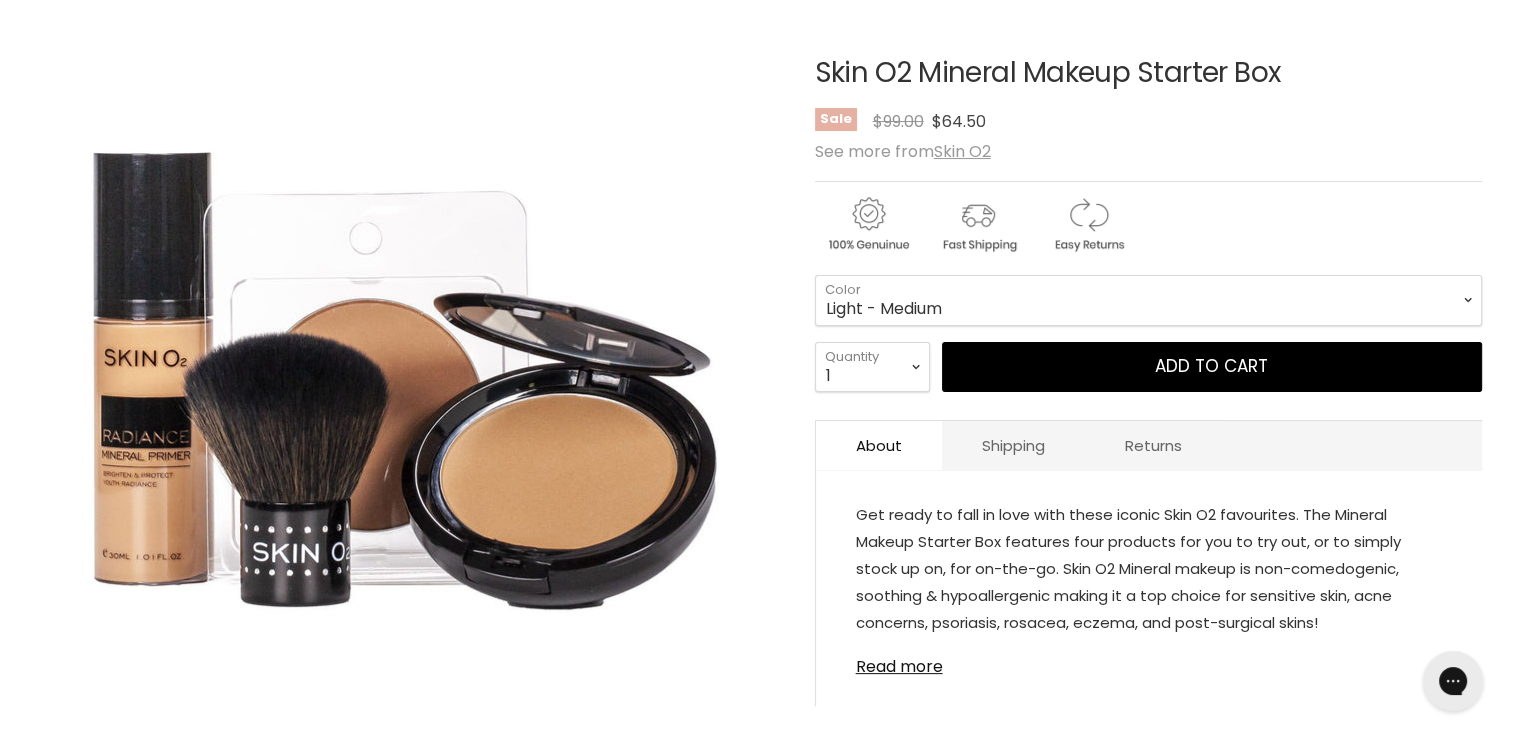 scroll, scrollTop: 300, scrollLeft: 0, axis: vertical 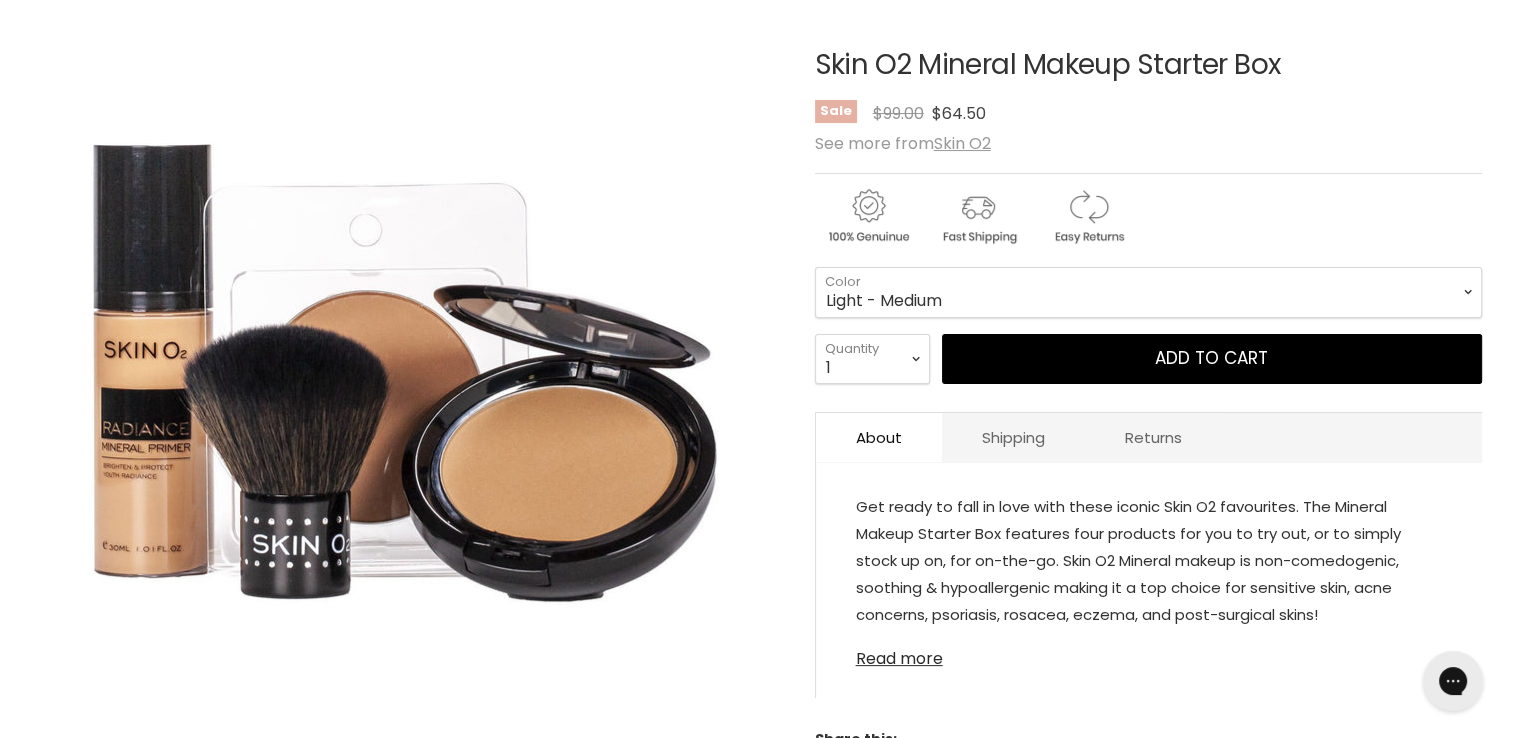 click on "Read more" at bounding box center [1149, 653] 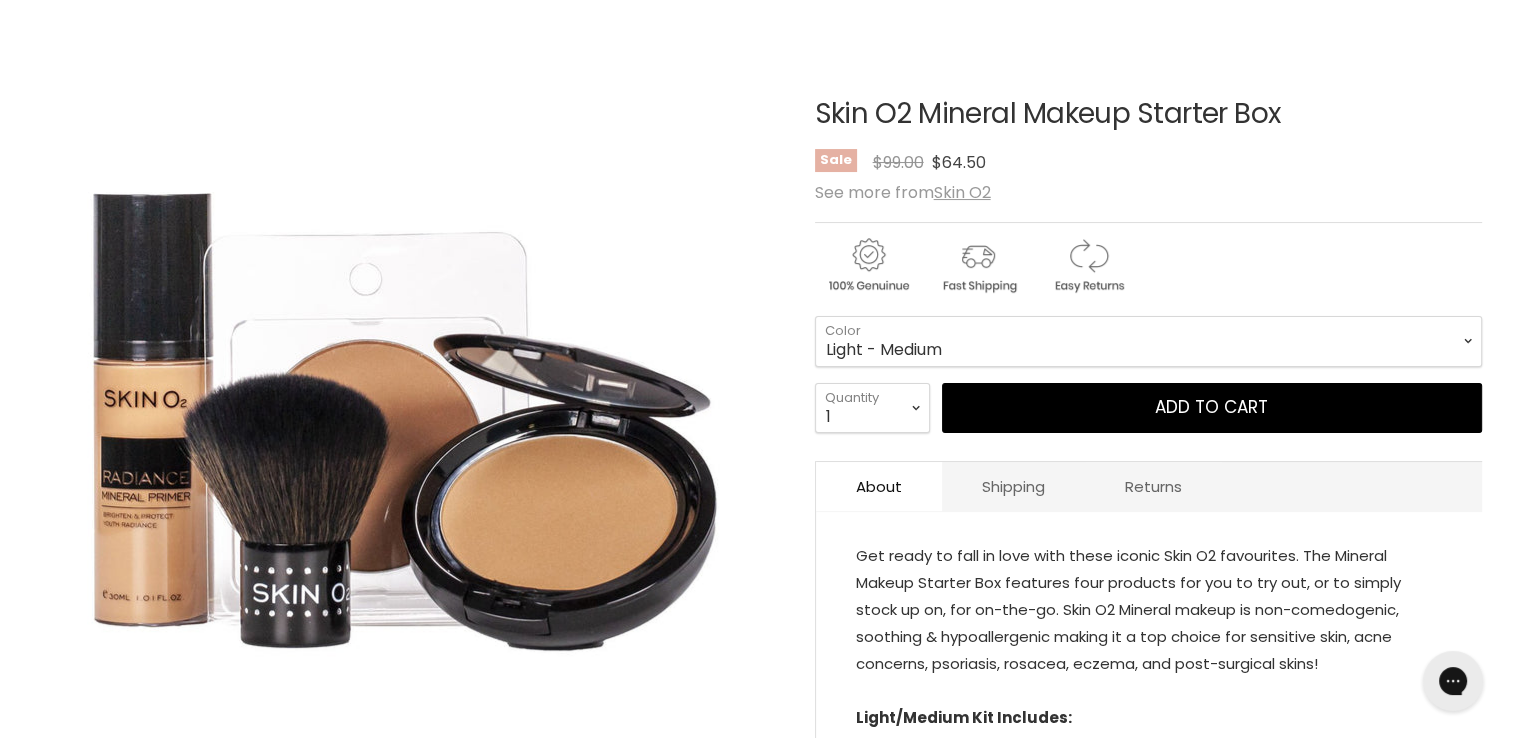 scroll, scrollTop: 100, scrollLeft: 0, axis: vertical 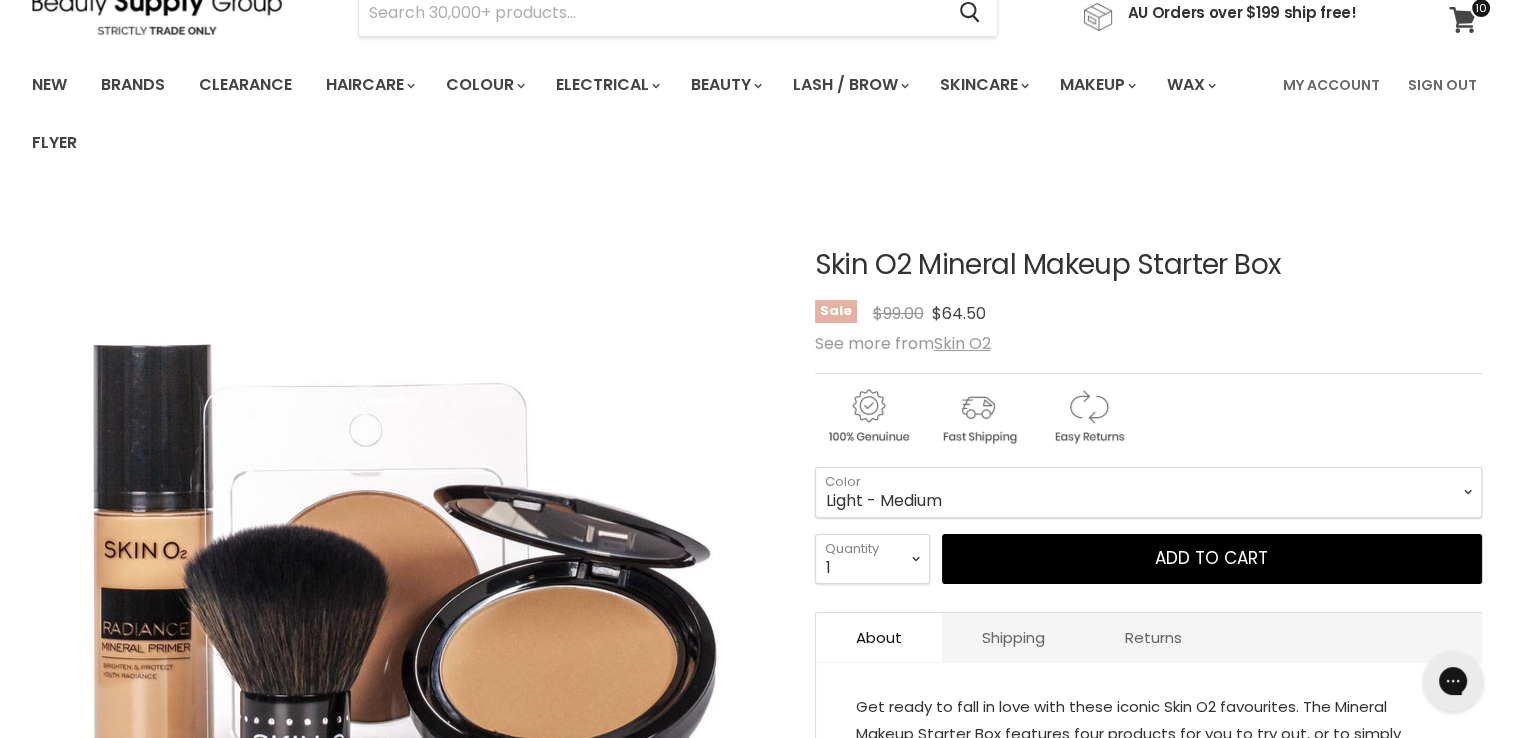 click 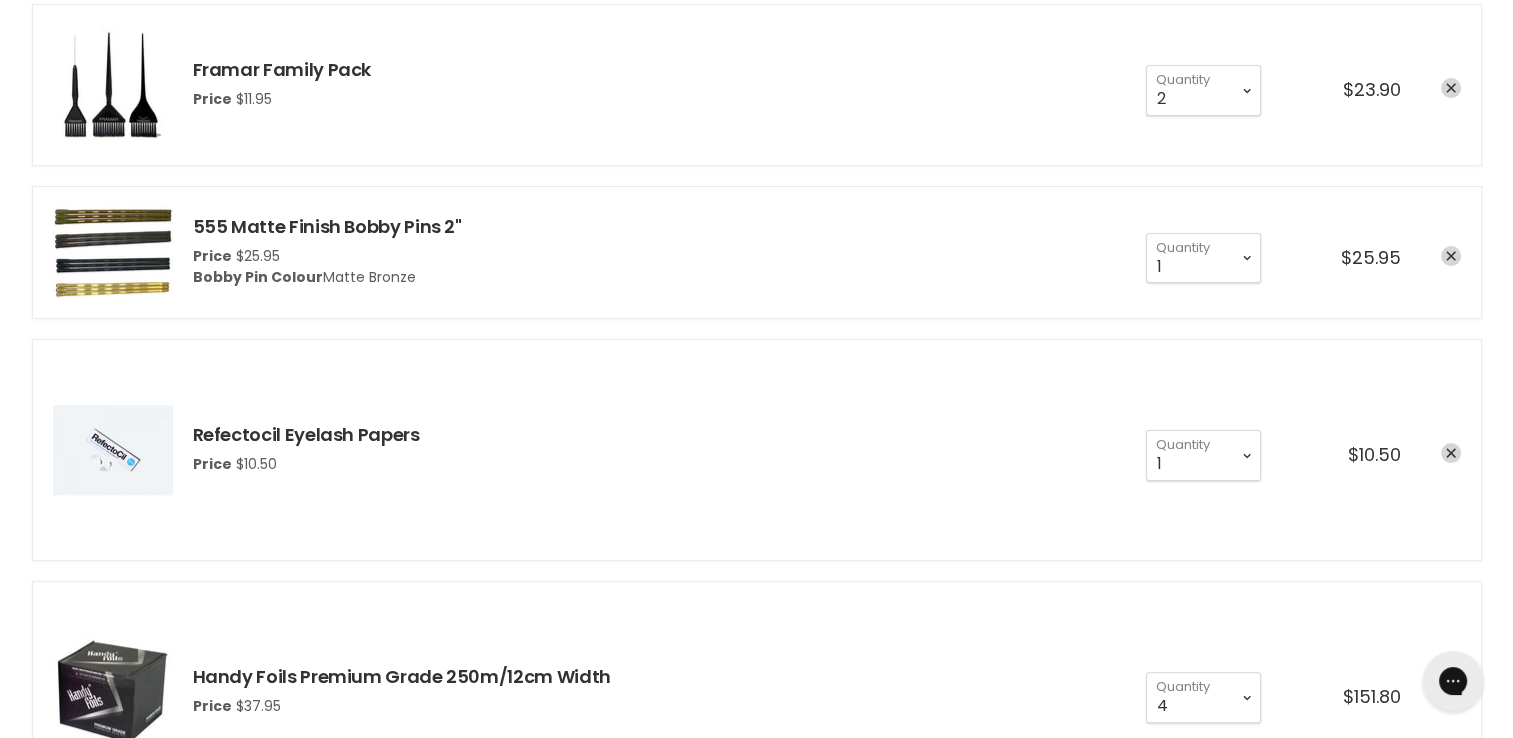 scroll, scrollTop: 0, scrollLeft: 0, axis: both 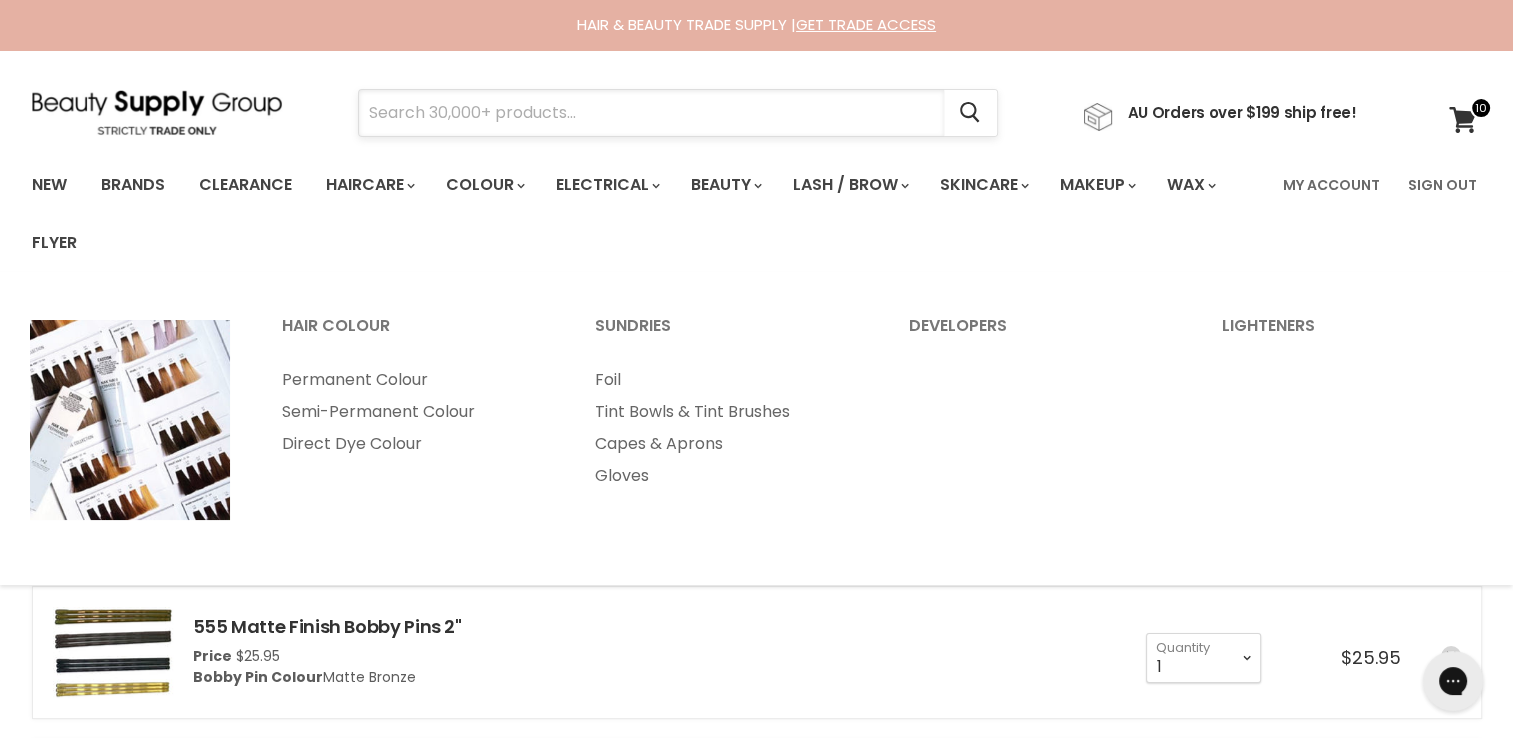 click at bounding box center (651, 113) 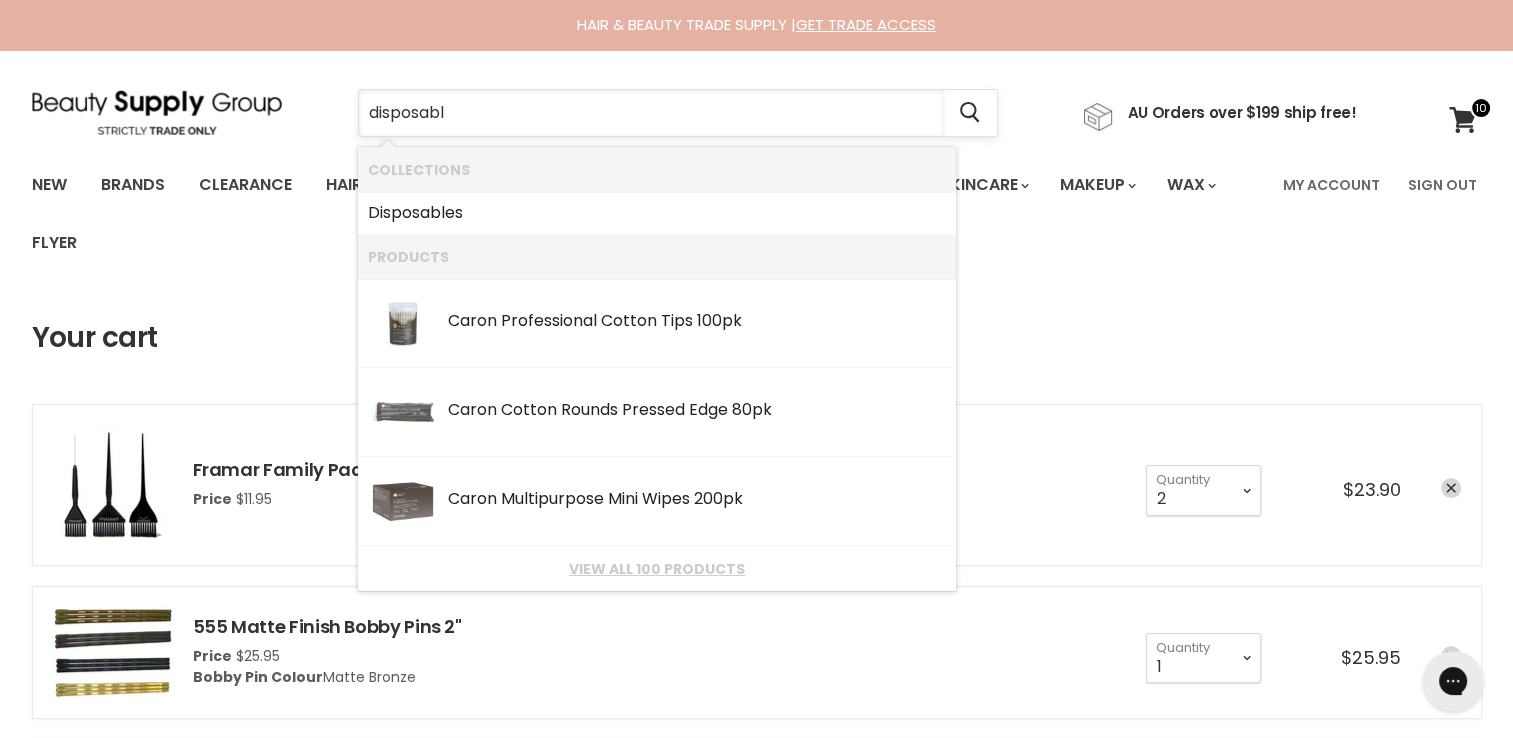 type on "disposable" 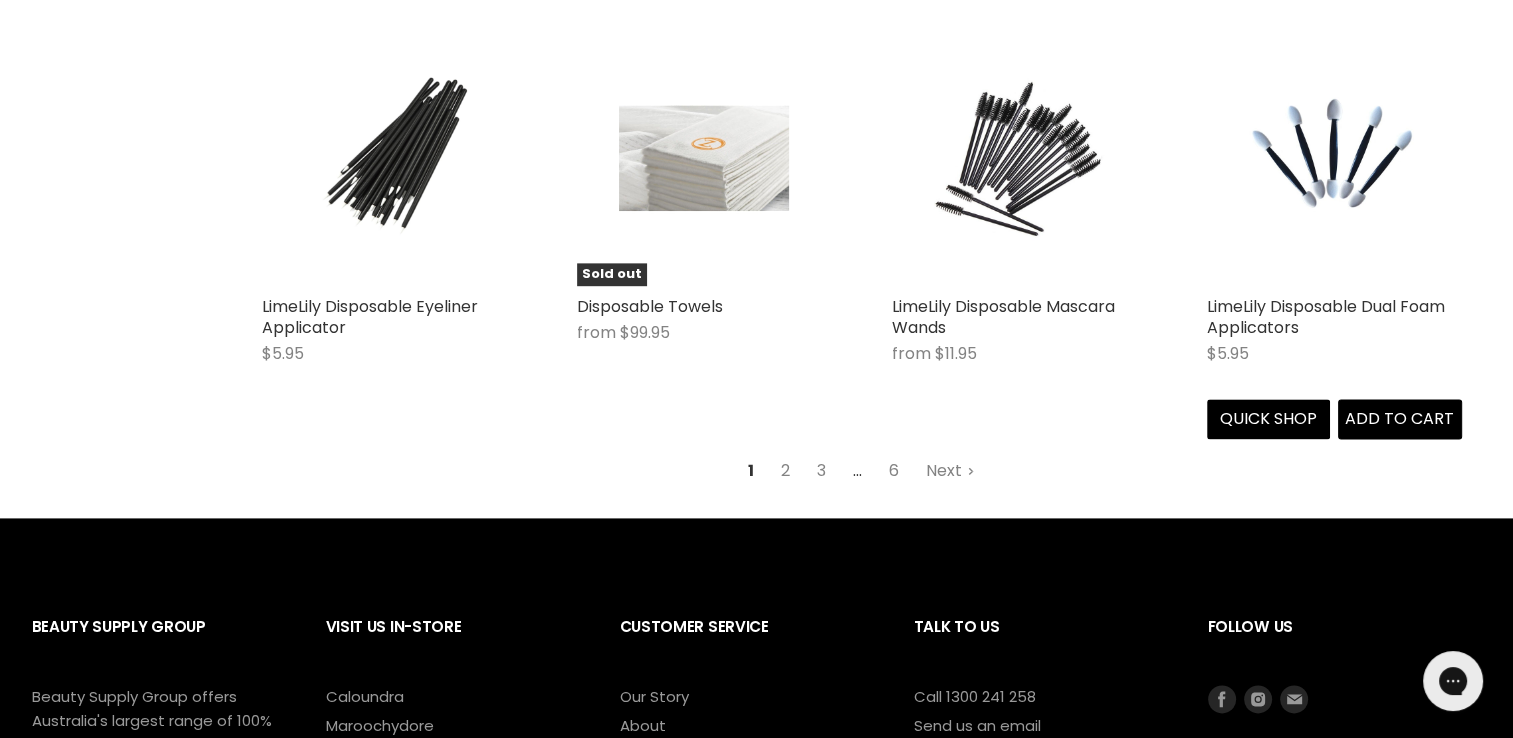scroll, scrollTop: 2600, scrollLeft: 0, axis: vertical 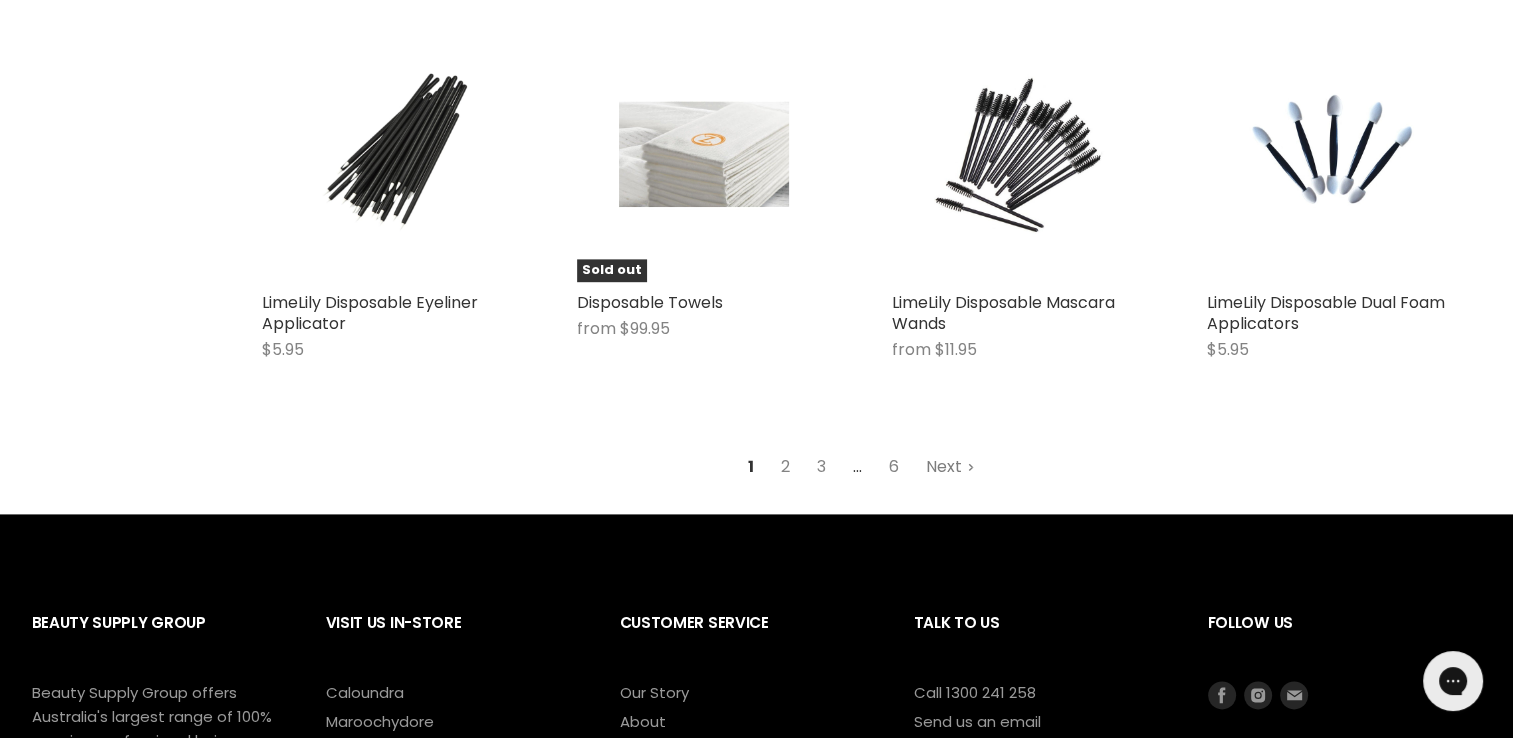 click on "Next" at bounding box center (950, 467) 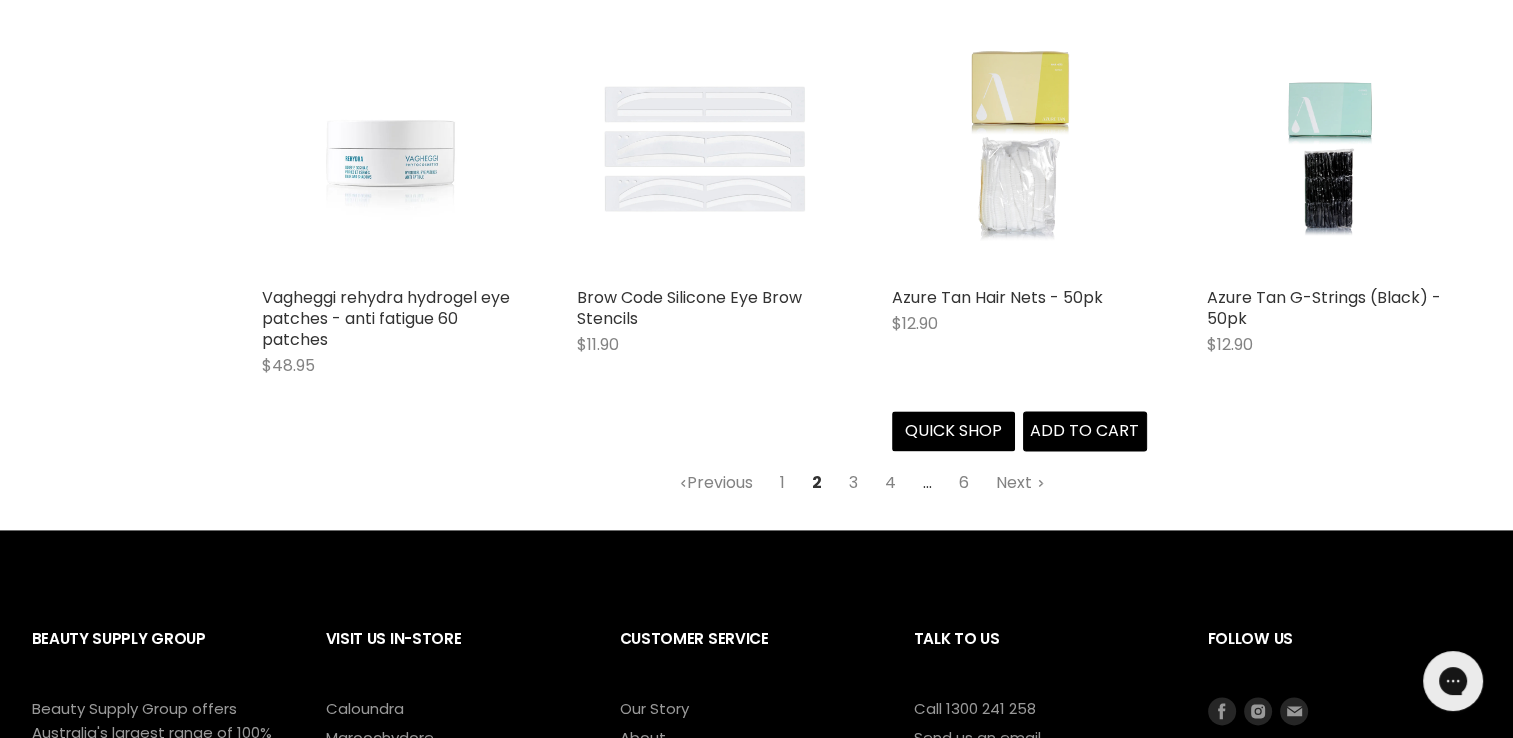 scroll, scrollTop: 2673, scrollLeft: 0, axis: vertical 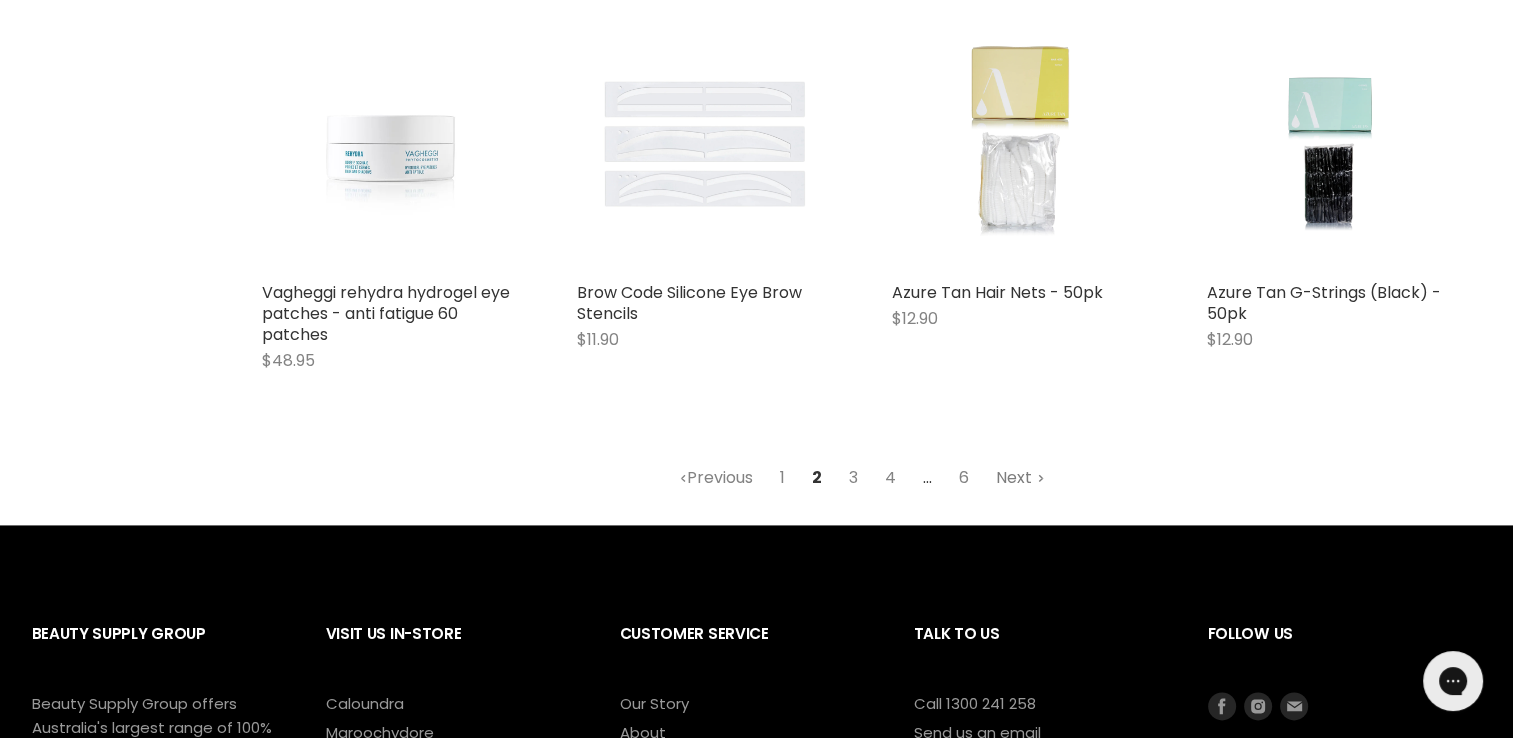 click on "Next" at bounding box center [1020, 478] 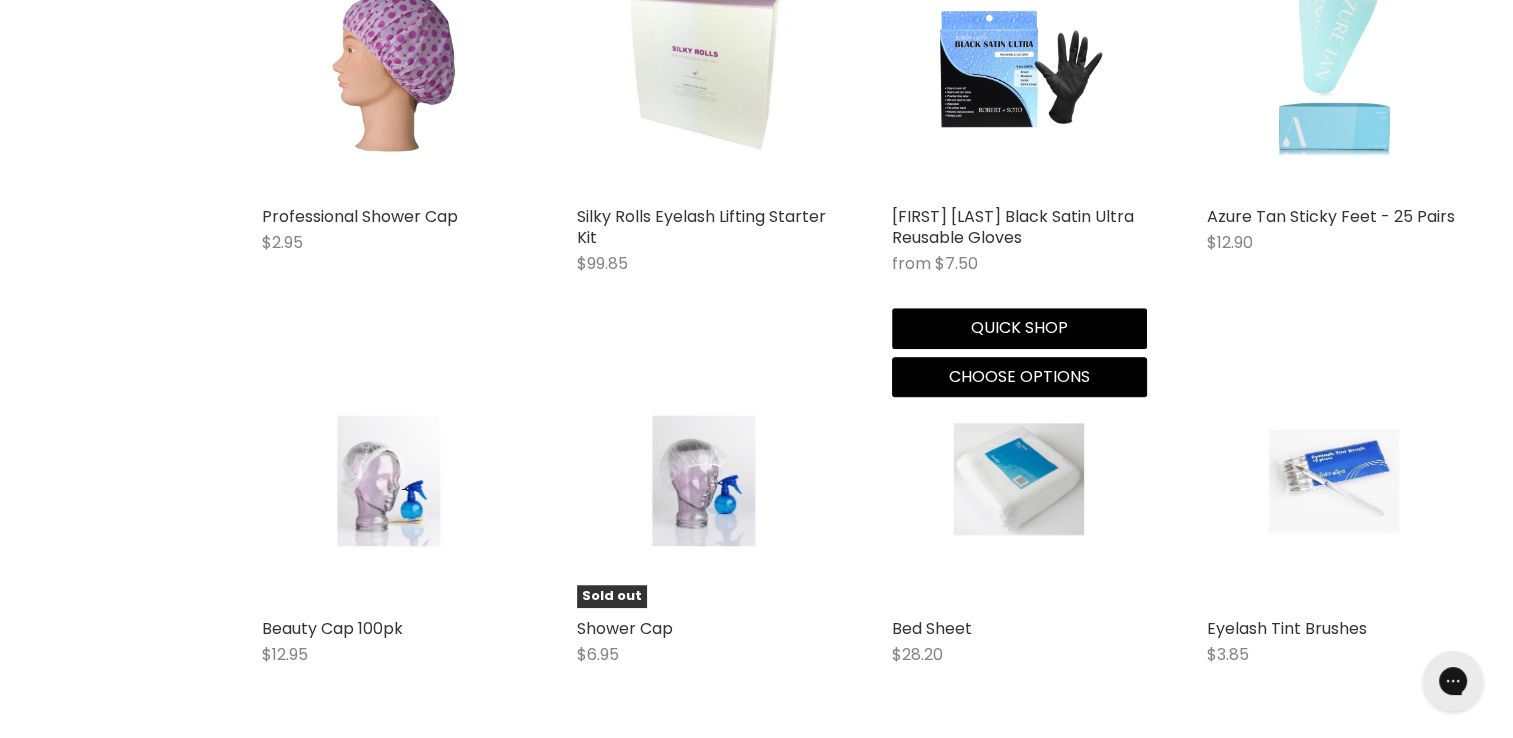 scroll, scrollTop: 1573, scrollLeft: 0, axis: vertical 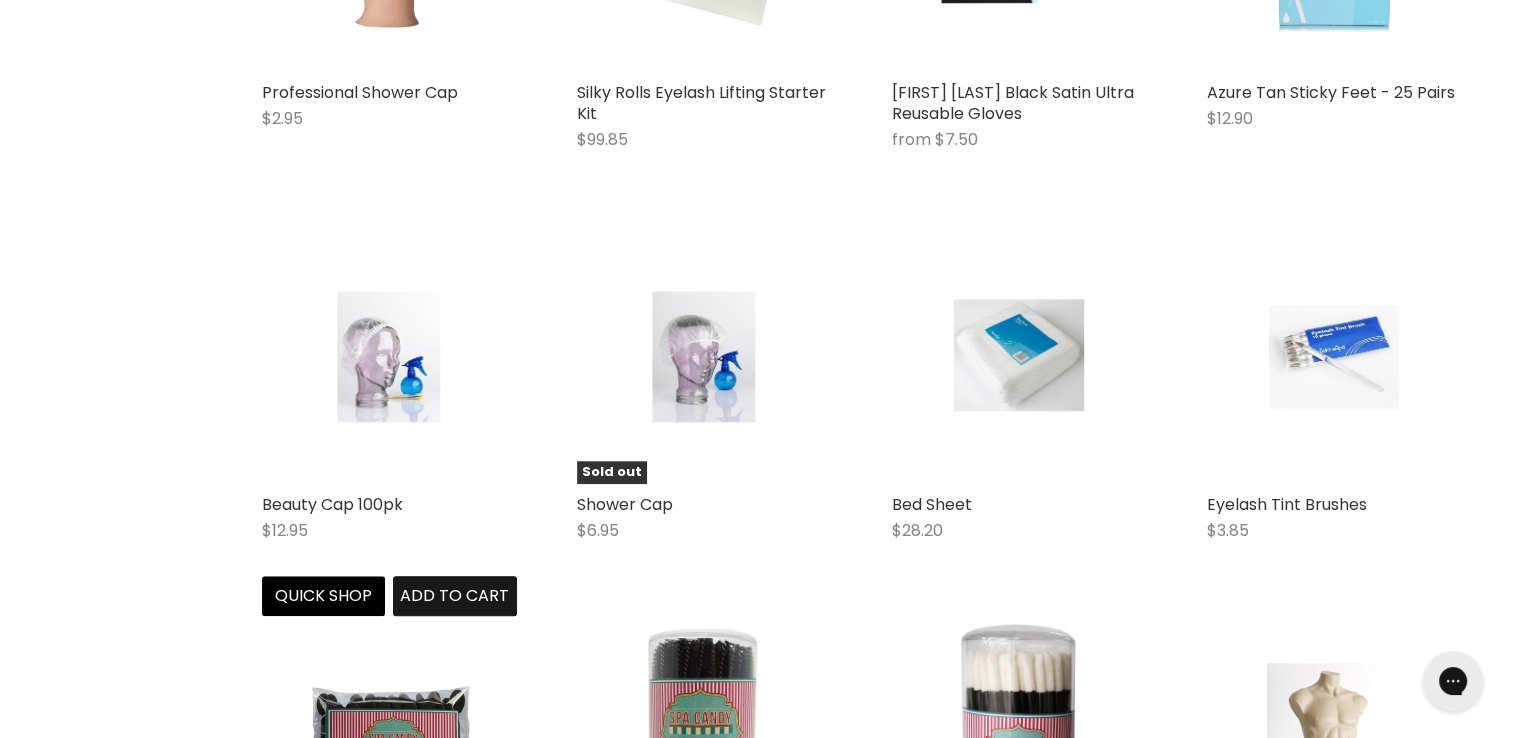 click on "Add to cart" at bounding box center [454, 595] 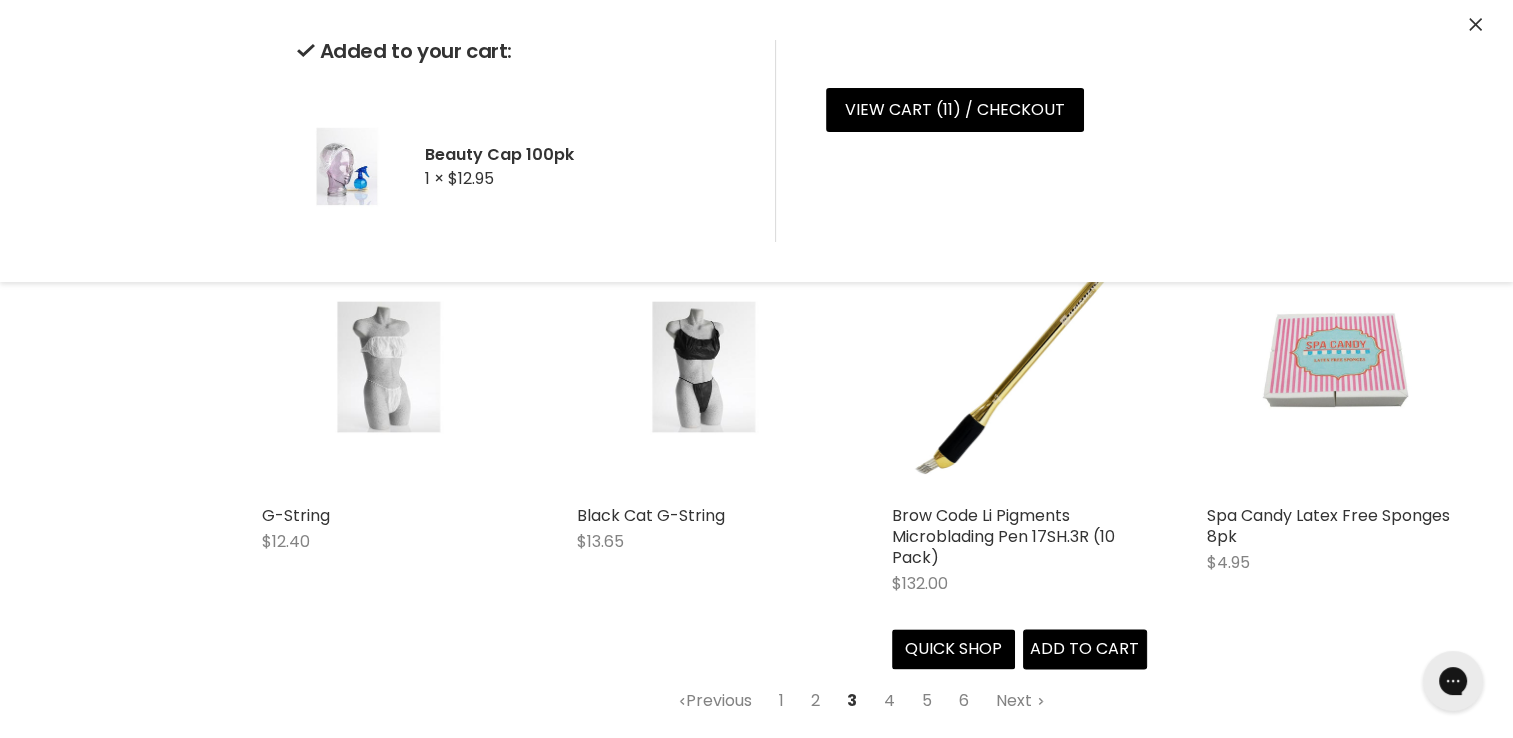 scroll, scrollTop: 2373, scrollLeft: 0, axis: vertical 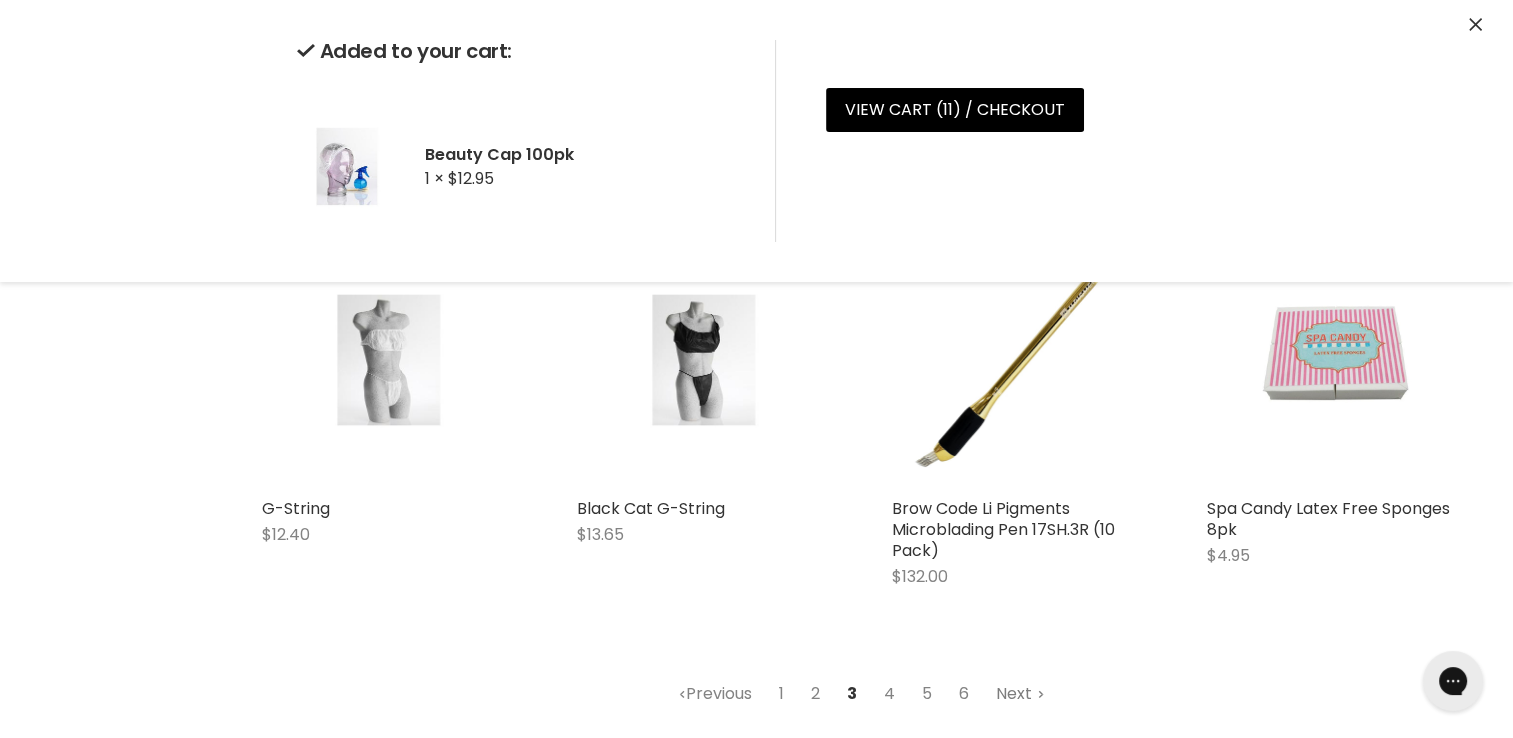 click on "Next" at bounding box center (1020, 694) 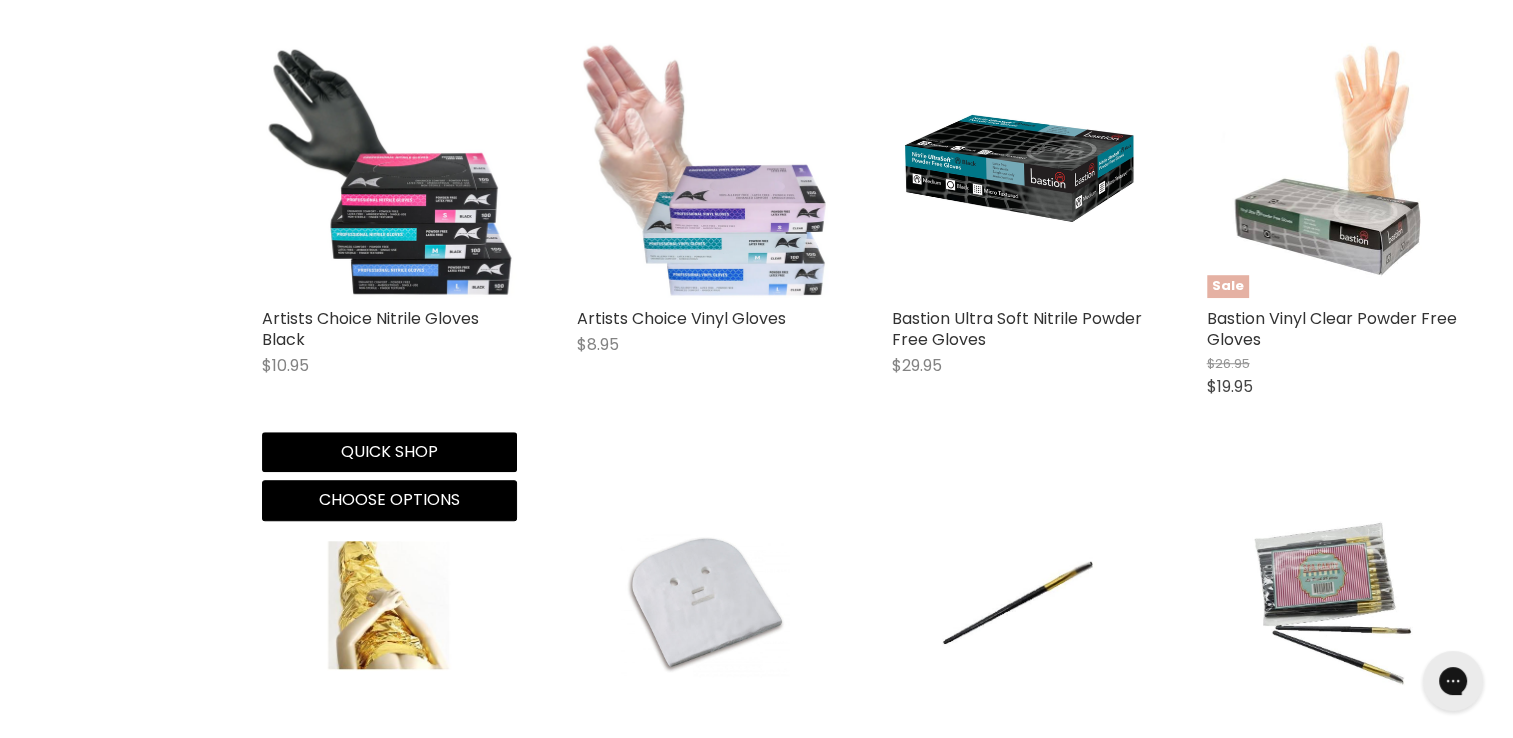 scroll, scrollTop: 1373, scrollLeft: 0, axis: vertical 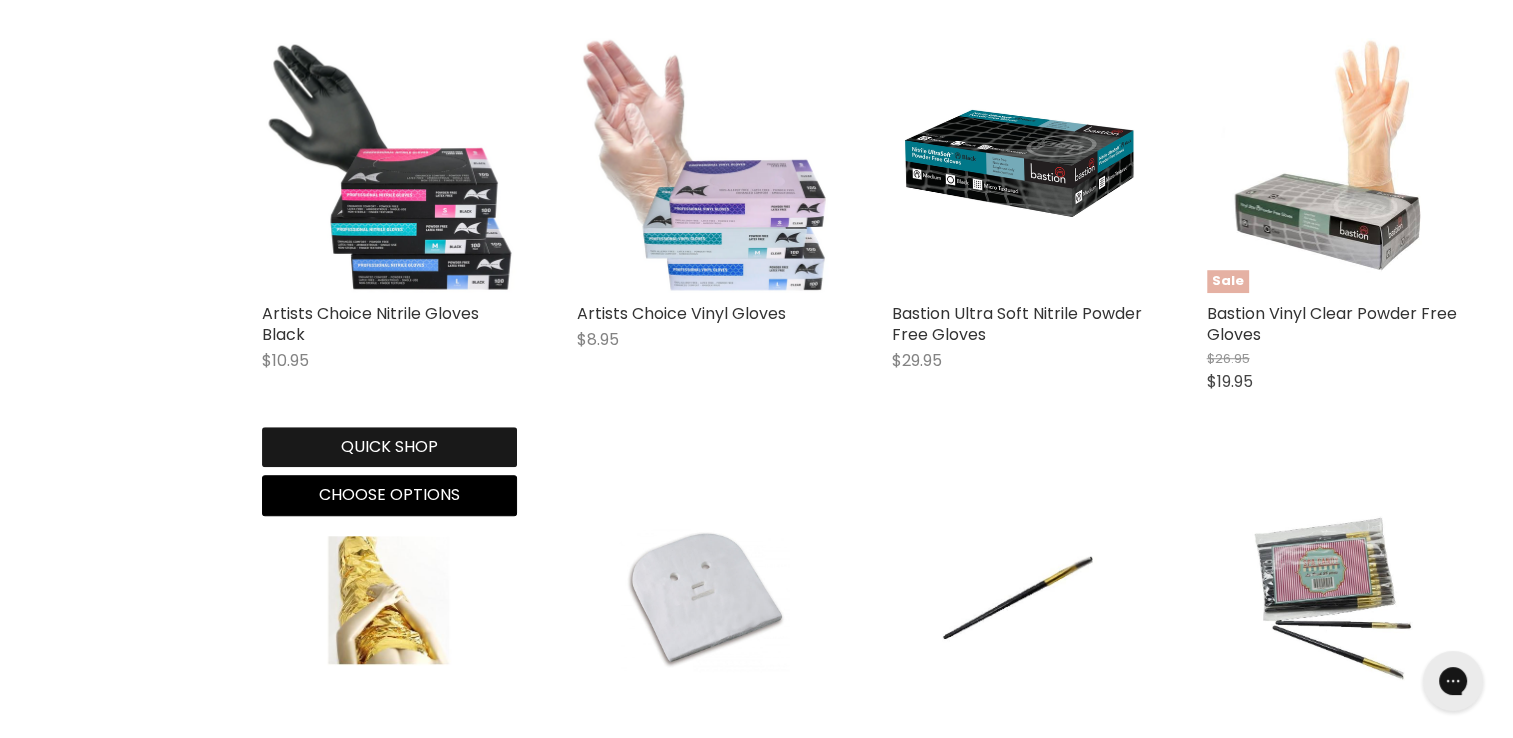 click on "Quick shop" at bounding box center [389, 447] 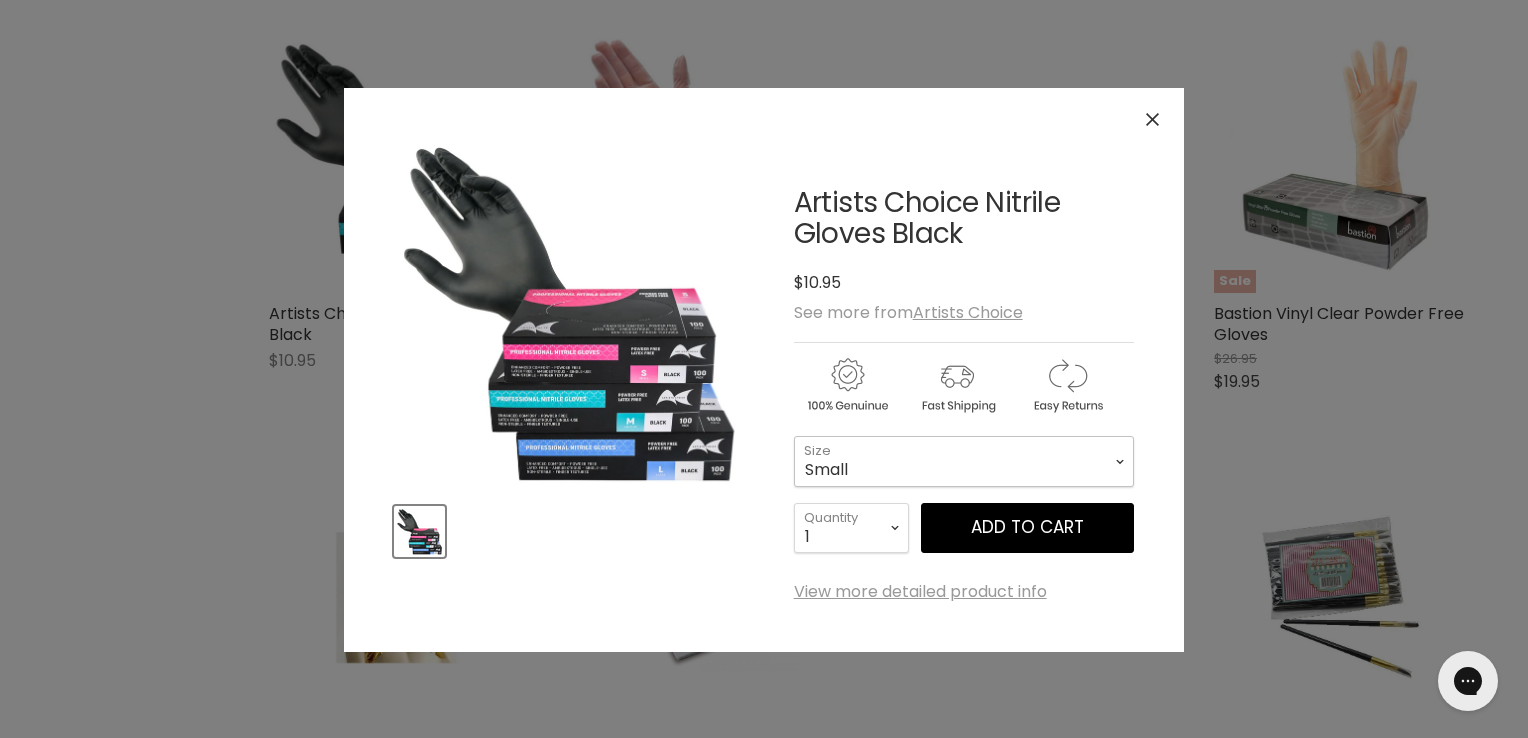 click on "Small
Medium
Large" at bounding box center (964, 461) 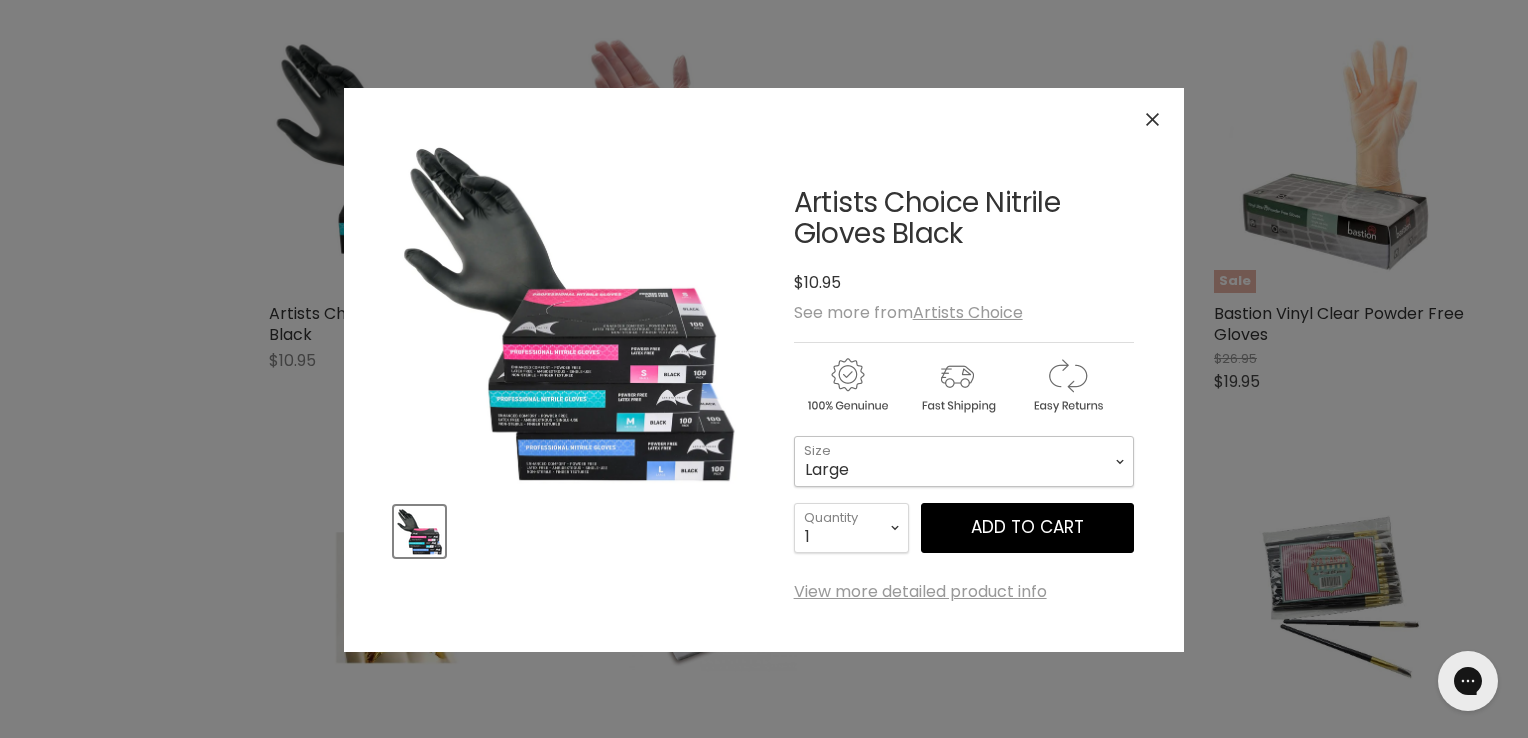 click on "Small
Medium
Large" at bounding box center [964, 461] 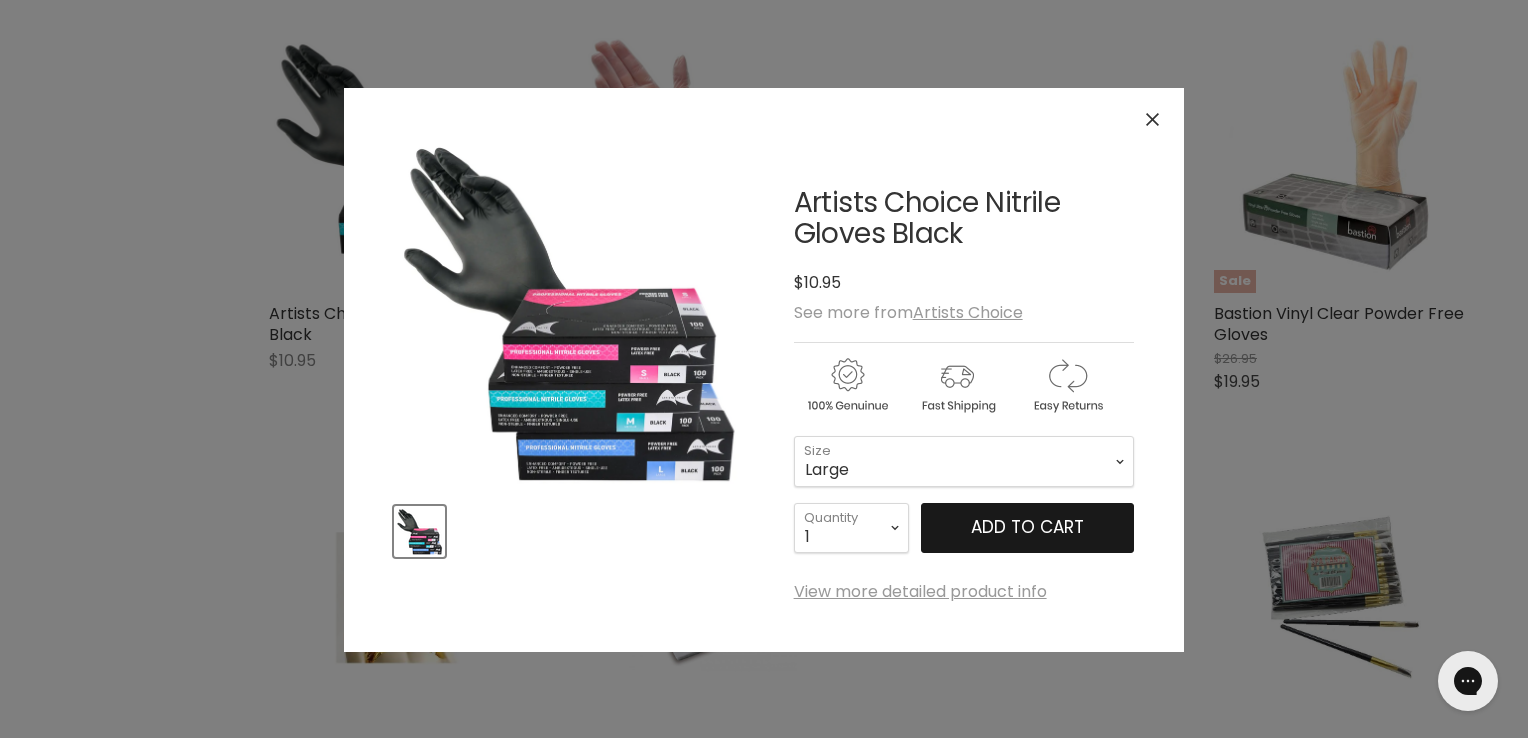 click on "Add to cart" at bounding box center (1027, 528) 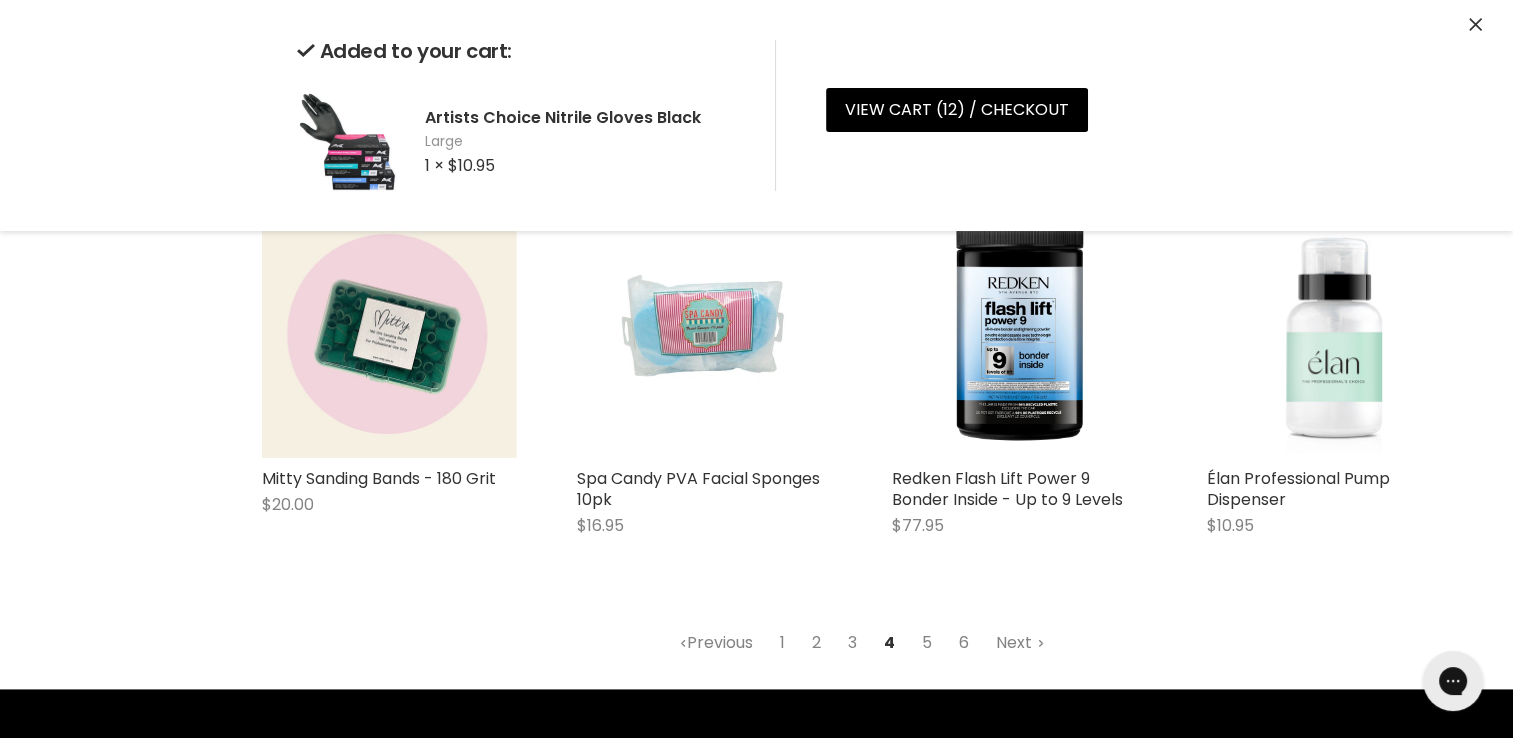 scroll, scrollTop: 2473, scrollLeft: 0, axis: vertical 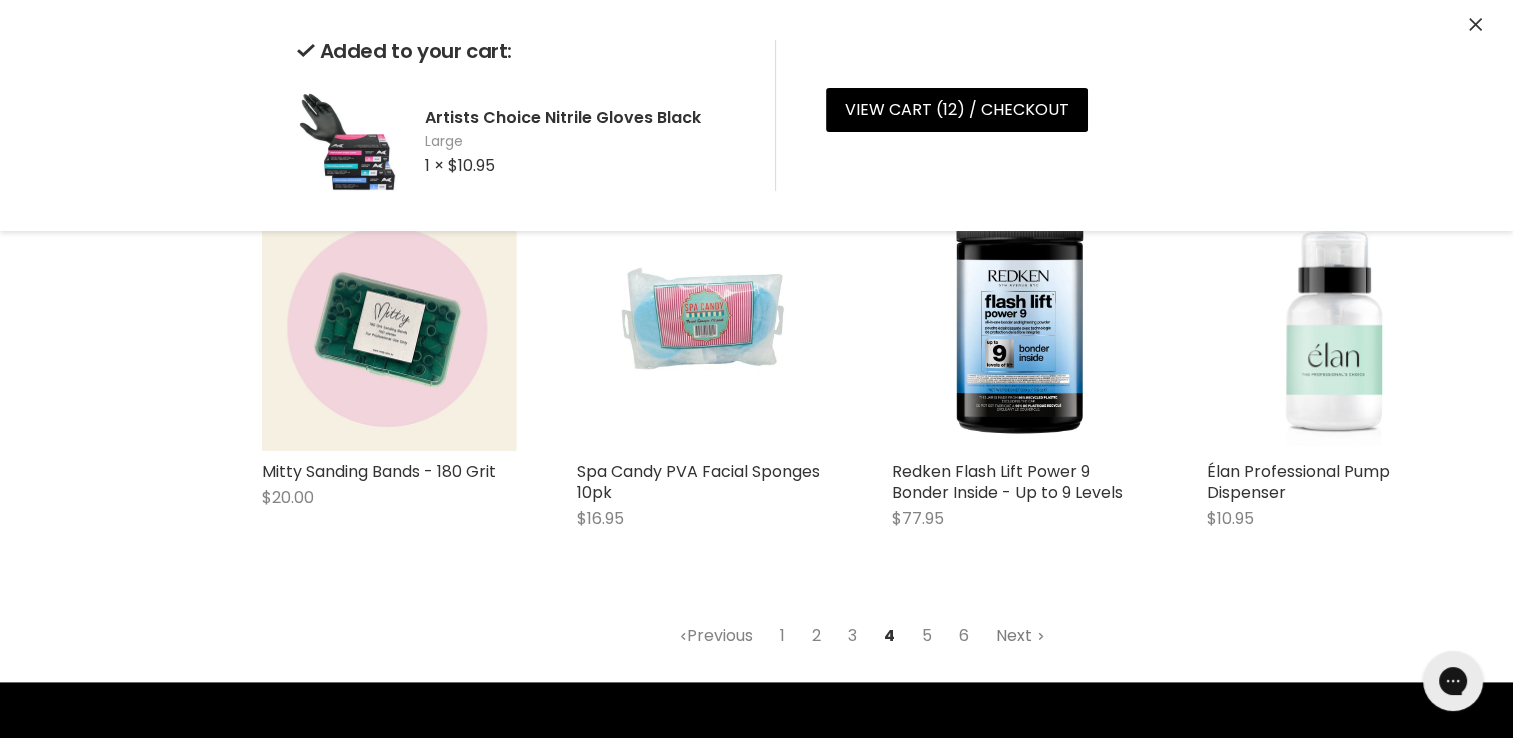 click on "Next" at bounding box center (1020, 636) 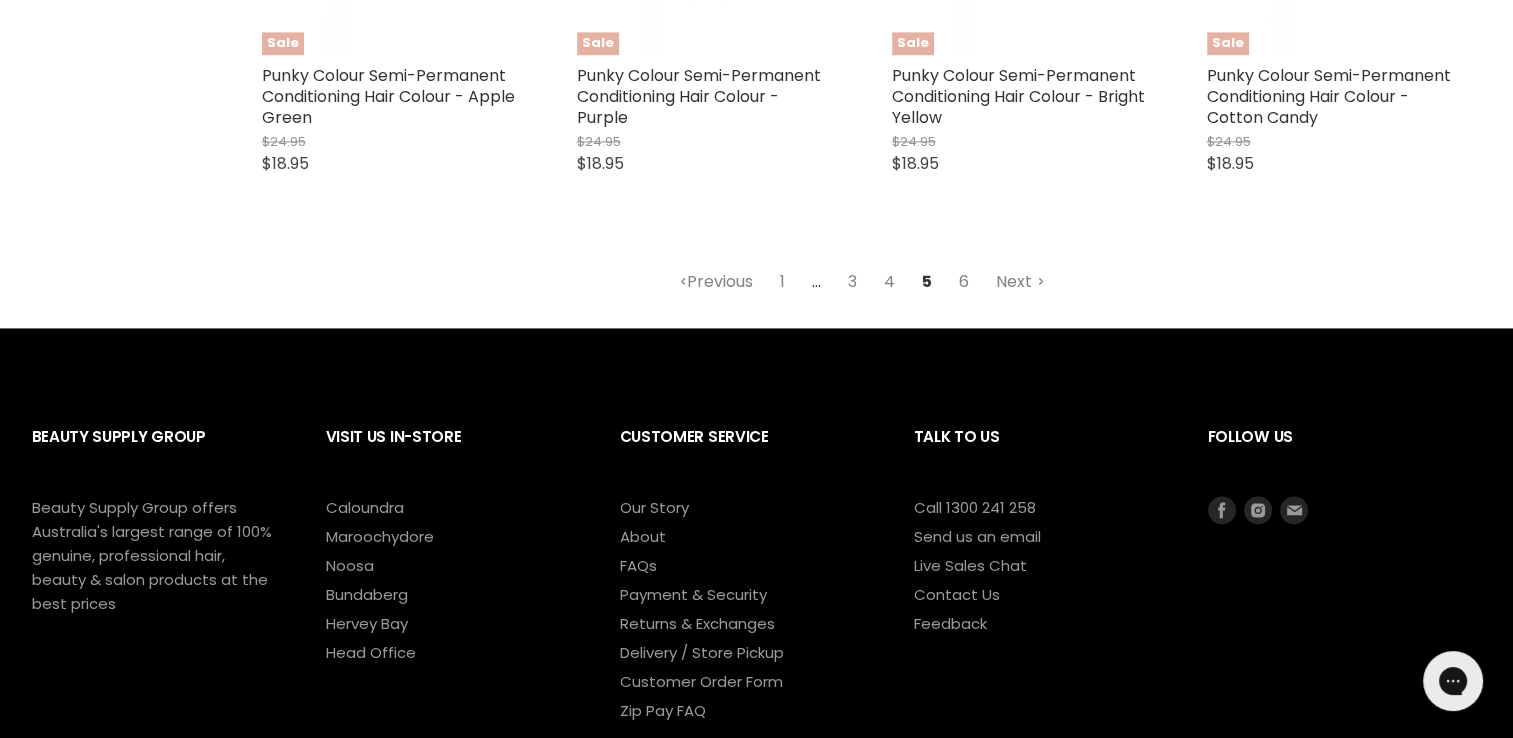 scroll, scrollTop: 3073, scrollLeft: 0, axis: vertical 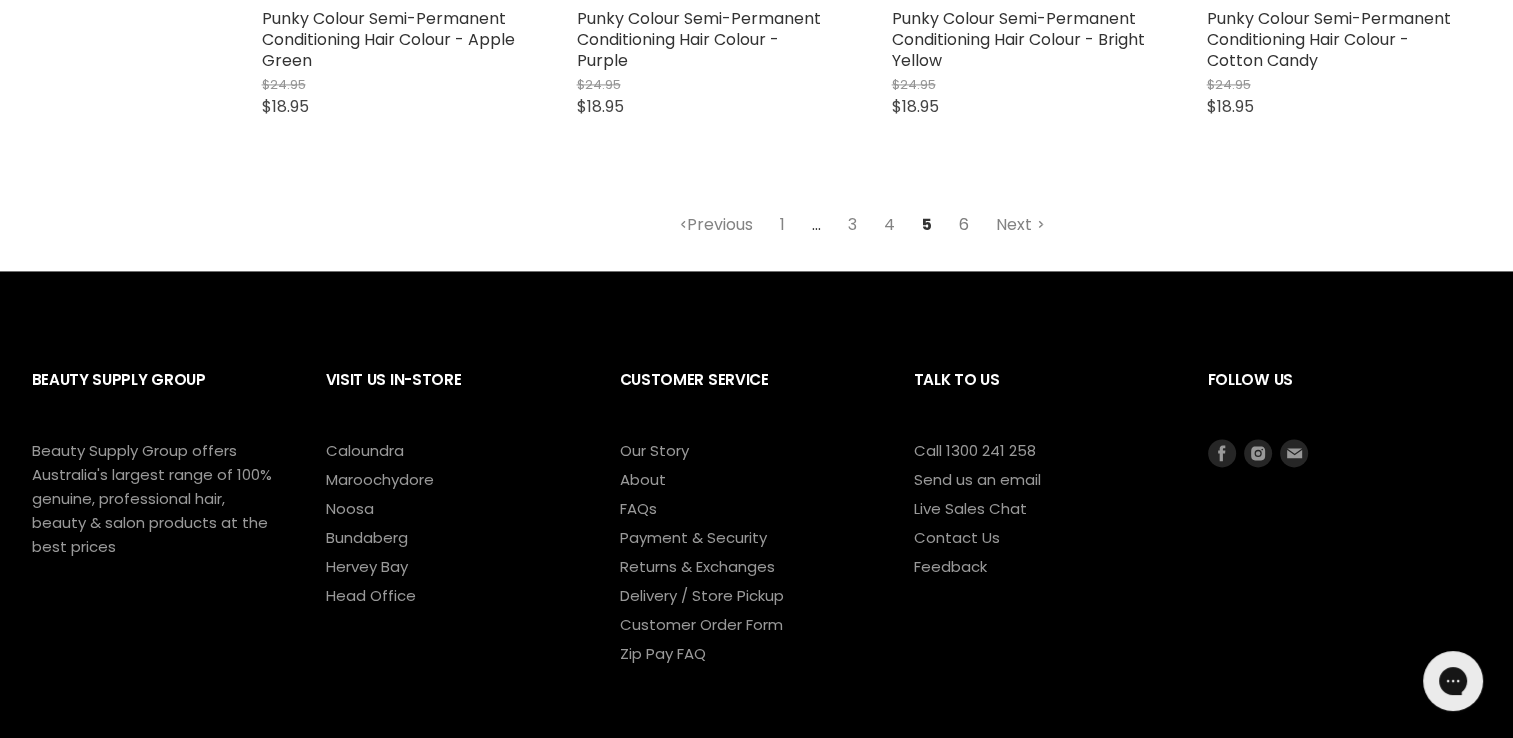 click on "6" at bounding box center (964, 225) 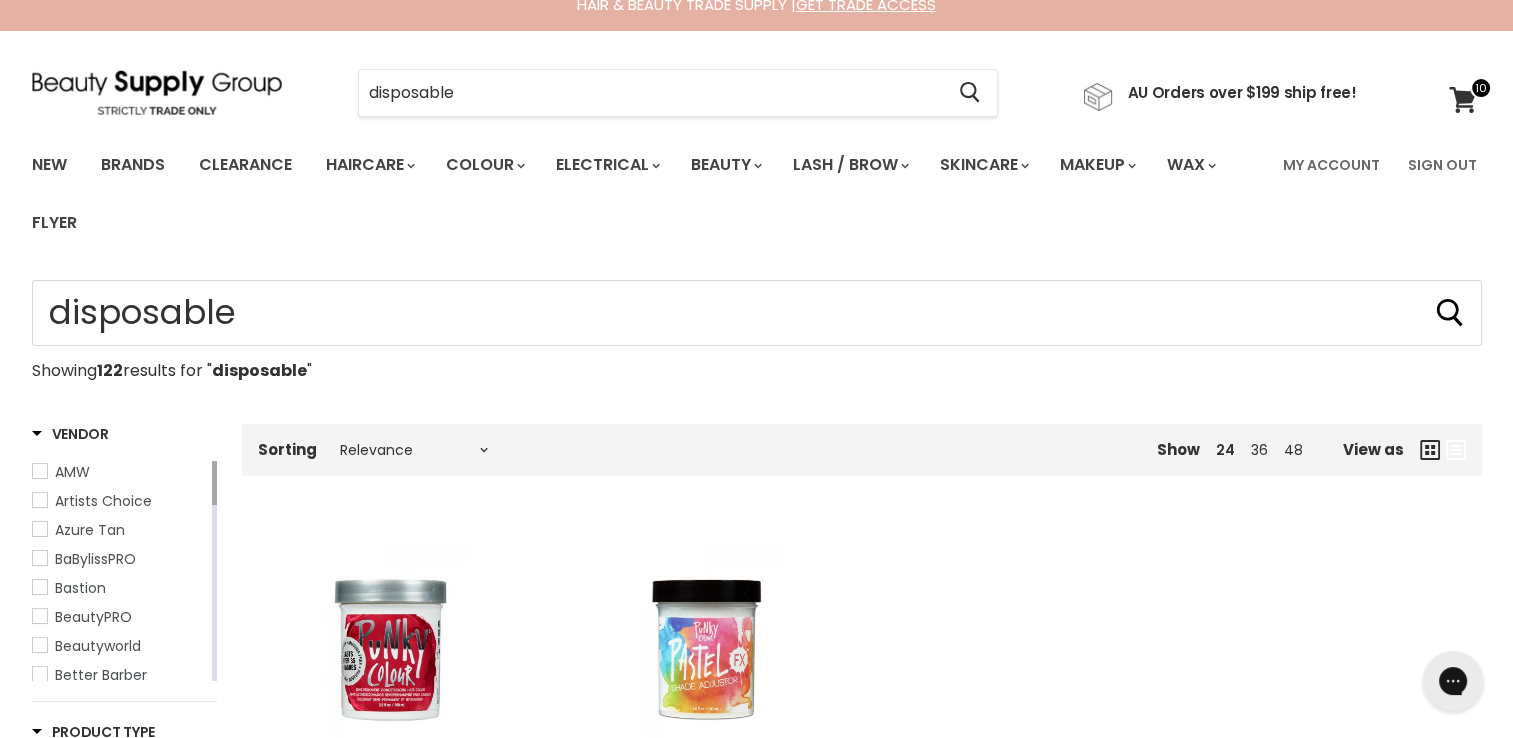 scroll, scrollTop: 0, scrollLeft: 0, axis: both 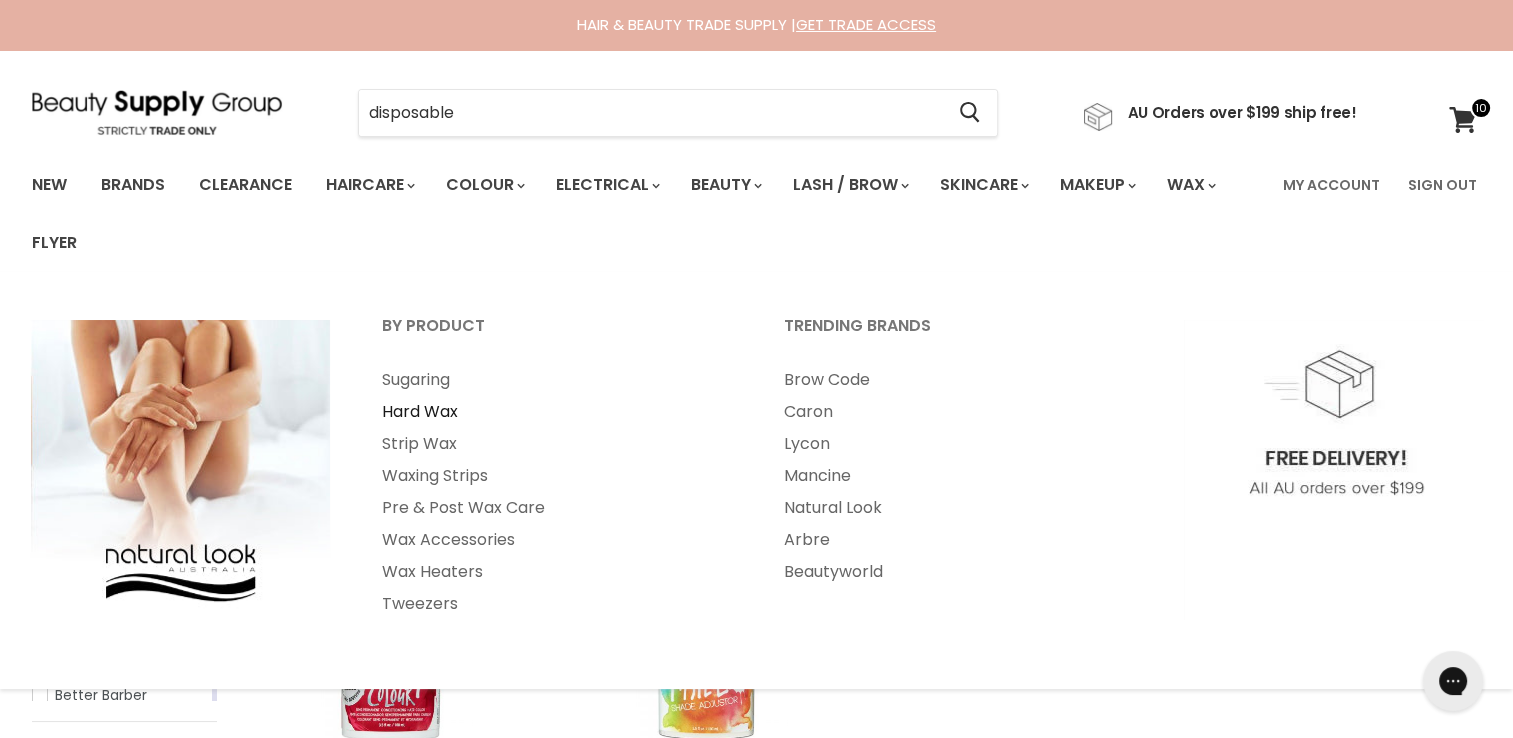 click on "Hard Wax" at bounding box center [556, 412] 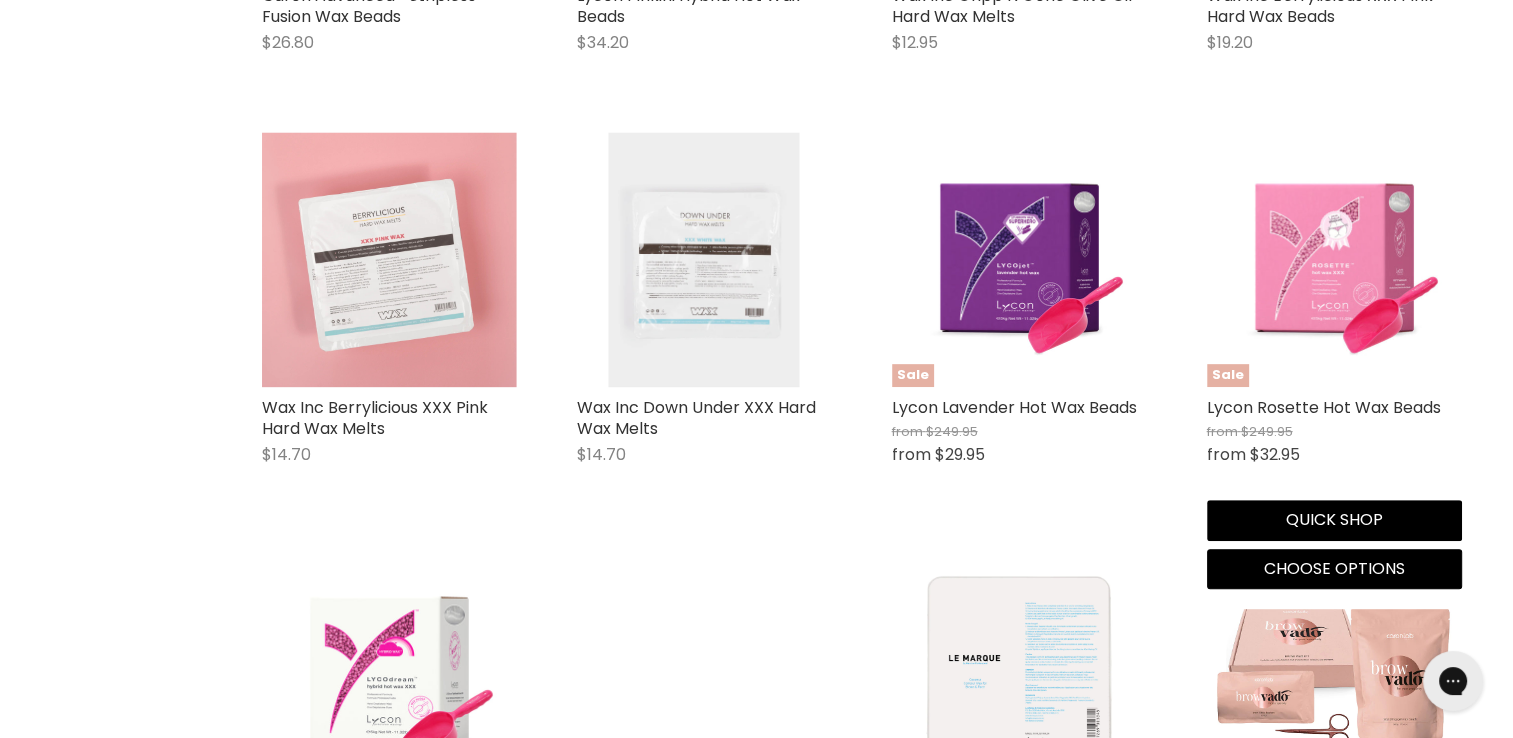 scroll, scrollTop: 900, scrollLeft: 0, axis: vertical 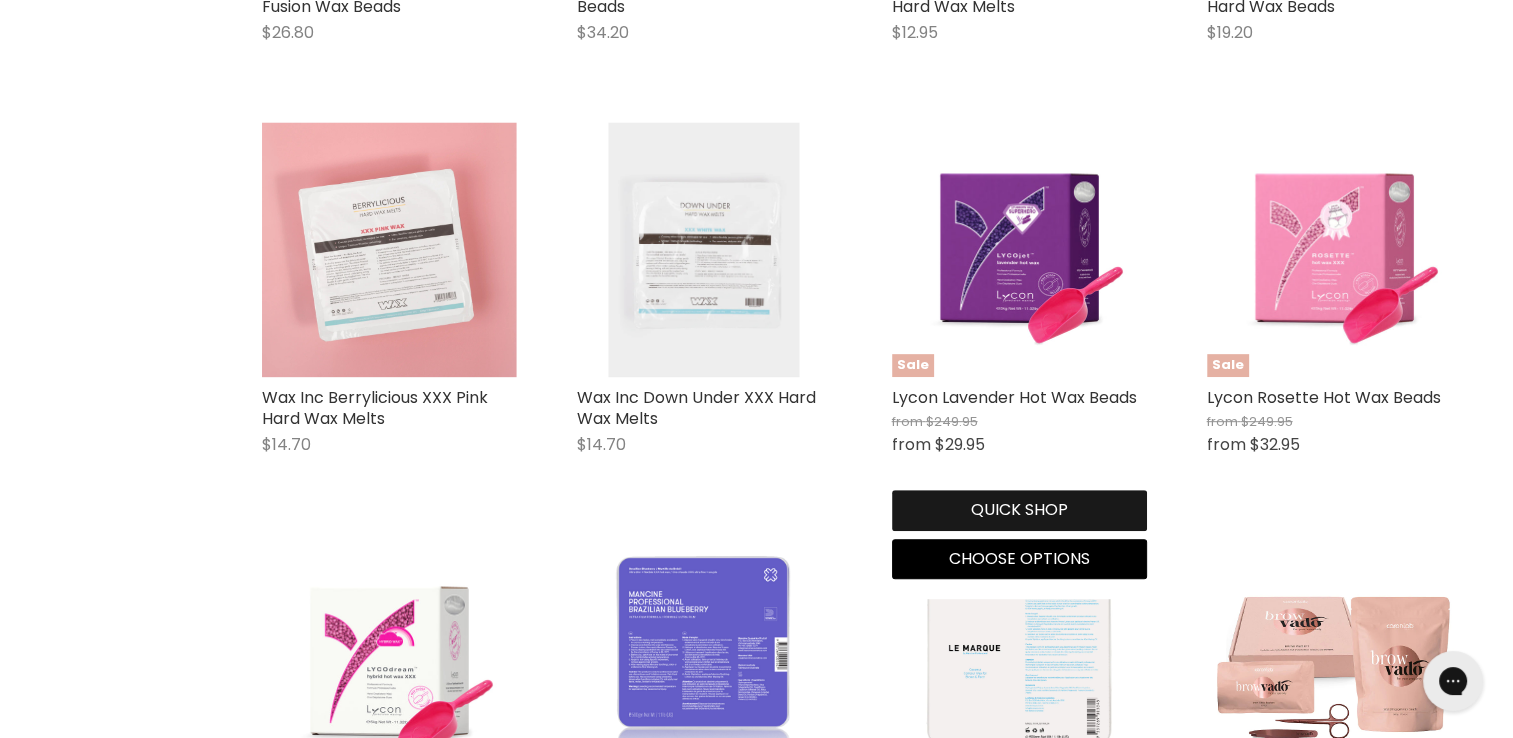 click on "Quick shop" at bounding box center (1019, 510) 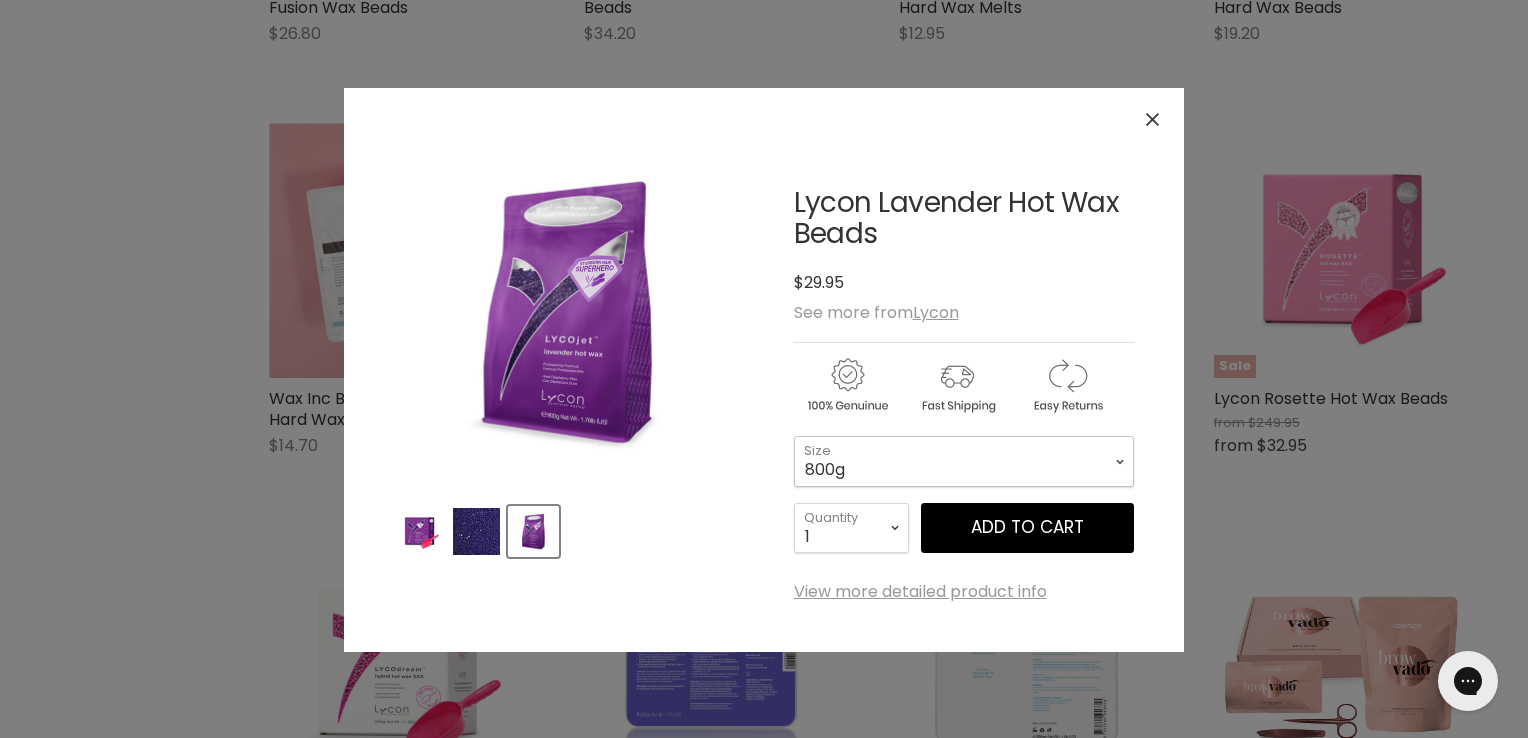 click on "800g
5kg" at bounding box center (964, 461) 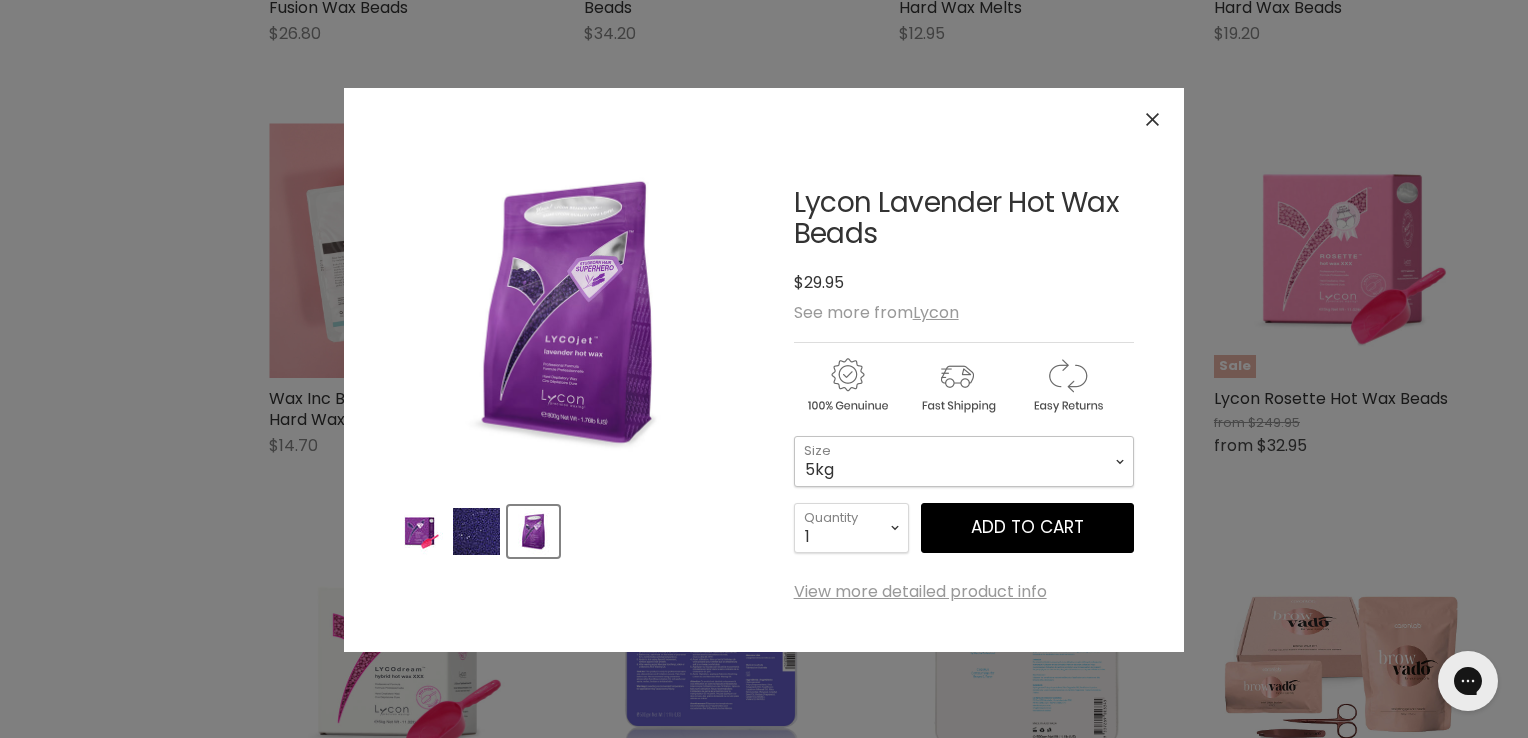 click on "800g
5kg" at bounding box center [964, 461] 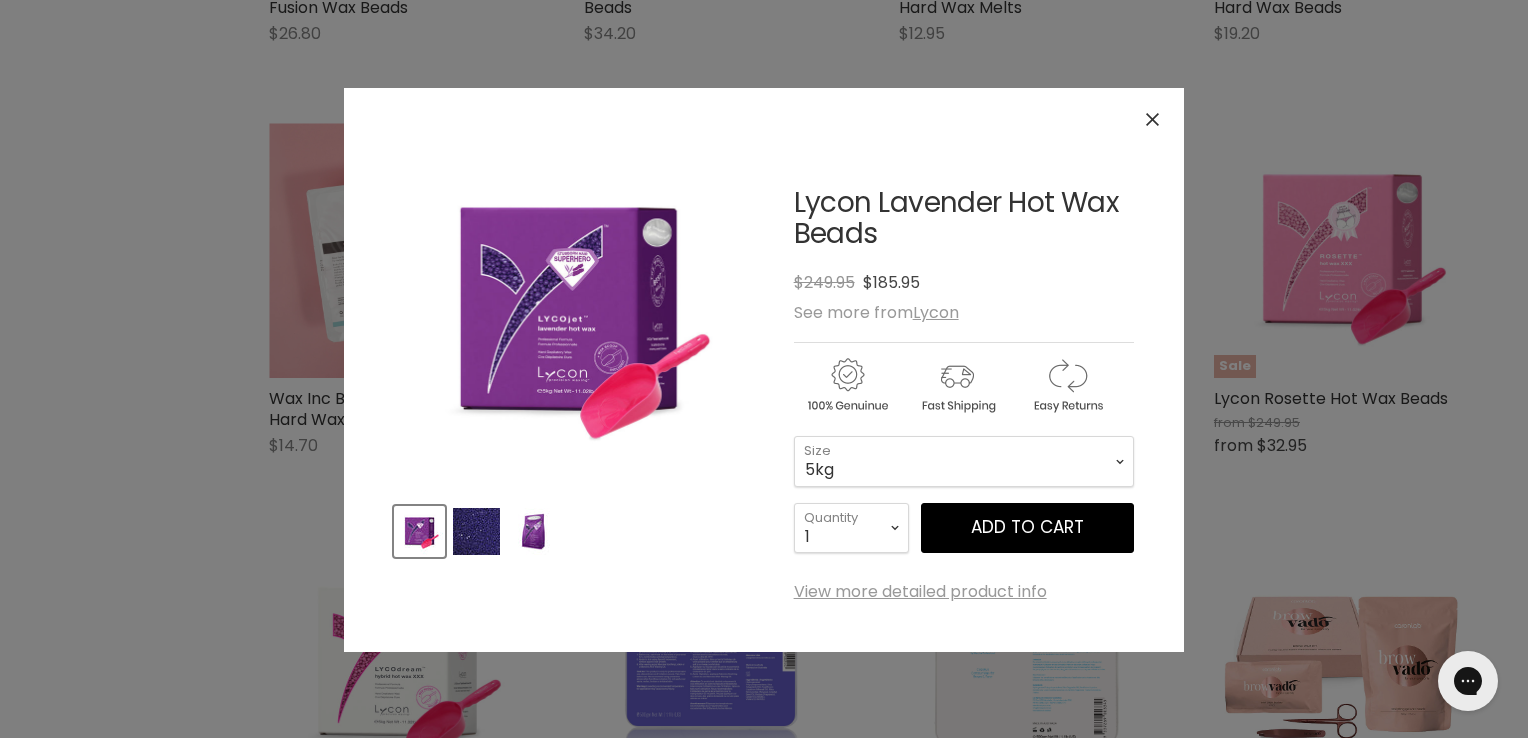 click at bounding box center [1152, 119] 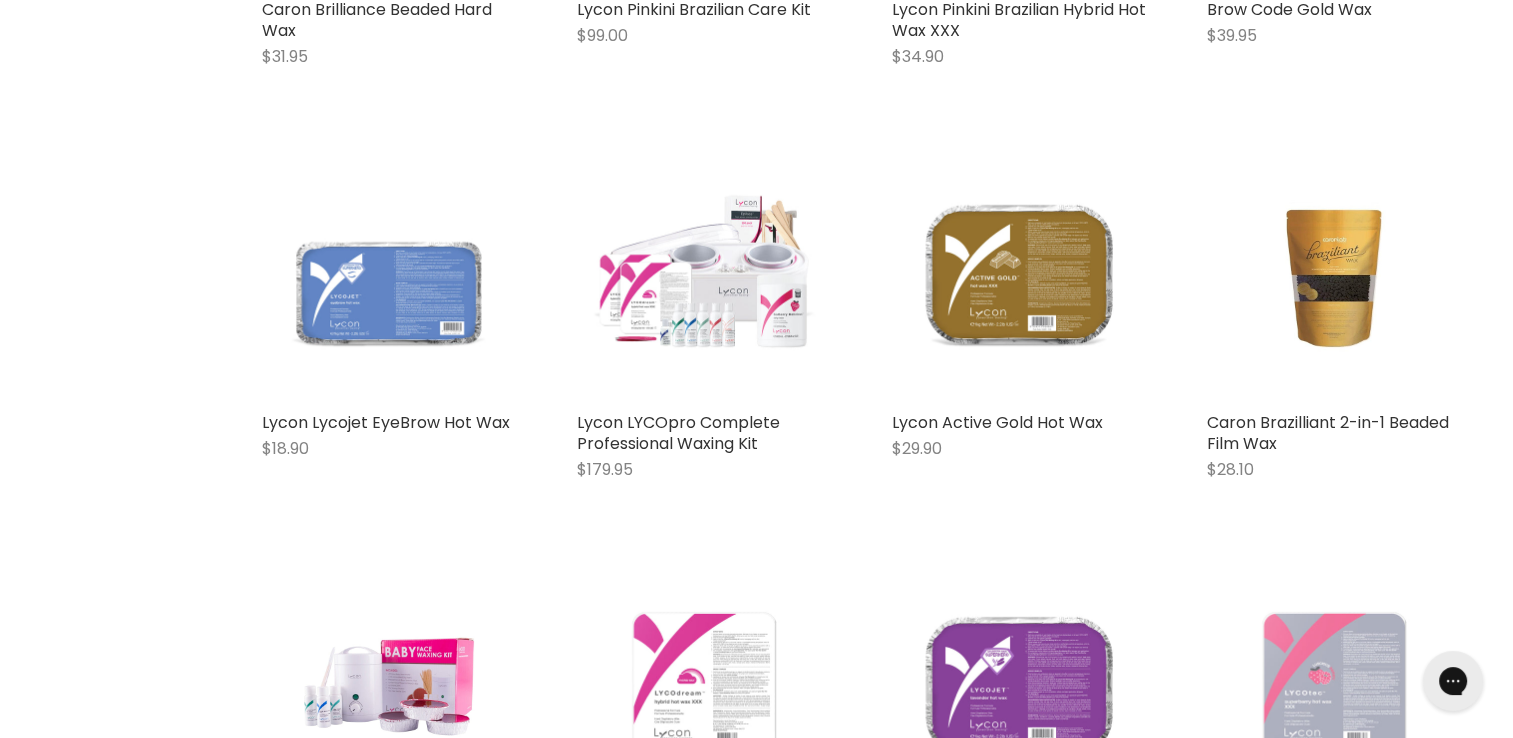 scroll, scrollTop: 3400, scrollLeft: 0, axis: vertical 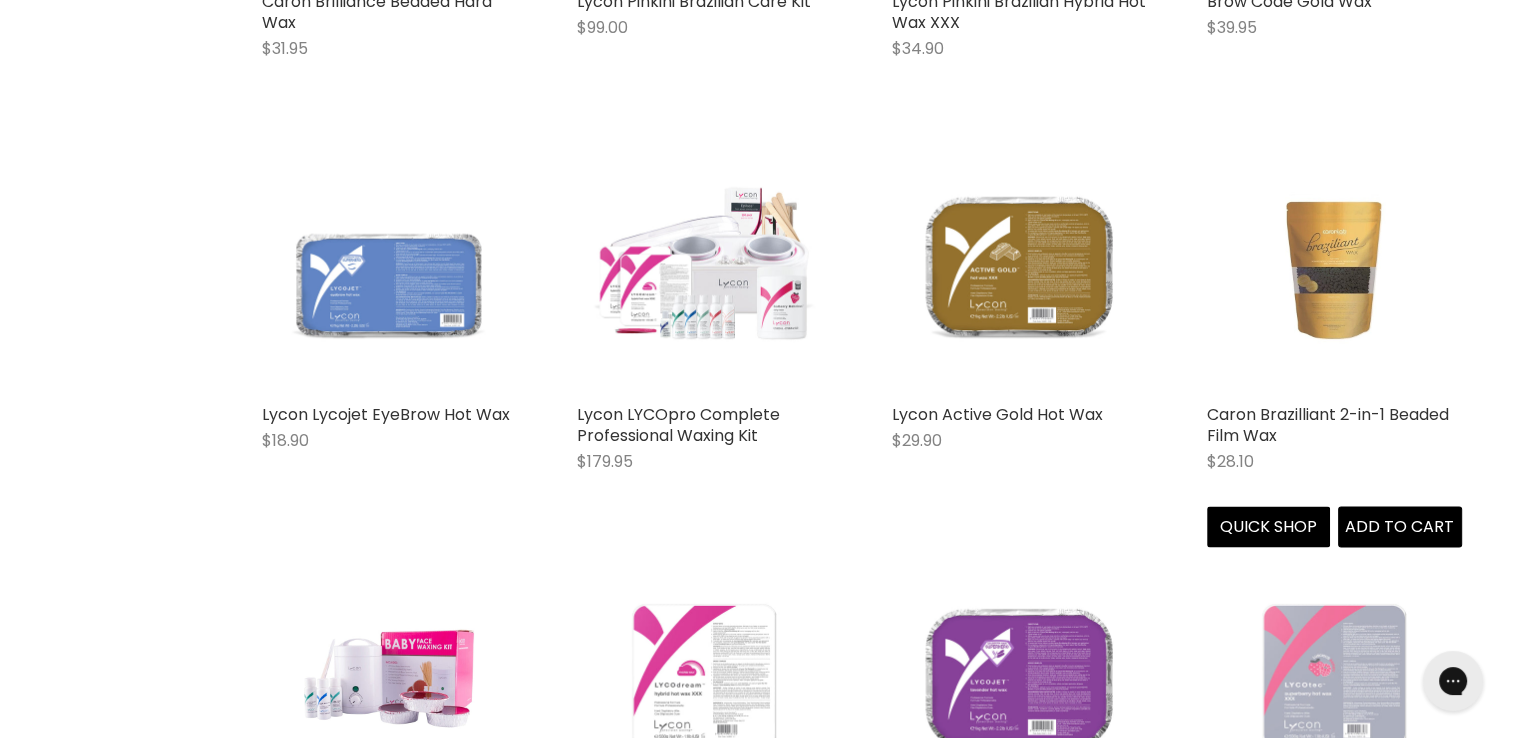 click at bounding box center [1334, 265] 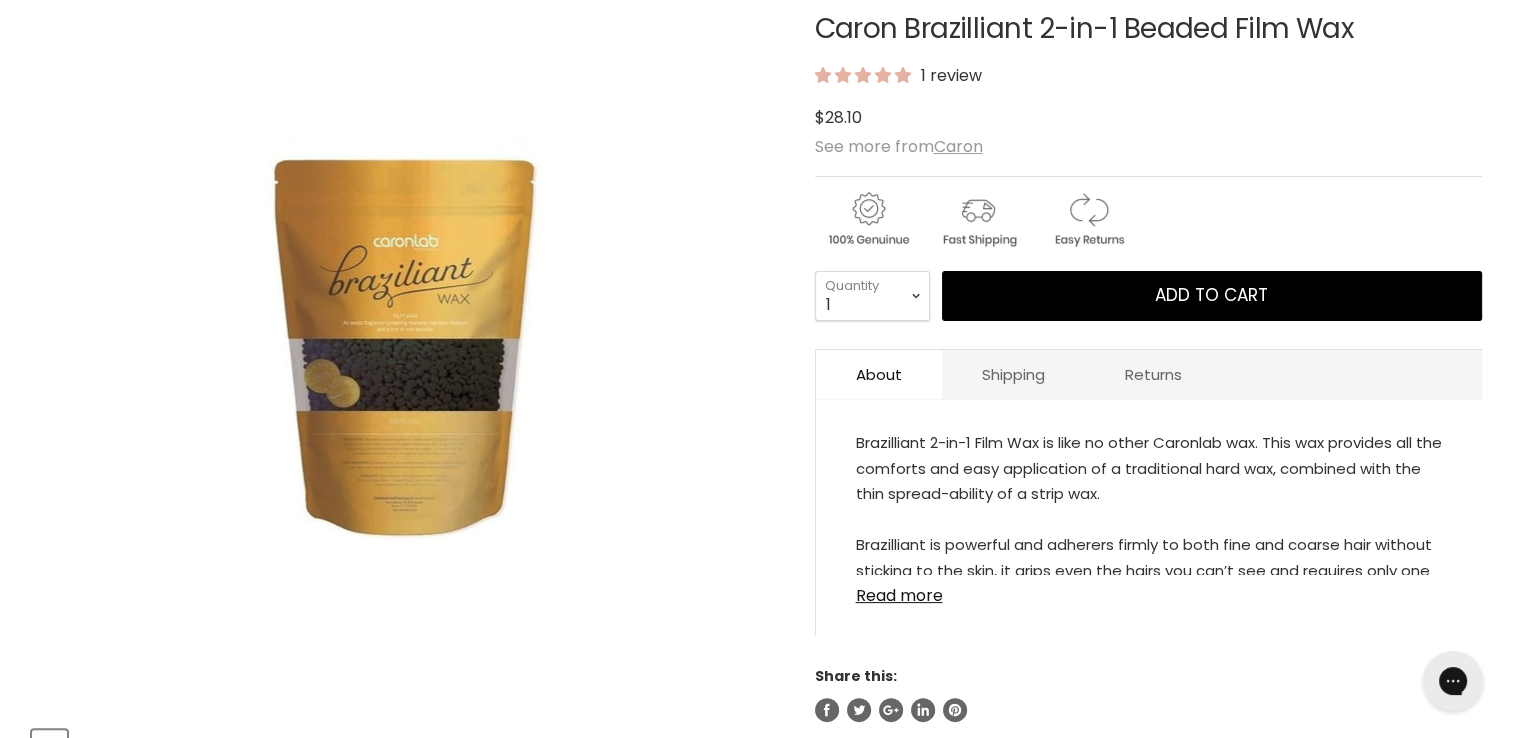 scroll, scrollTop: 400, scrollLeft: 0, axis: vertical 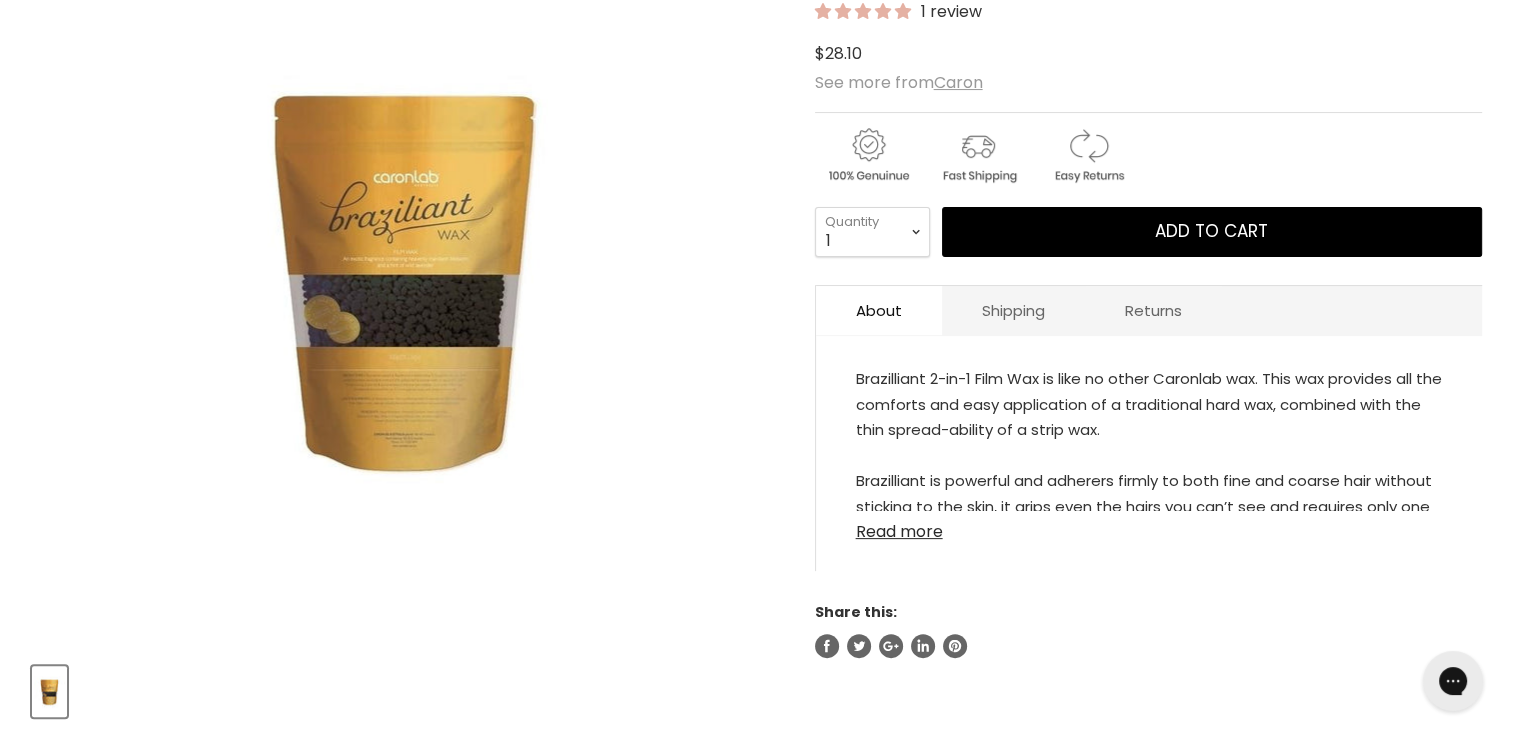 click on "Read more" at bounding box center [1149, 526] 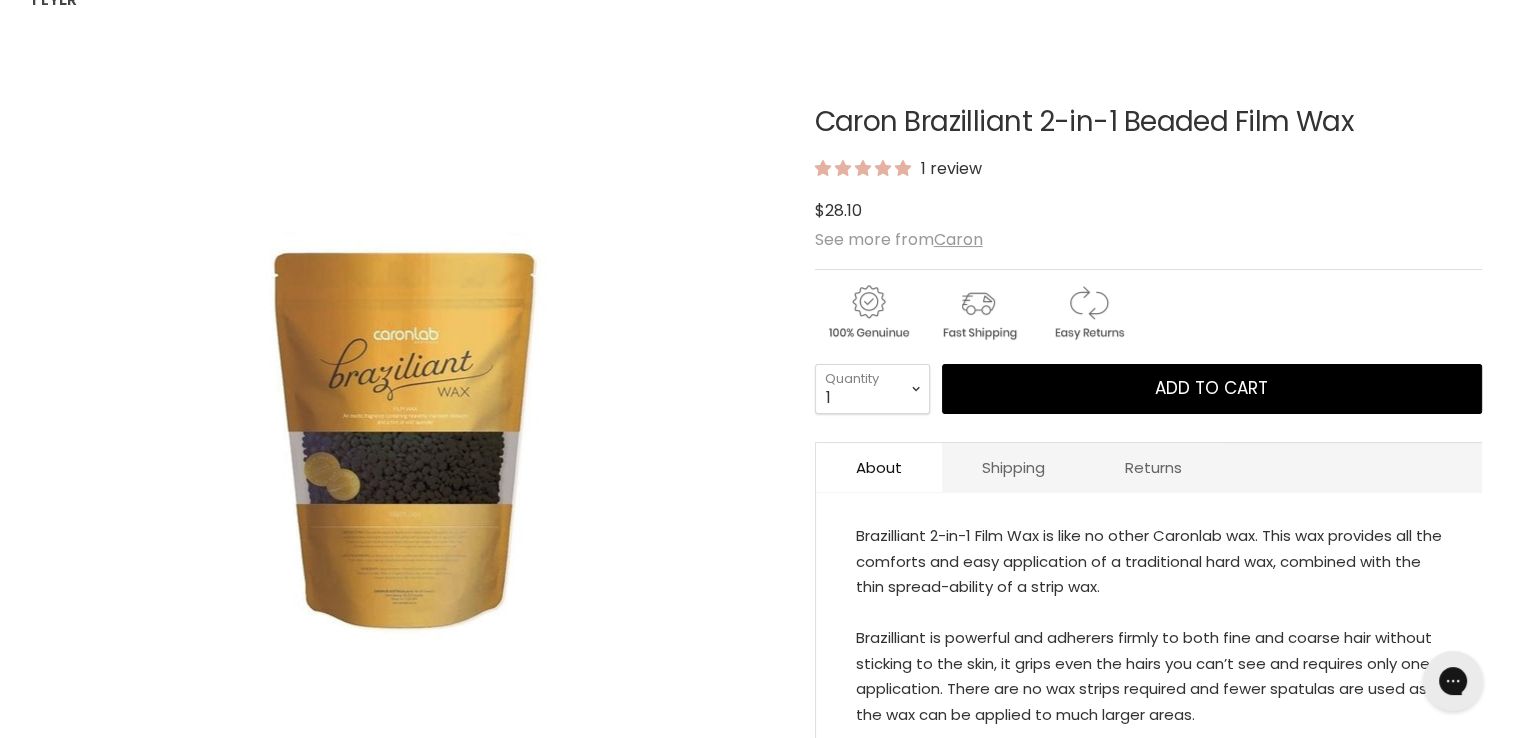 scroll, scrollTop: 100, scrollLeft: 0, axis: vertical 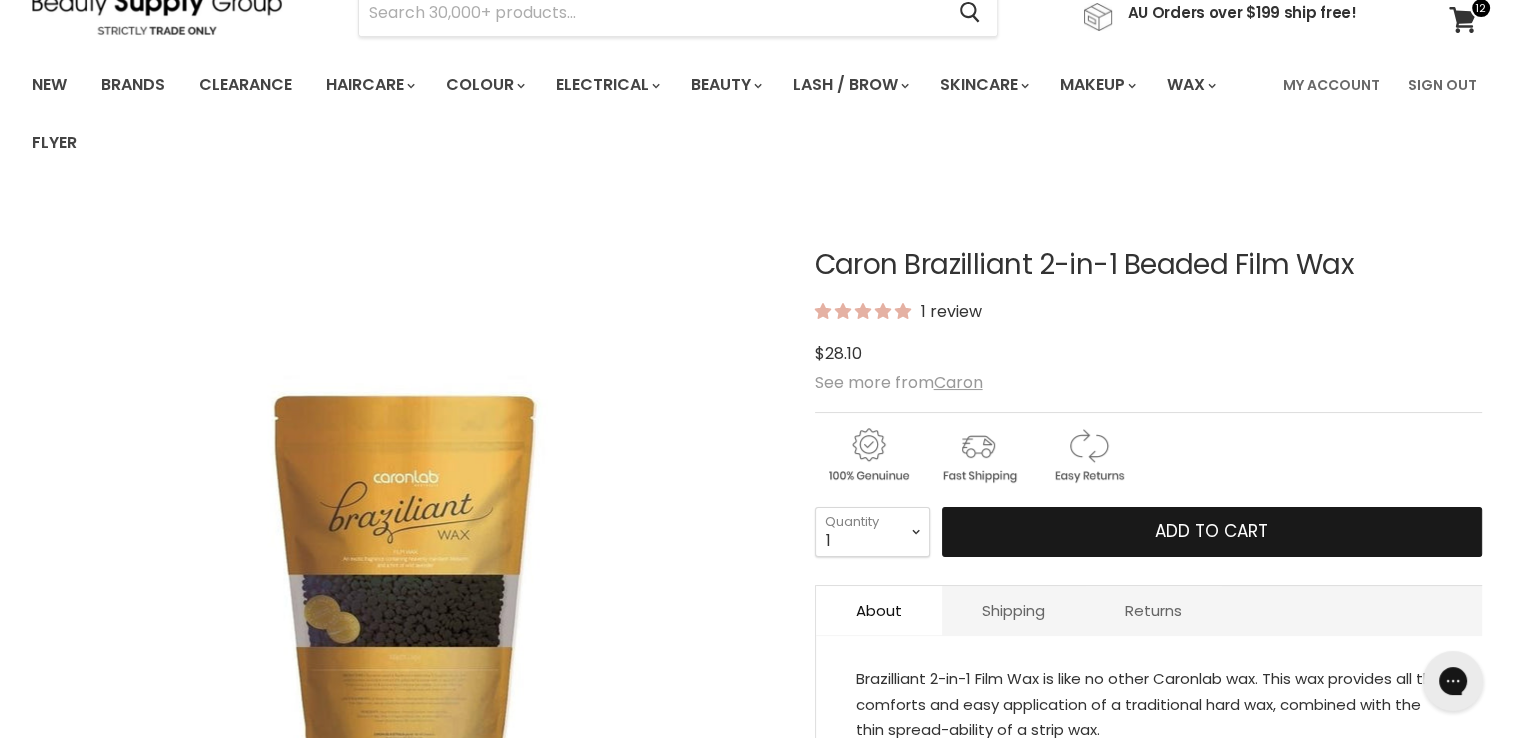 click on "Add to cart" at bounding box center (1211, 531) 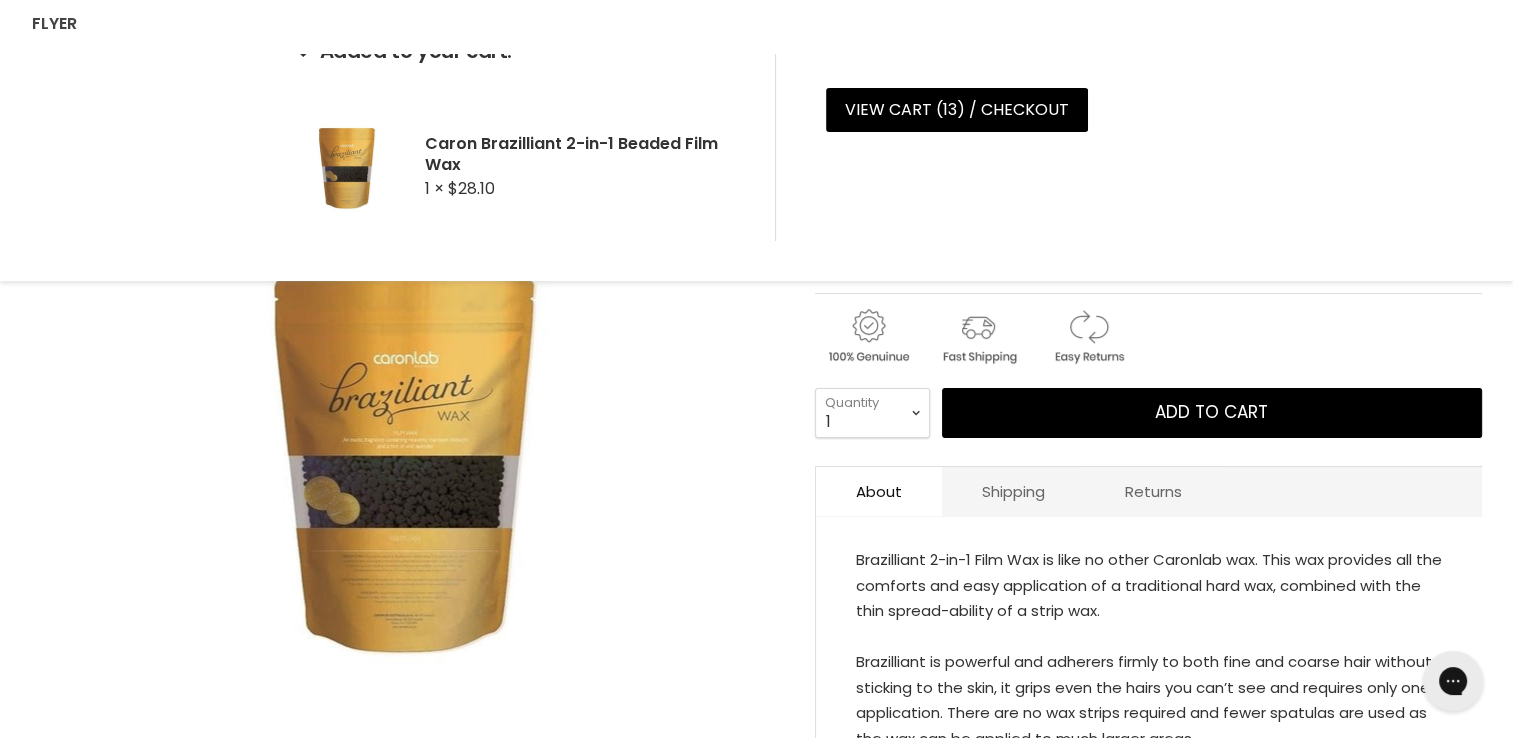 scroll, scrollTop: 0, scrollLeft: 0, axis: both 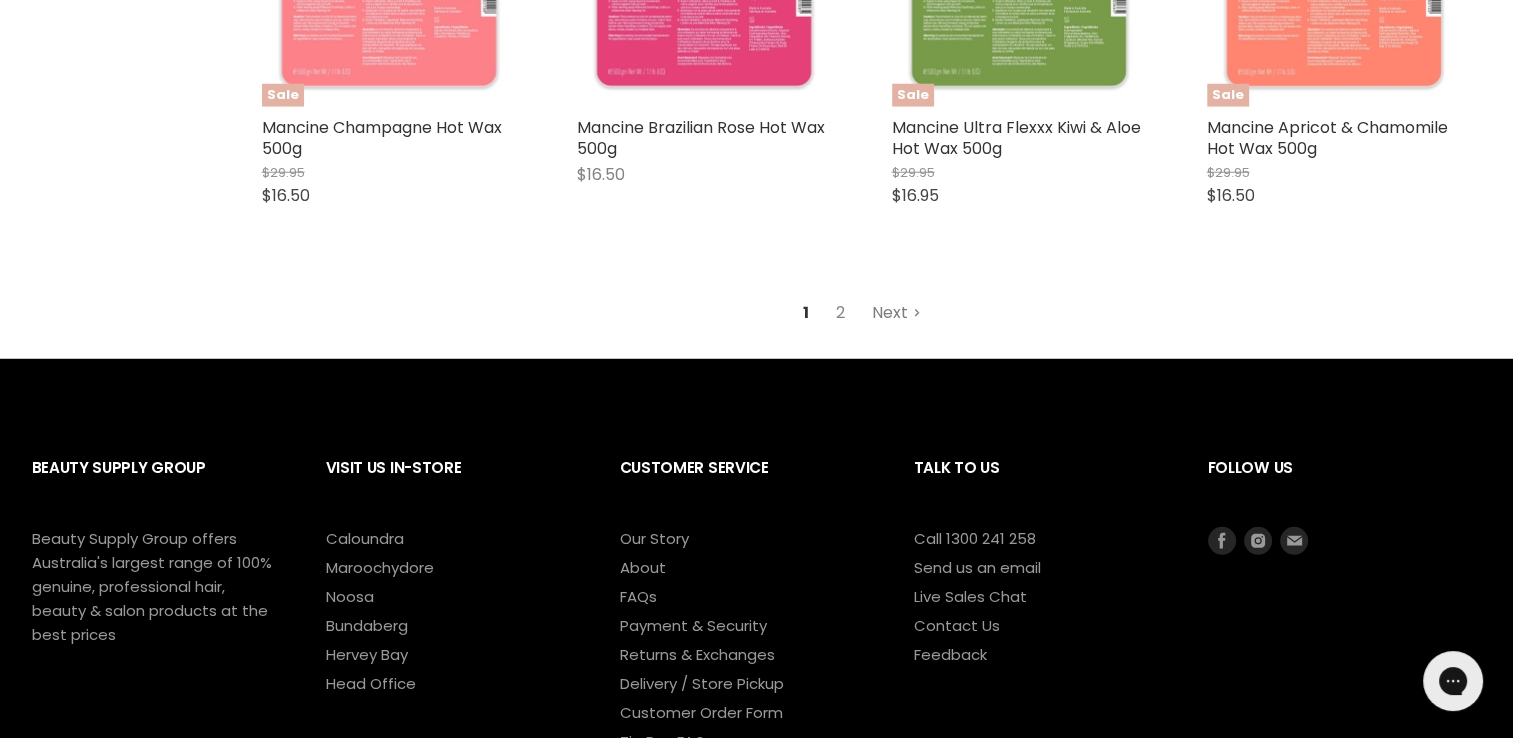 click on "Next" at bounding box center (896, 313) 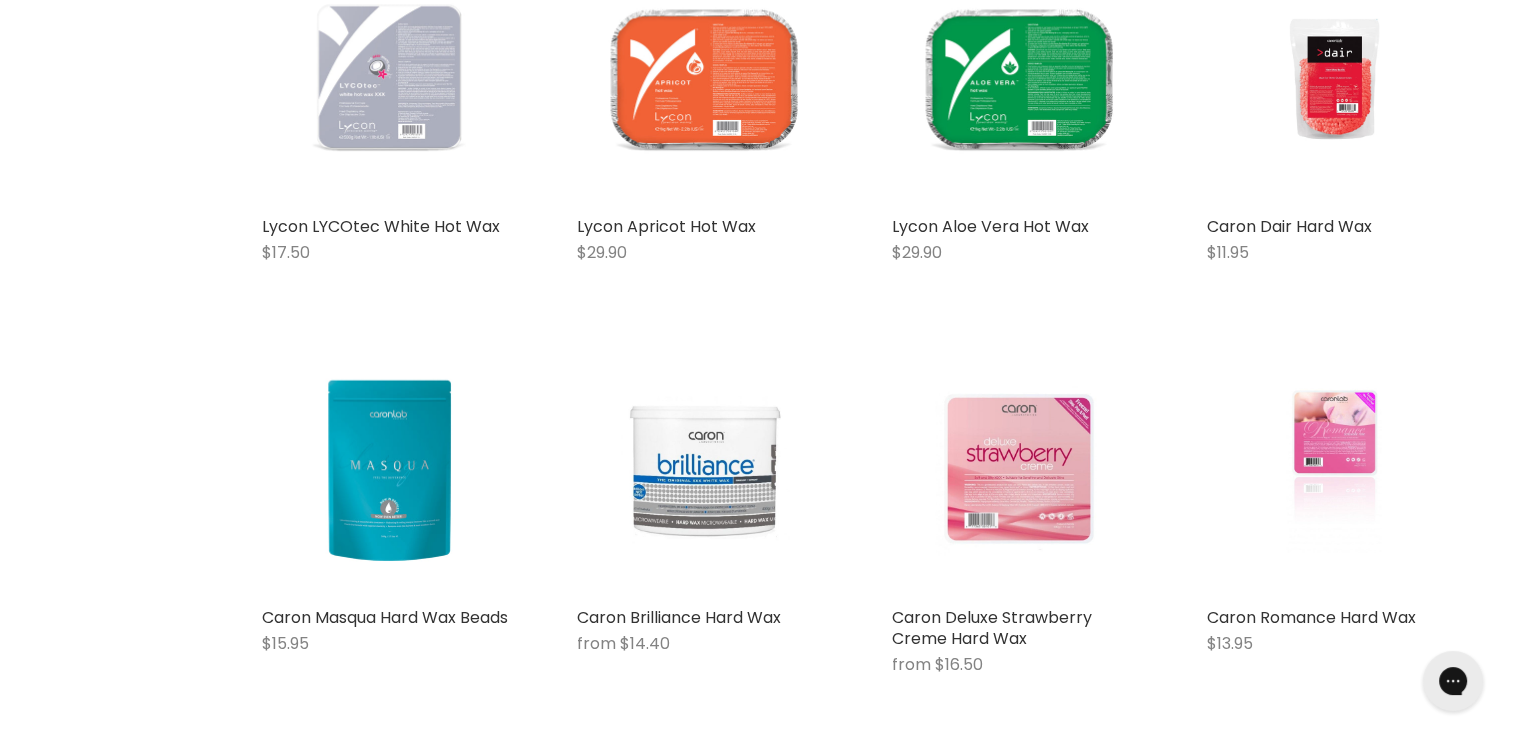 scroll, scrollTop: 1139, scrollLeft: 0, axis: vertical 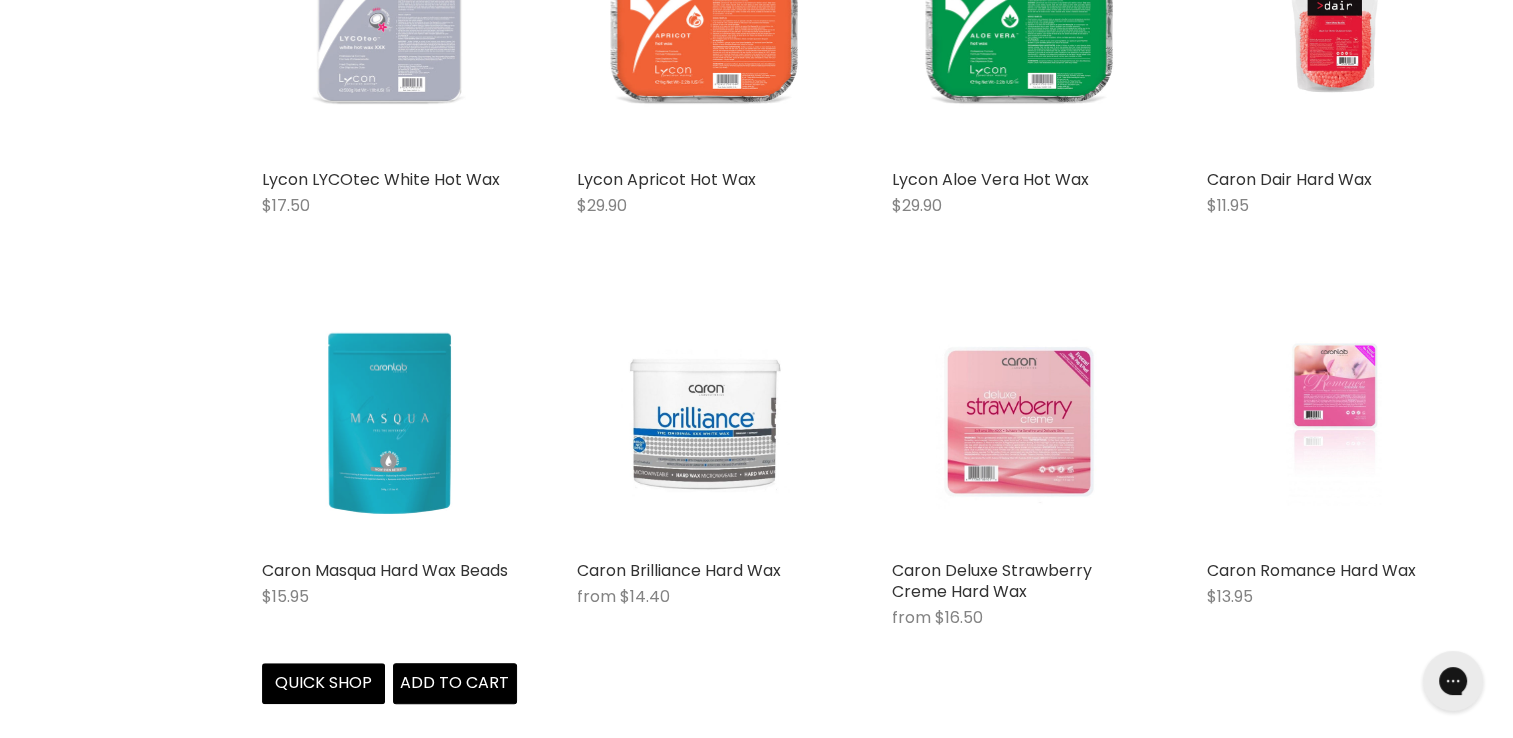 click at bounding box center (389, 422) 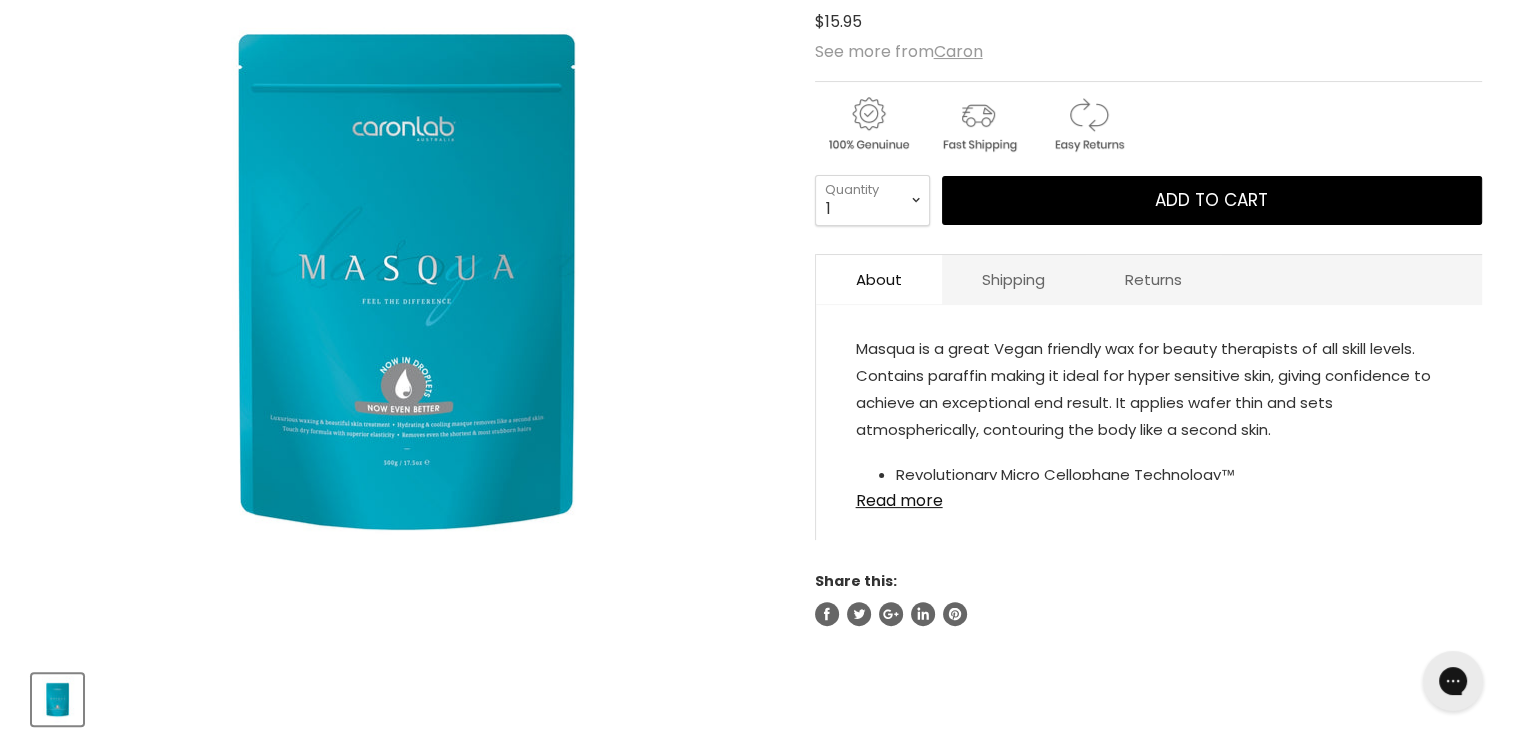 scroll, scrollTop: 400, scrollLeft: 0, axis: vertical 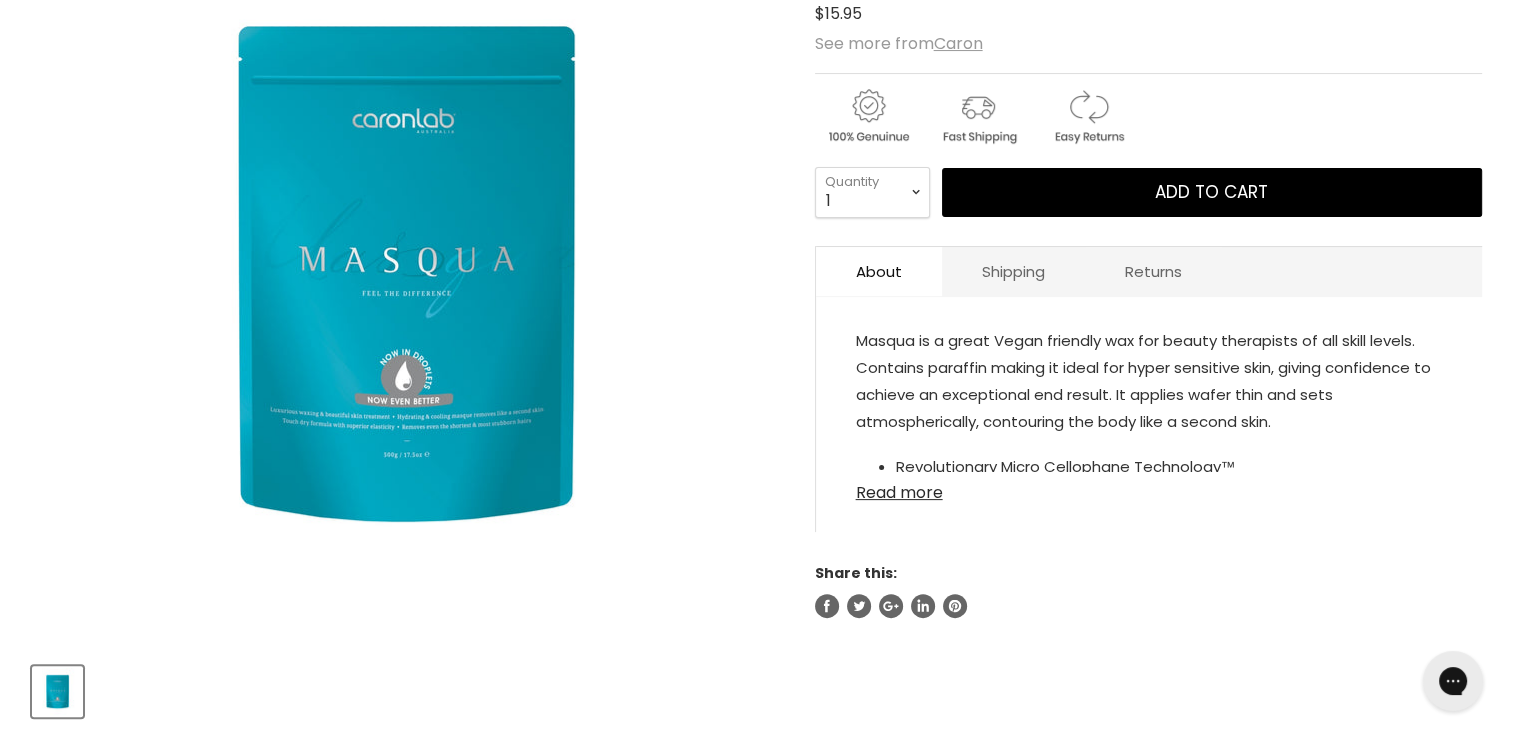 click on "Read more" at bounding box center (1149, 487) 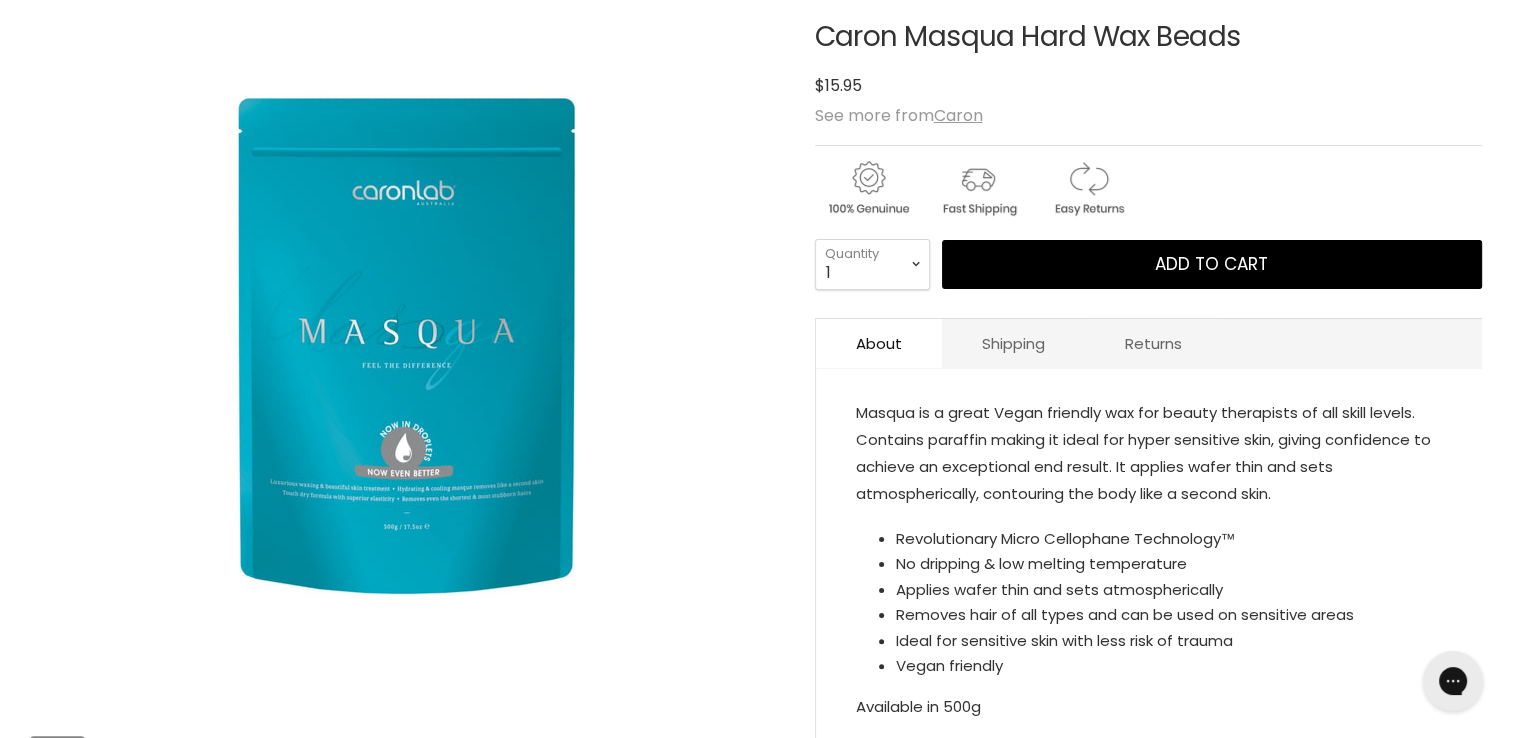scroll, scrollTop: 300, scrollLeft: 0, axis: vertical 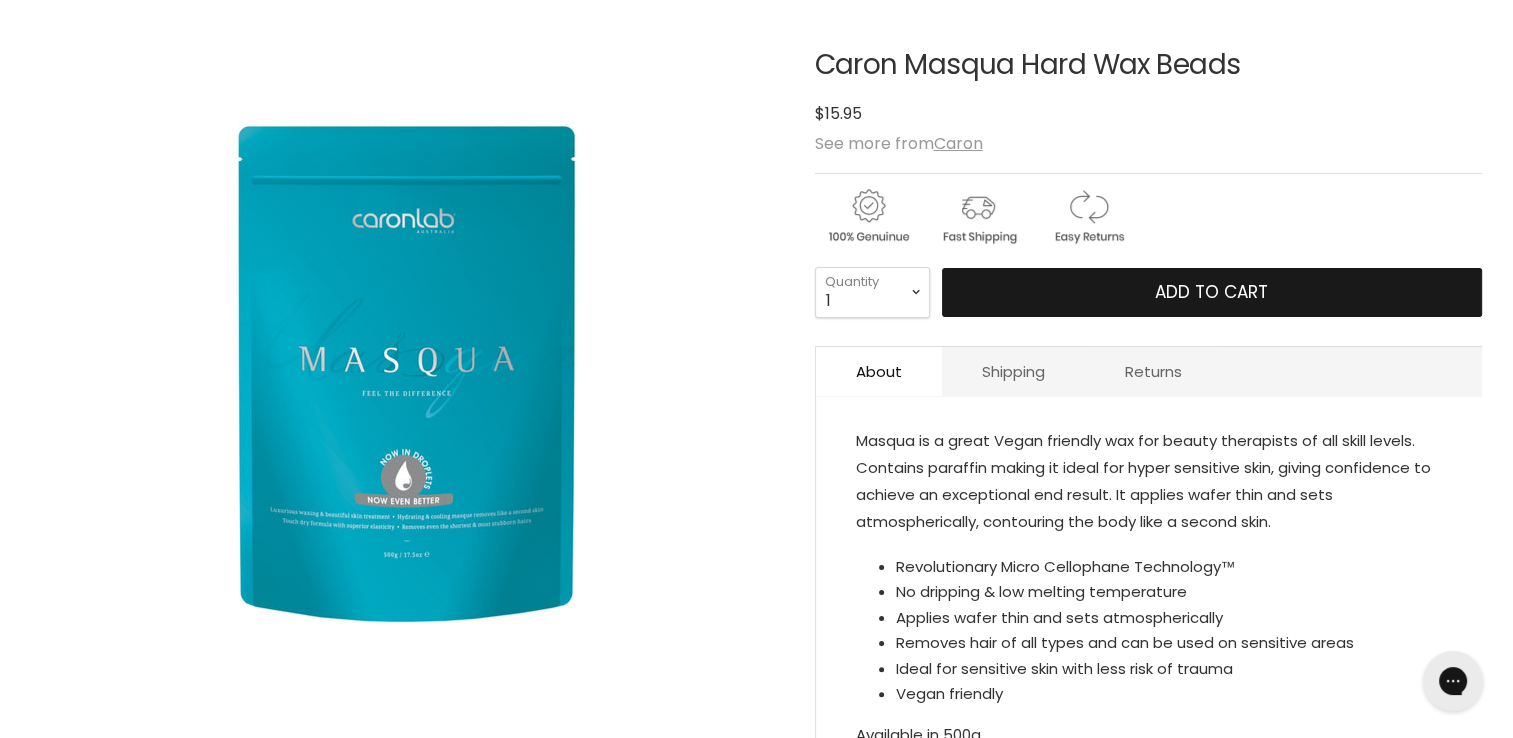 click on "Add to cart" at bounding box center [1212, 293] 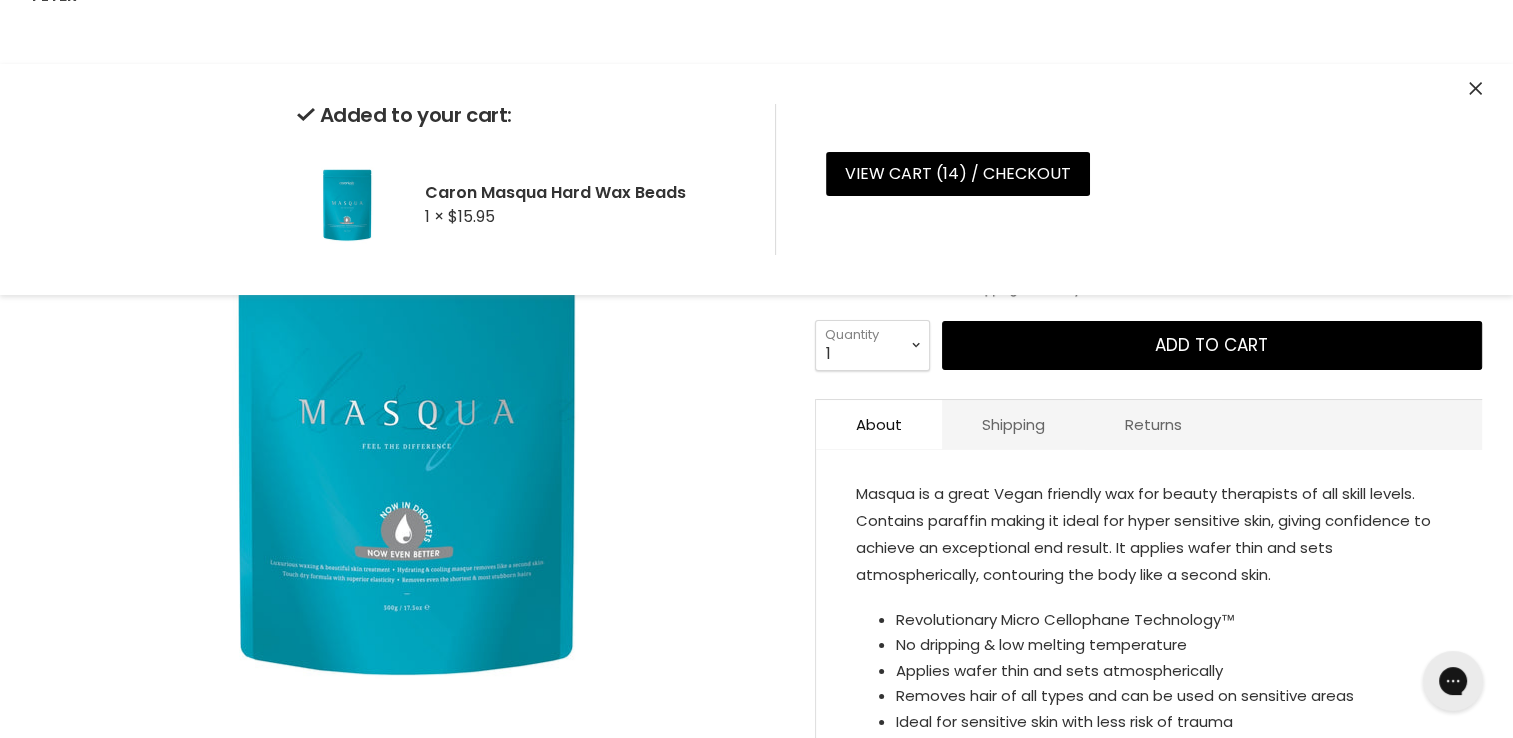 scroll, scrollTop: 0, scrollLeft: 0, axis: both 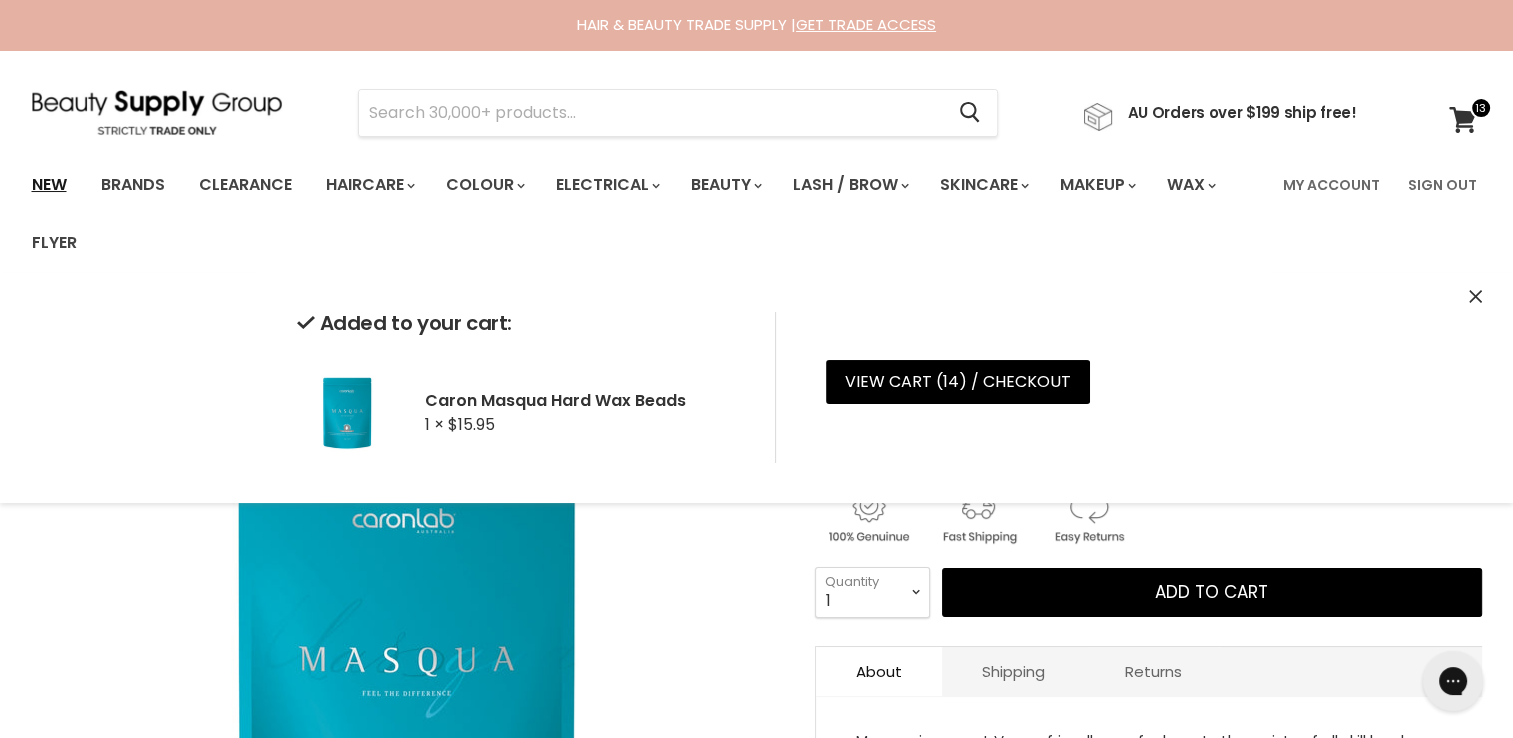click on "New" at bounding box center [49, 185] 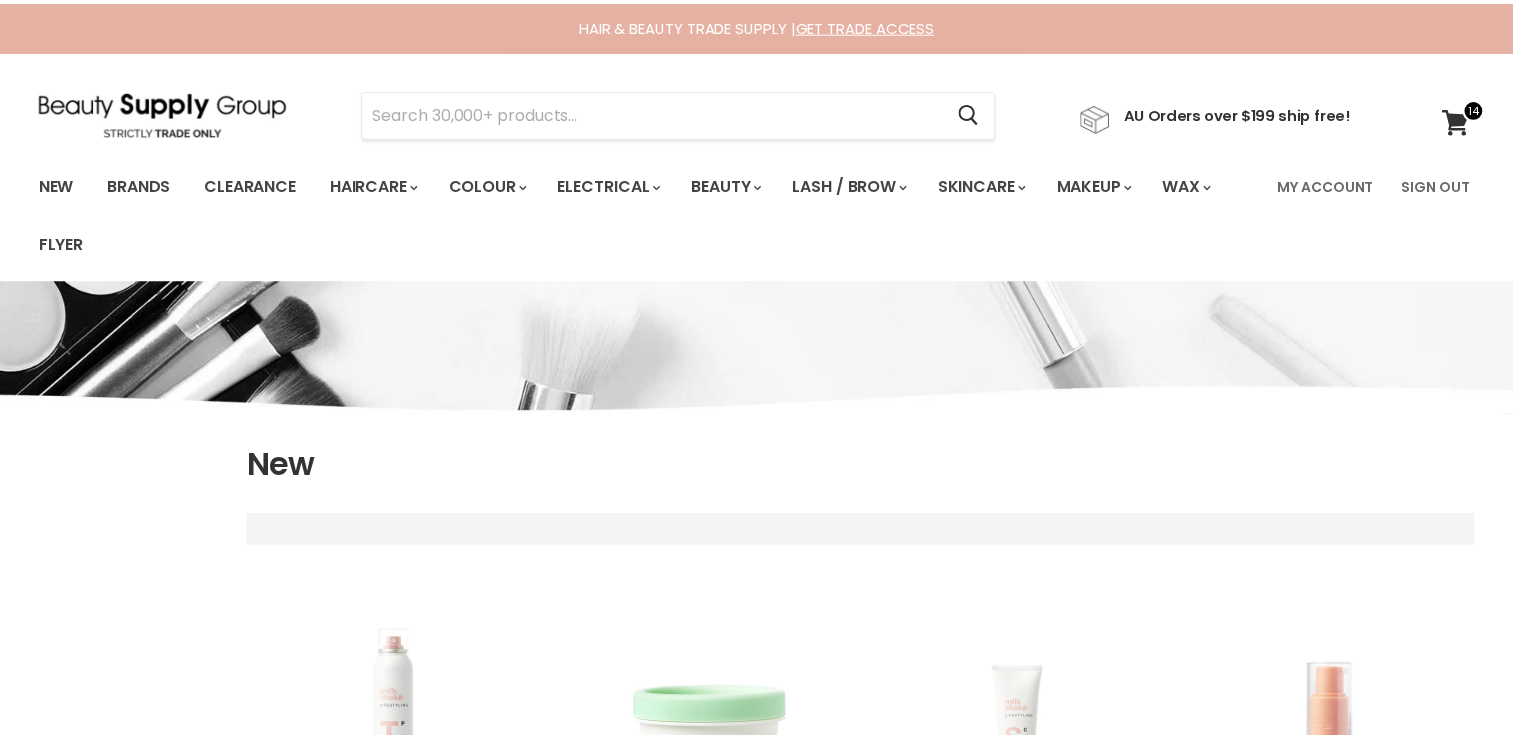 scroll, scrollTop: 0, scrollLeft: 0, axis: both 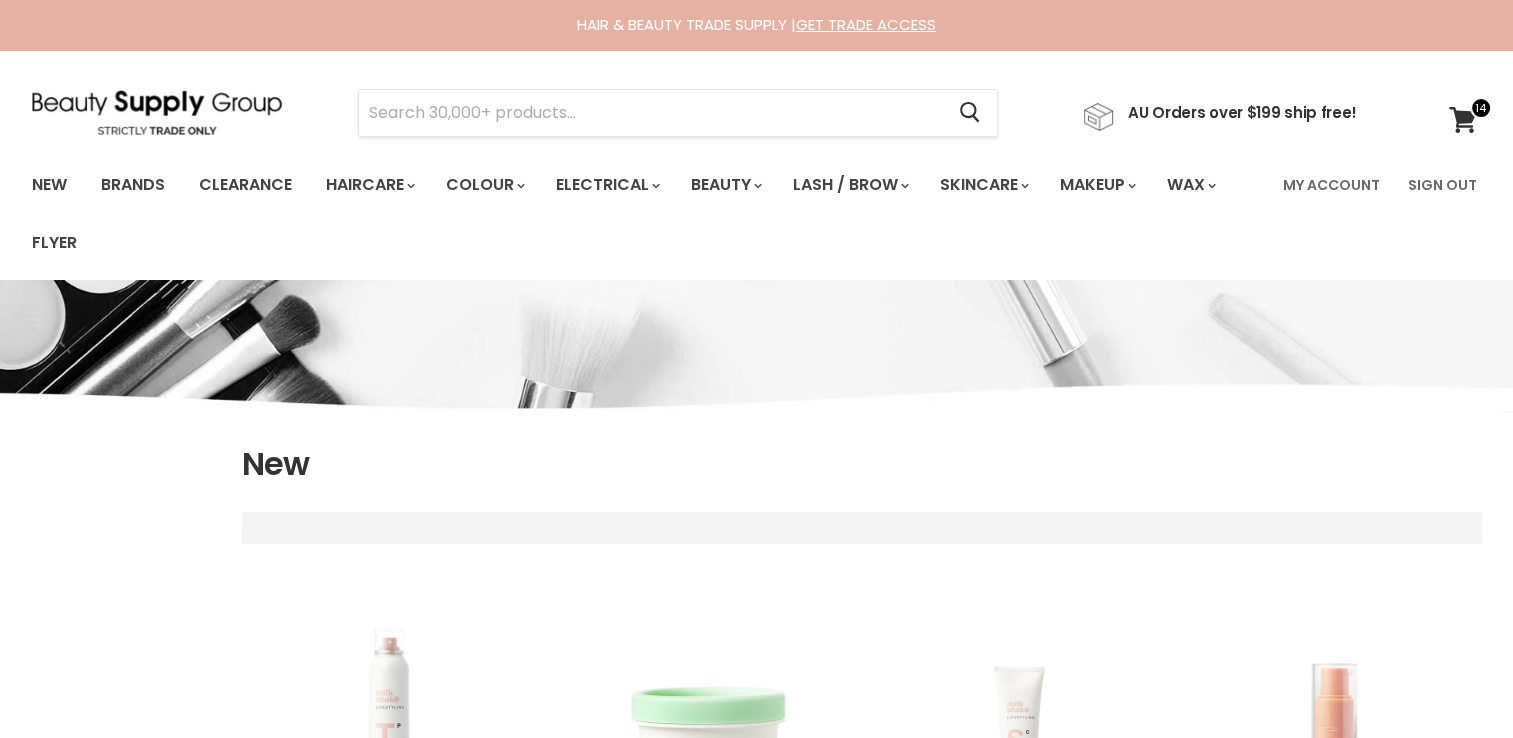 select on "created-descending" 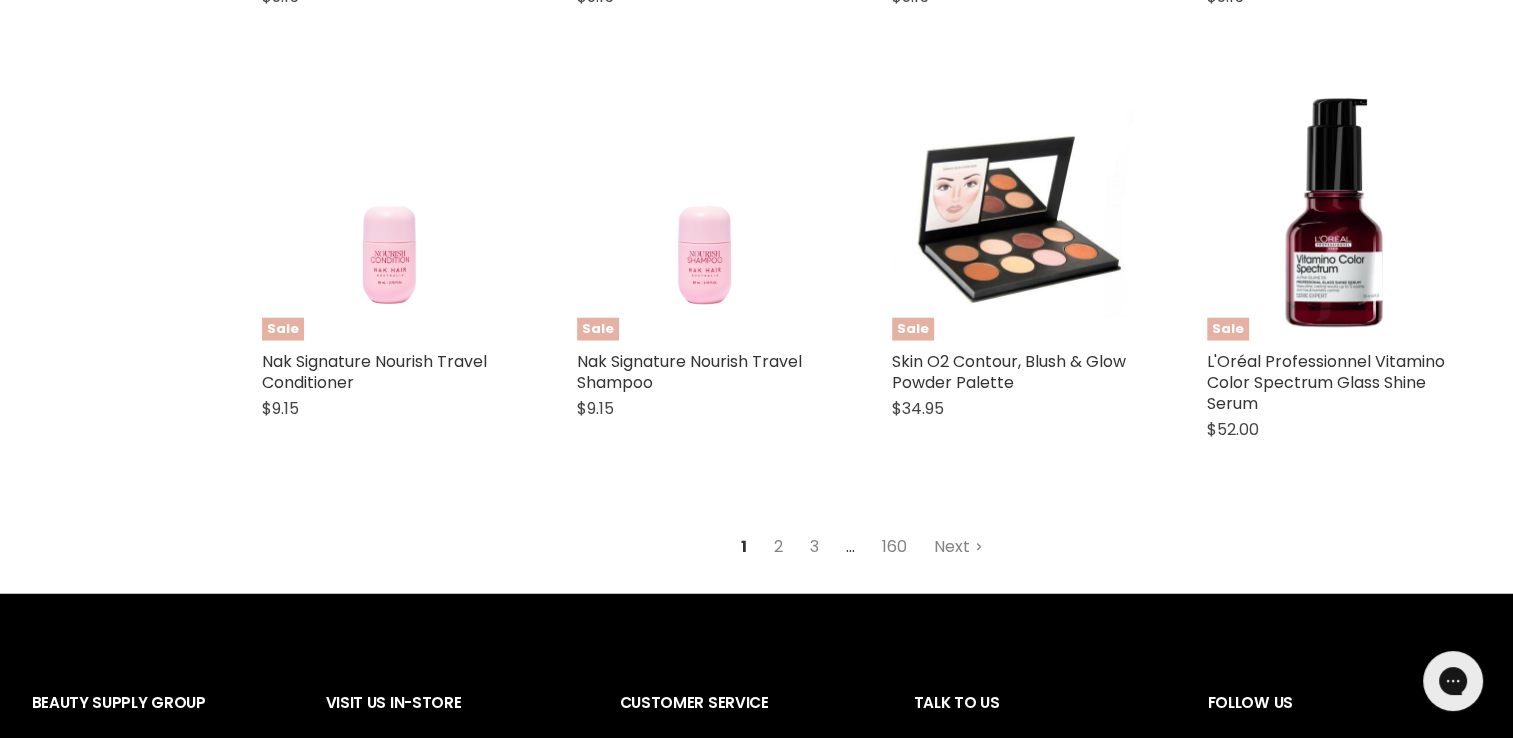 scroll, scrollTop: 5100, scrollLeft: 0, axis: vertical 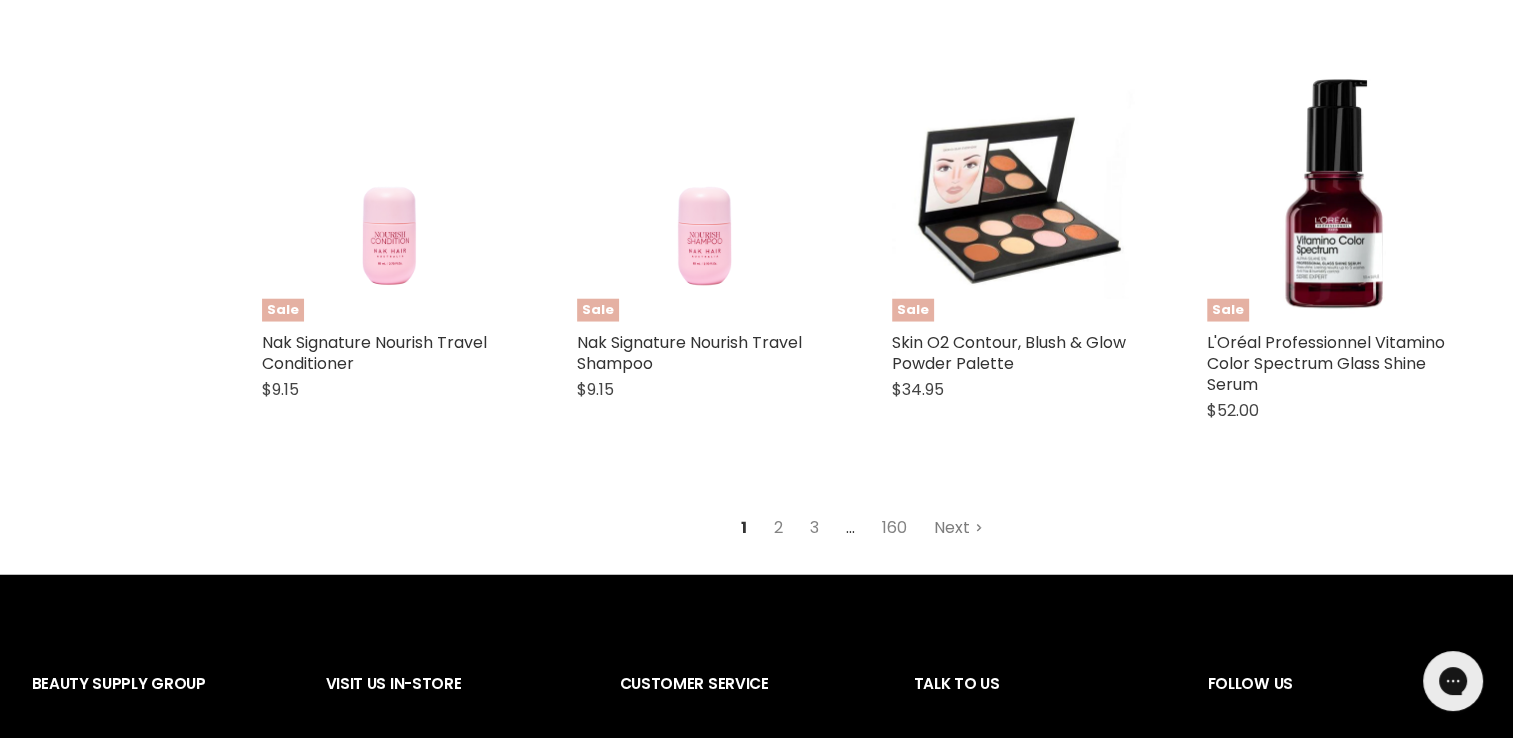 click on "Next" at bounding box center [958, 528] 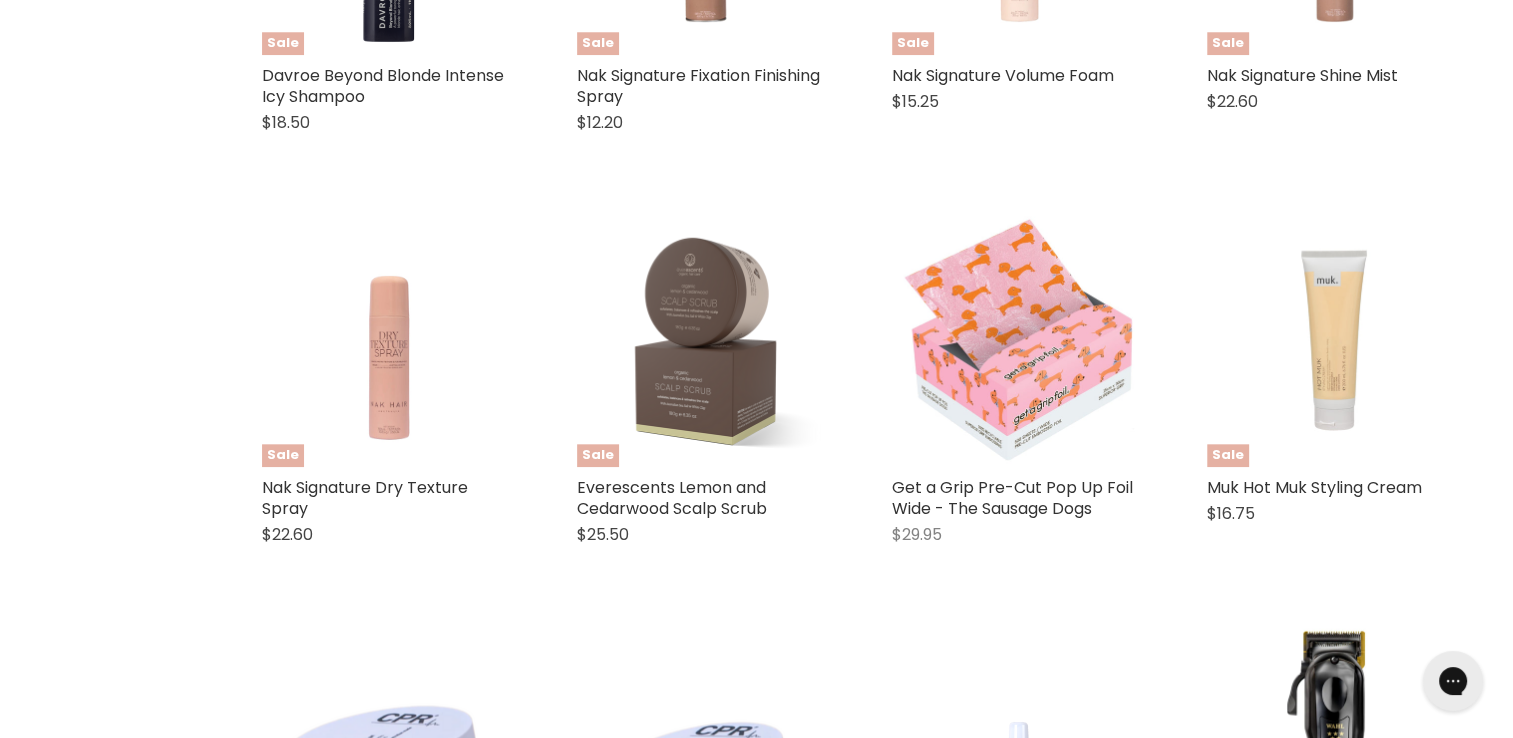 select on "created-descending" 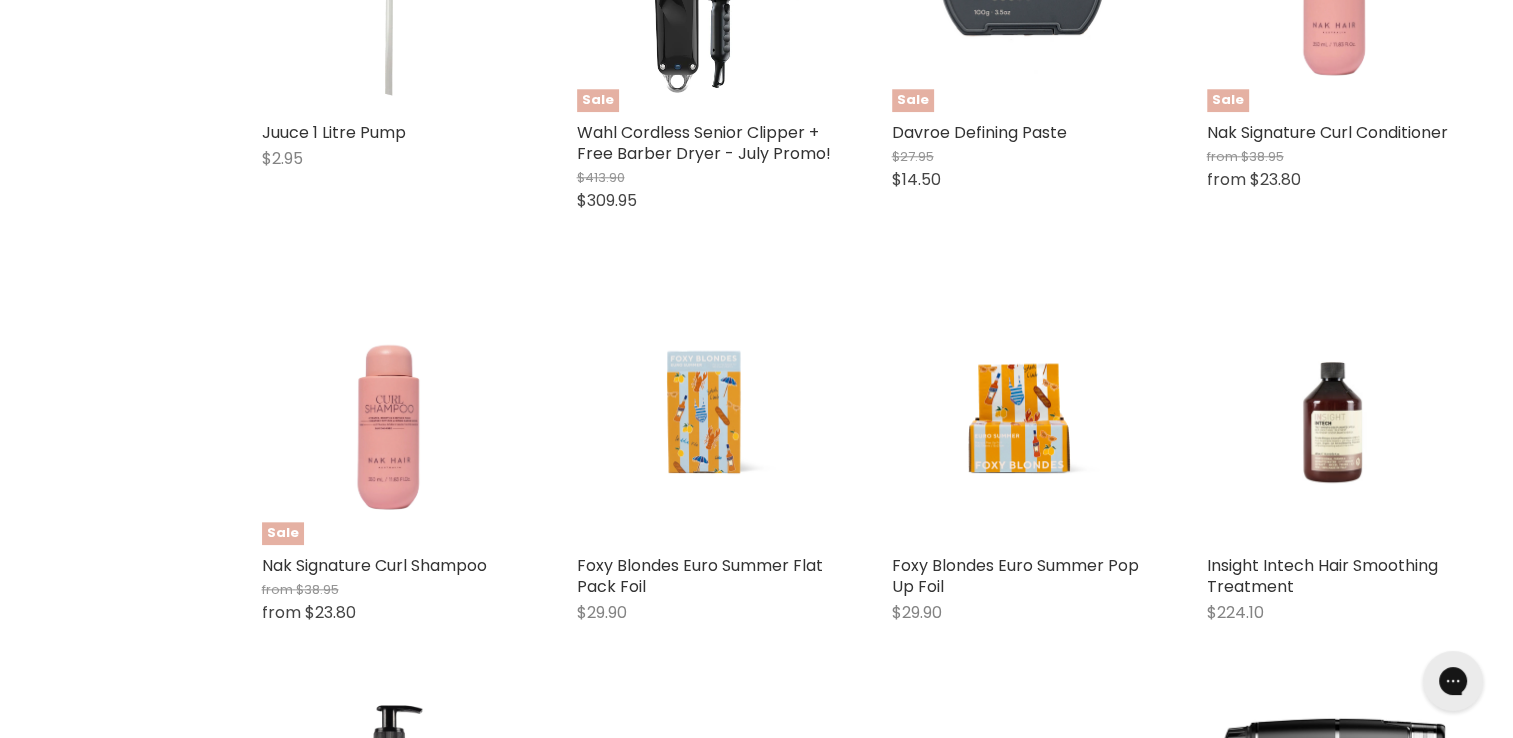 scroll, scrollTop: 2039, scrollLeft: 0, axis: vertical 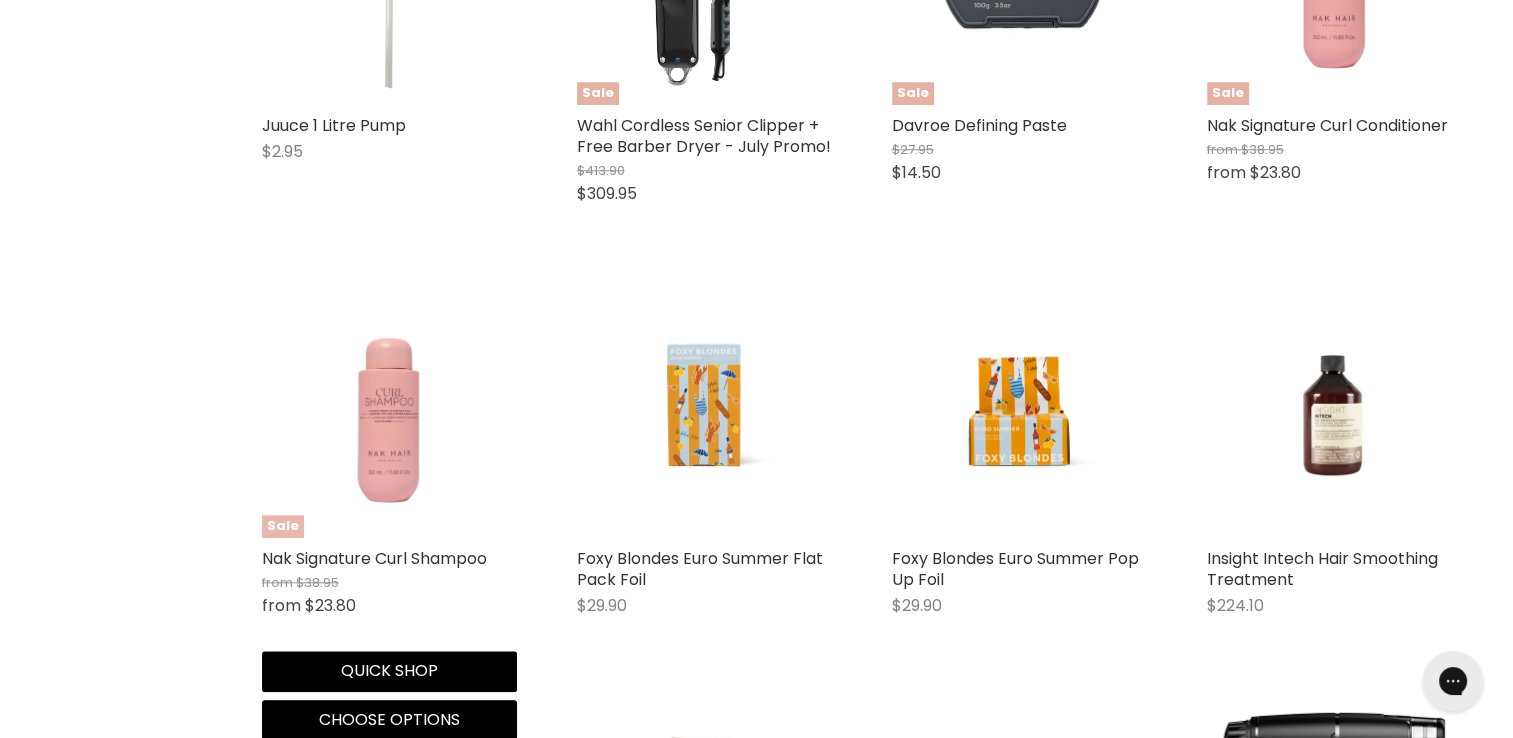 click at bounding box center (389, 410) 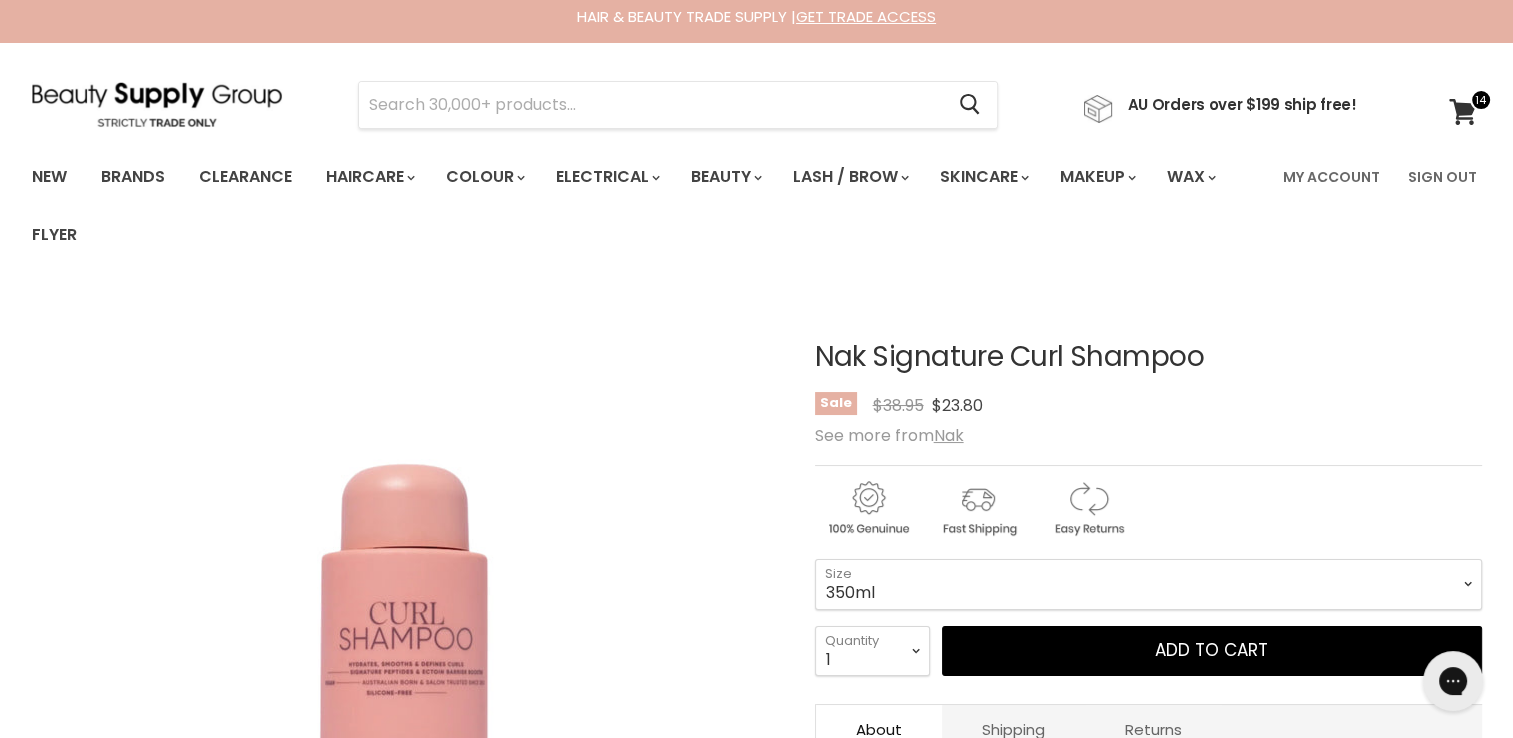 scroll, scrollTop: 0, scrollLeft: 0, axis: both 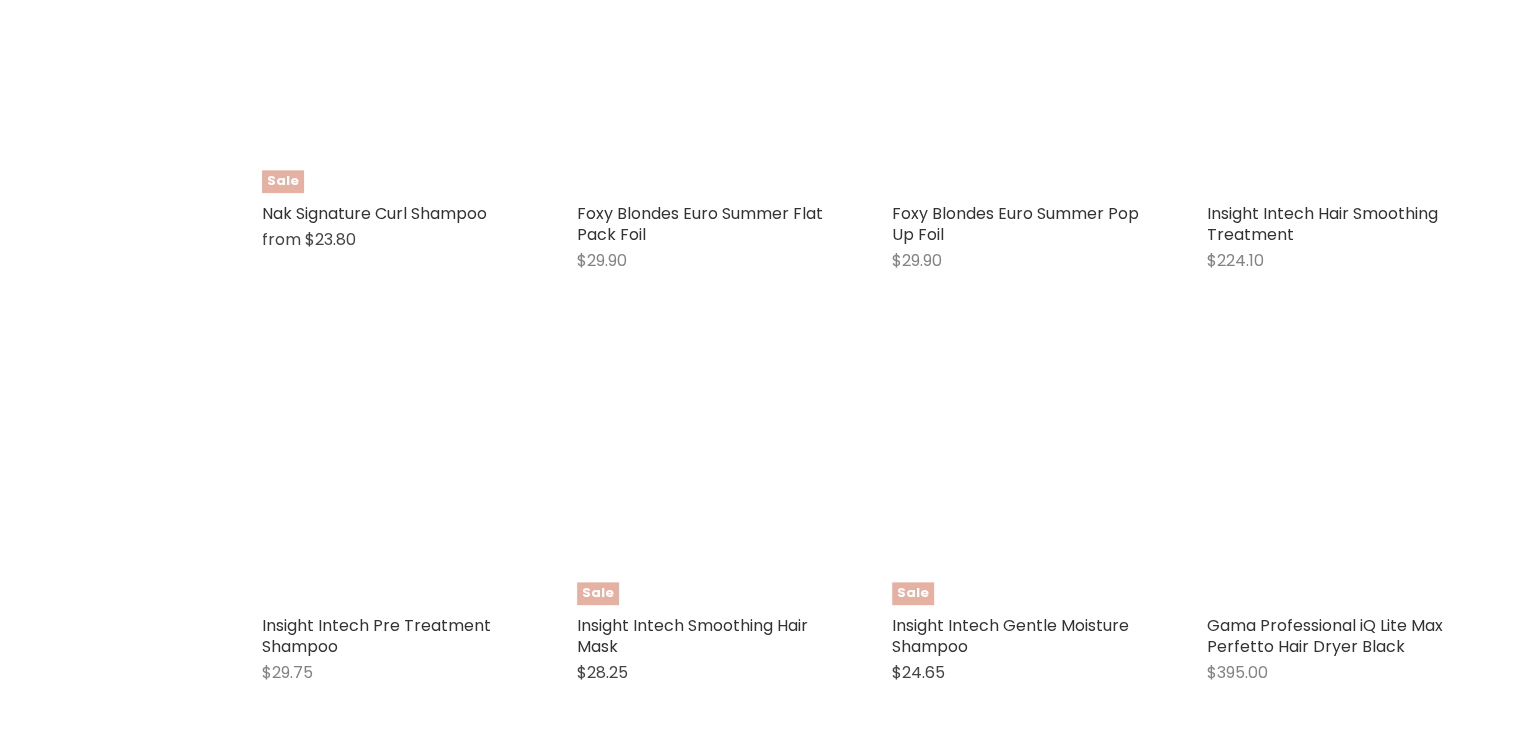 select on "created-descending" 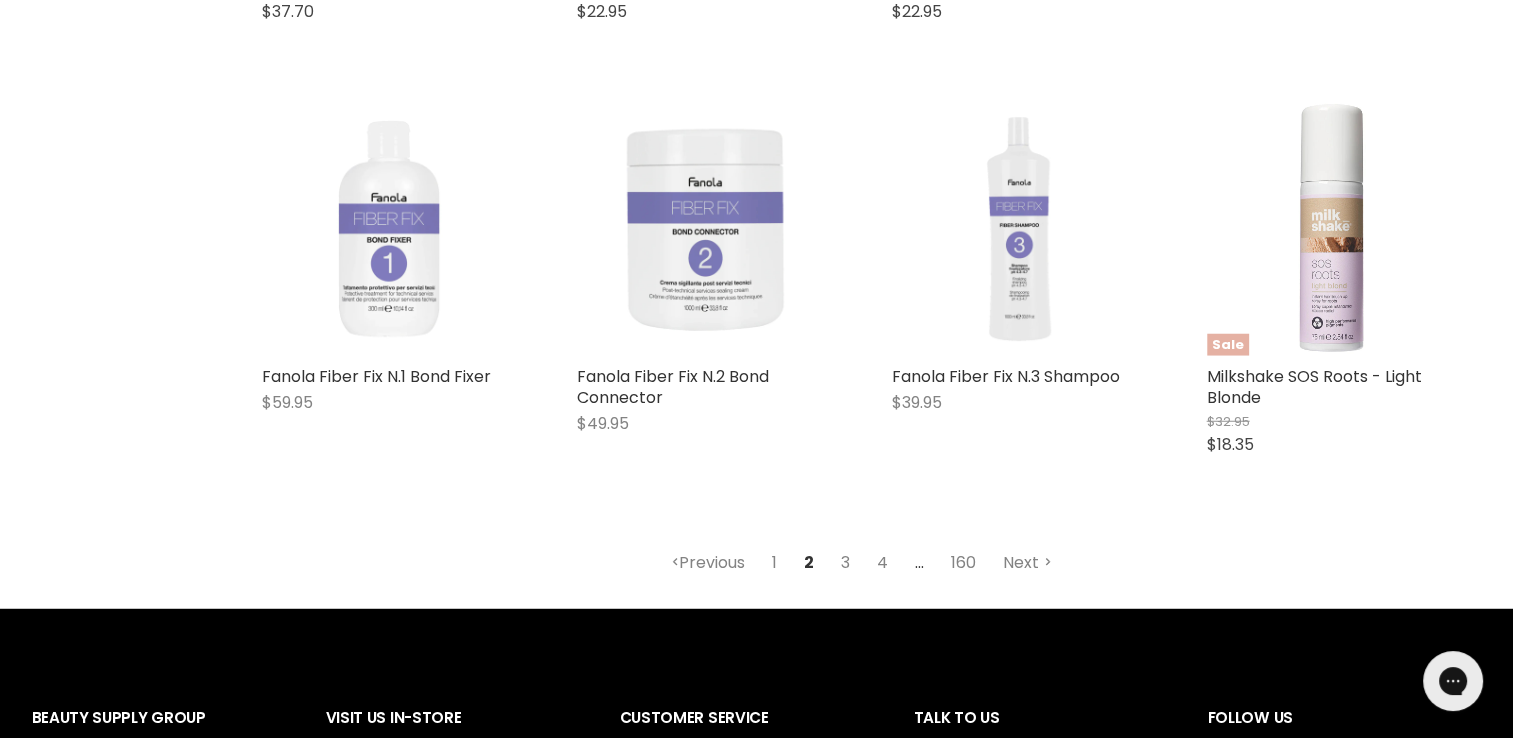 scroll, scrollTop: 5304, scrollLeft: 0, axis: vertical 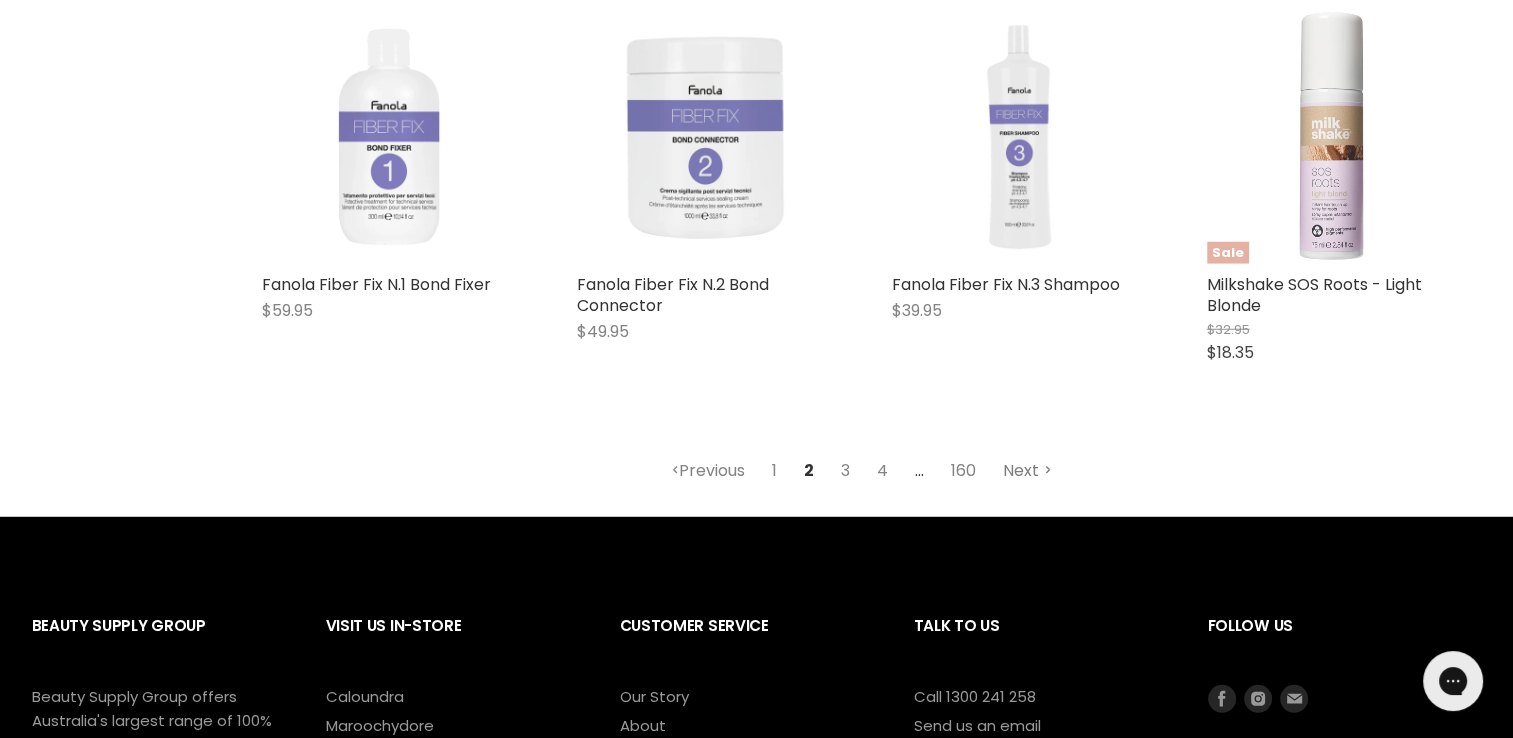 click on "Next" at bounding box center [1027, 471] 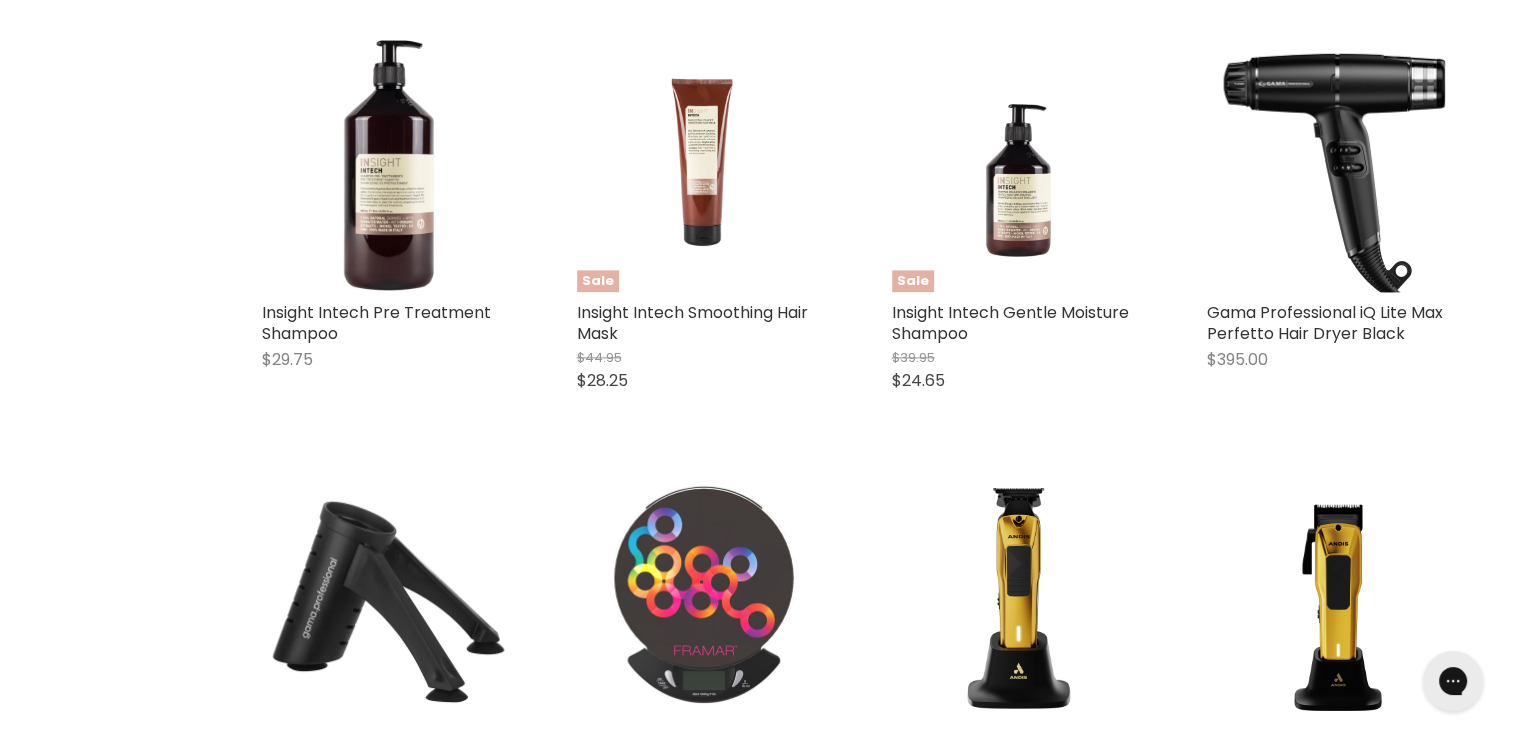select on "created-descending" 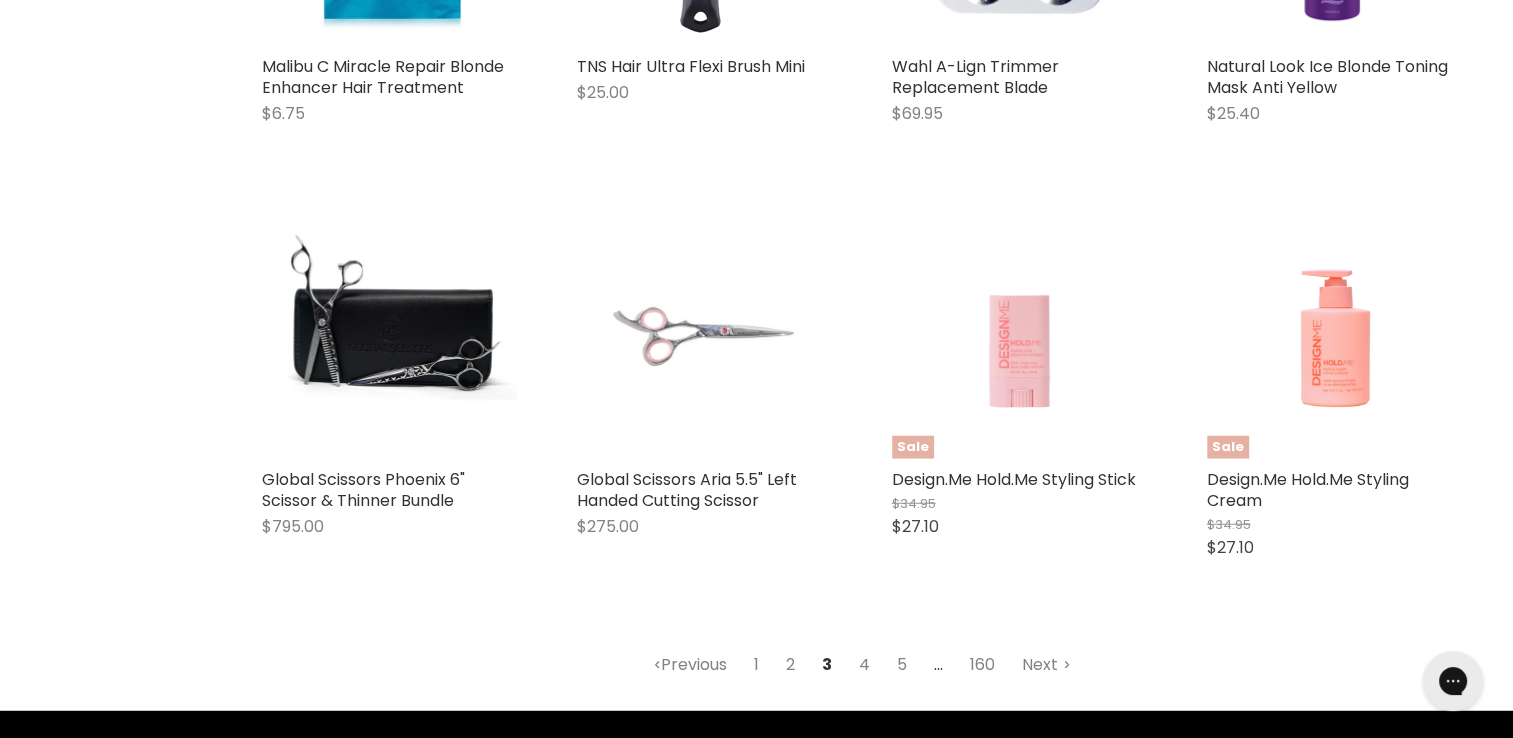 scroll, scrollTop: 5139, scrollLeft: 0, axis: vertical 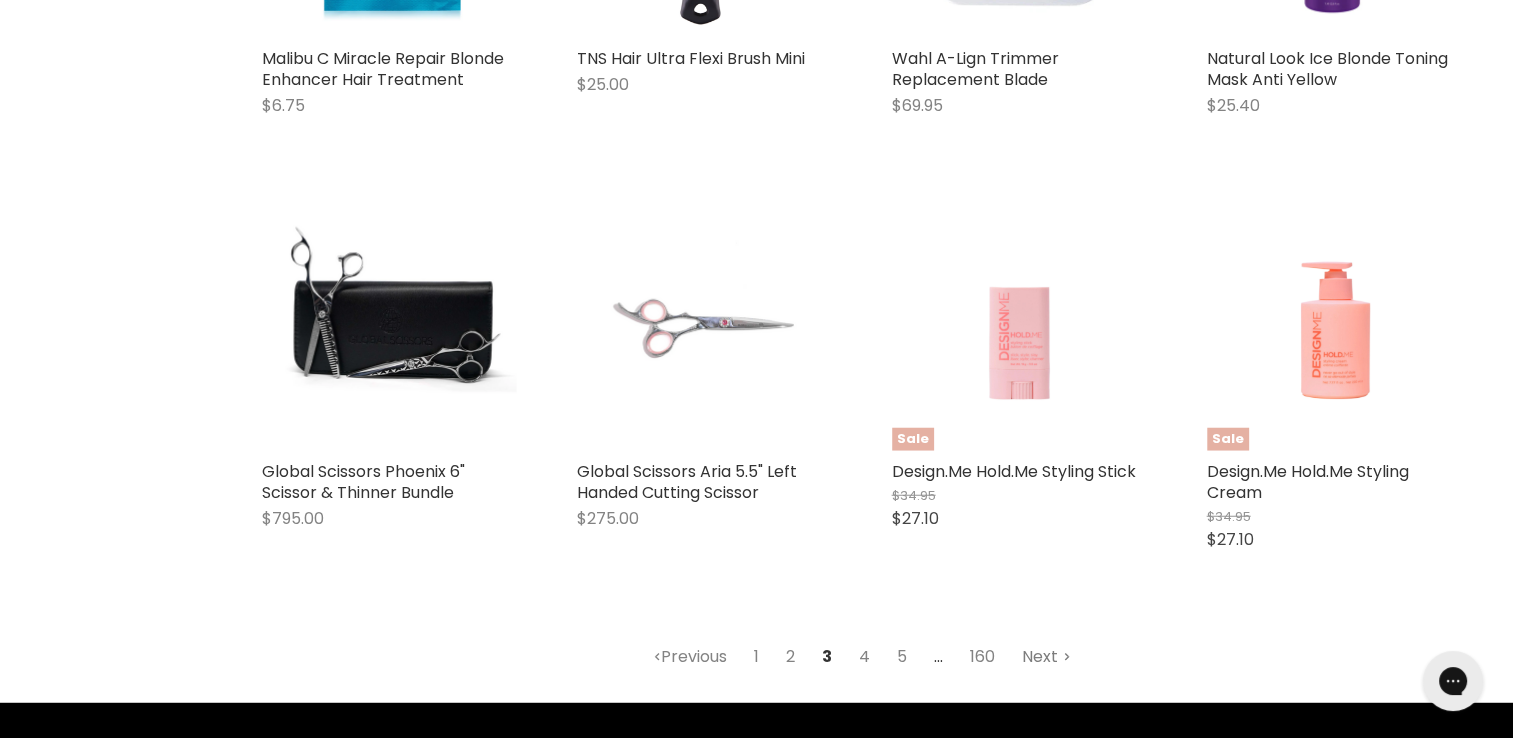 click on "Next" at bounding box center (1046, 657) 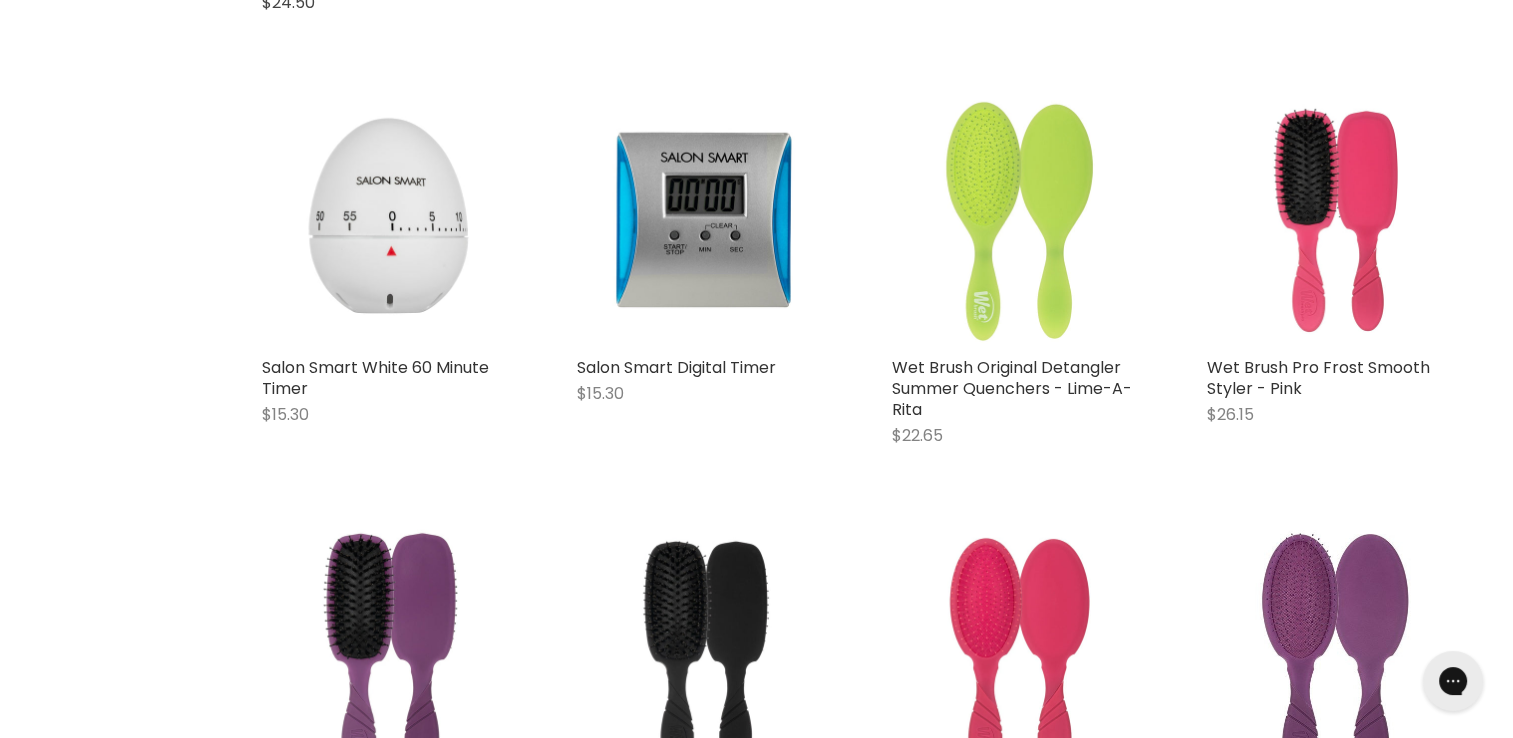 select on "created-descending" 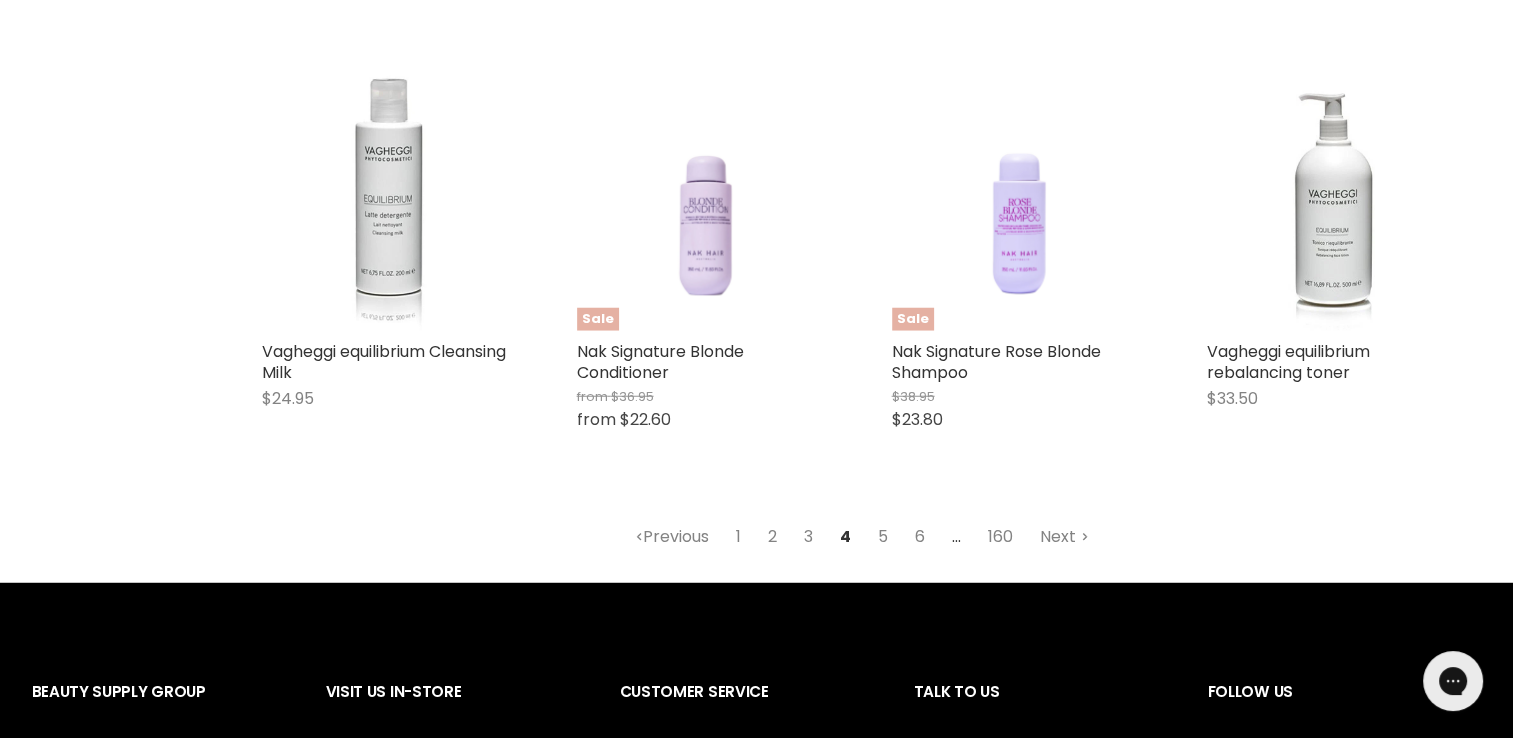 scroll, scrollTop: 5239, scrollLeft: 0, axis: vertical 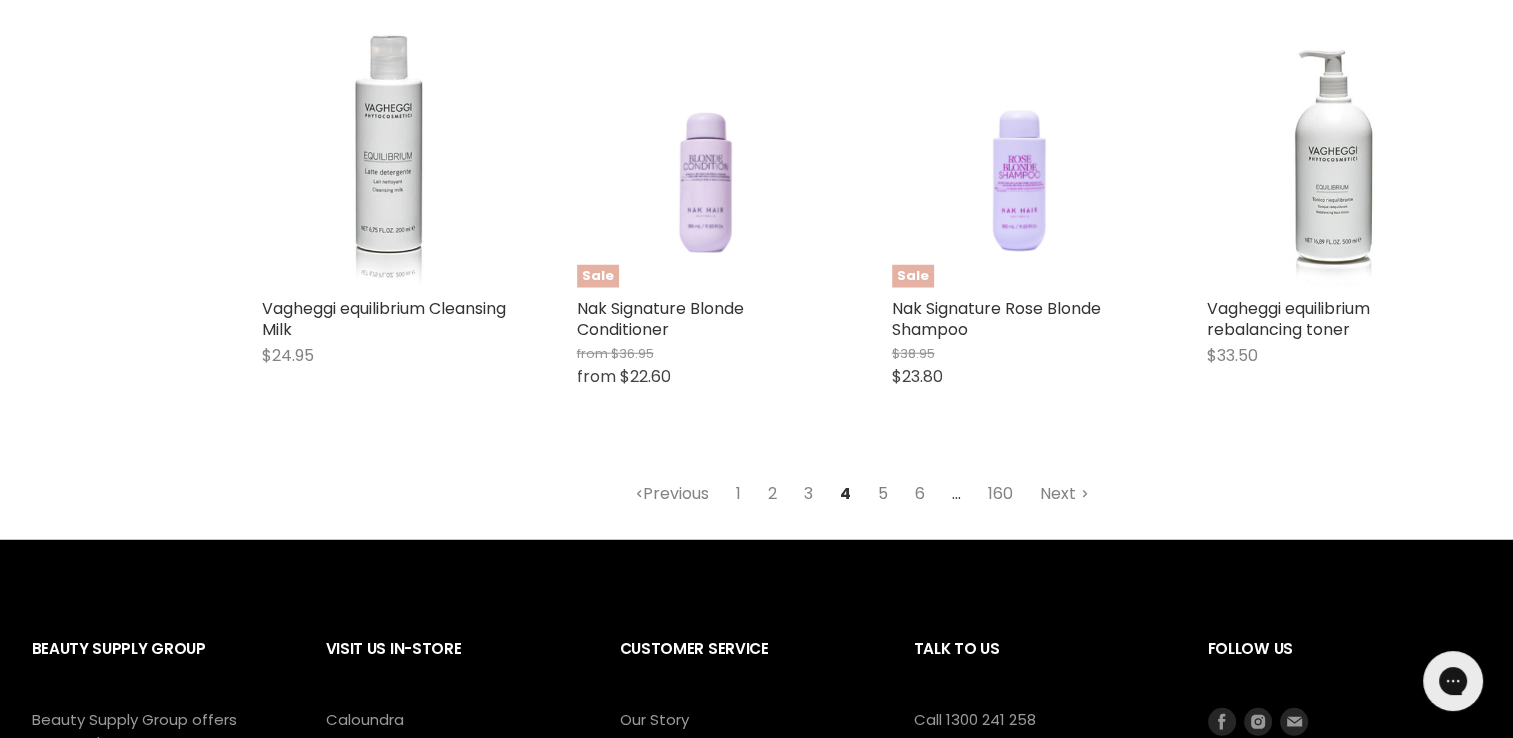 click on "5" at bounding box center (883, 494) 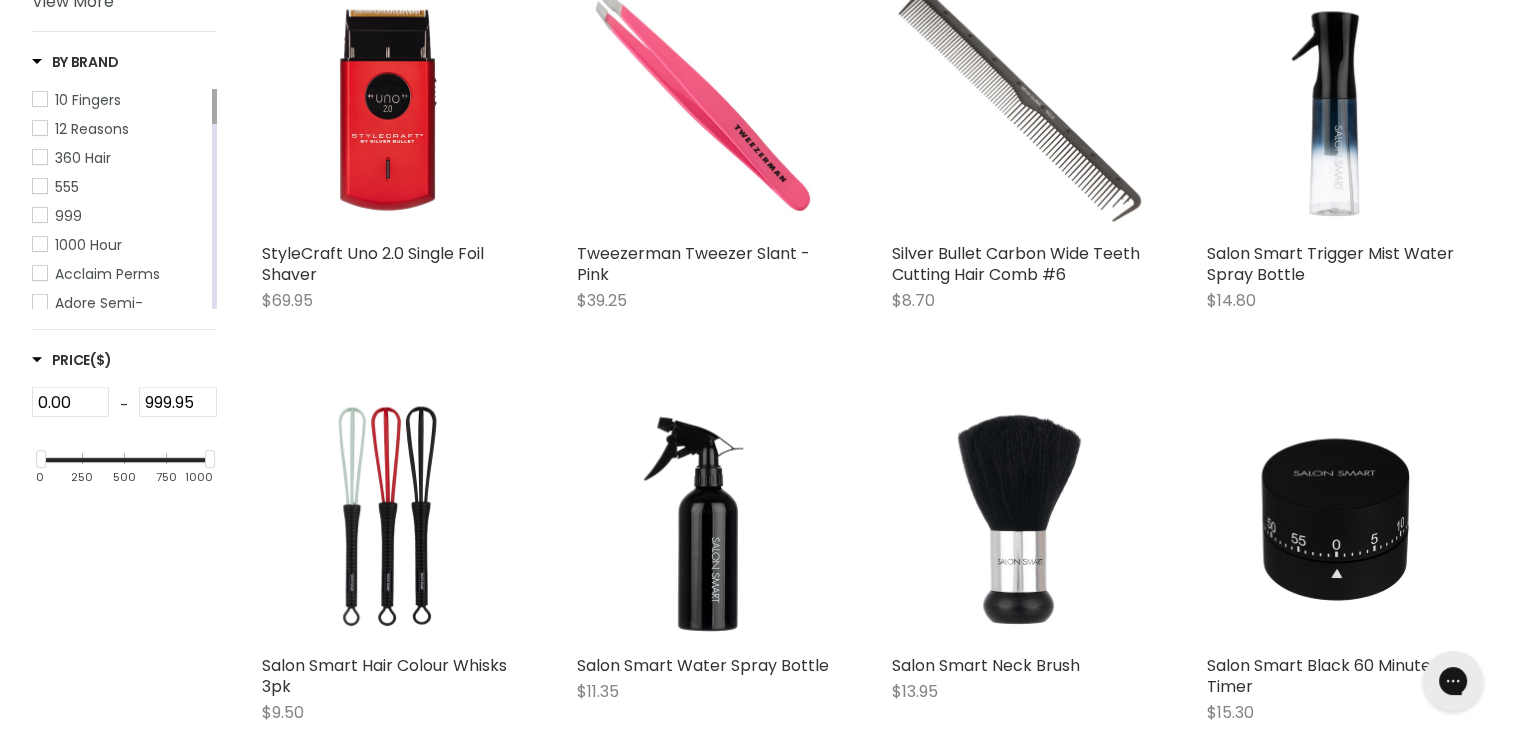 scroll, scrollTop: 539, scrollLeft: 0, axis: vertical 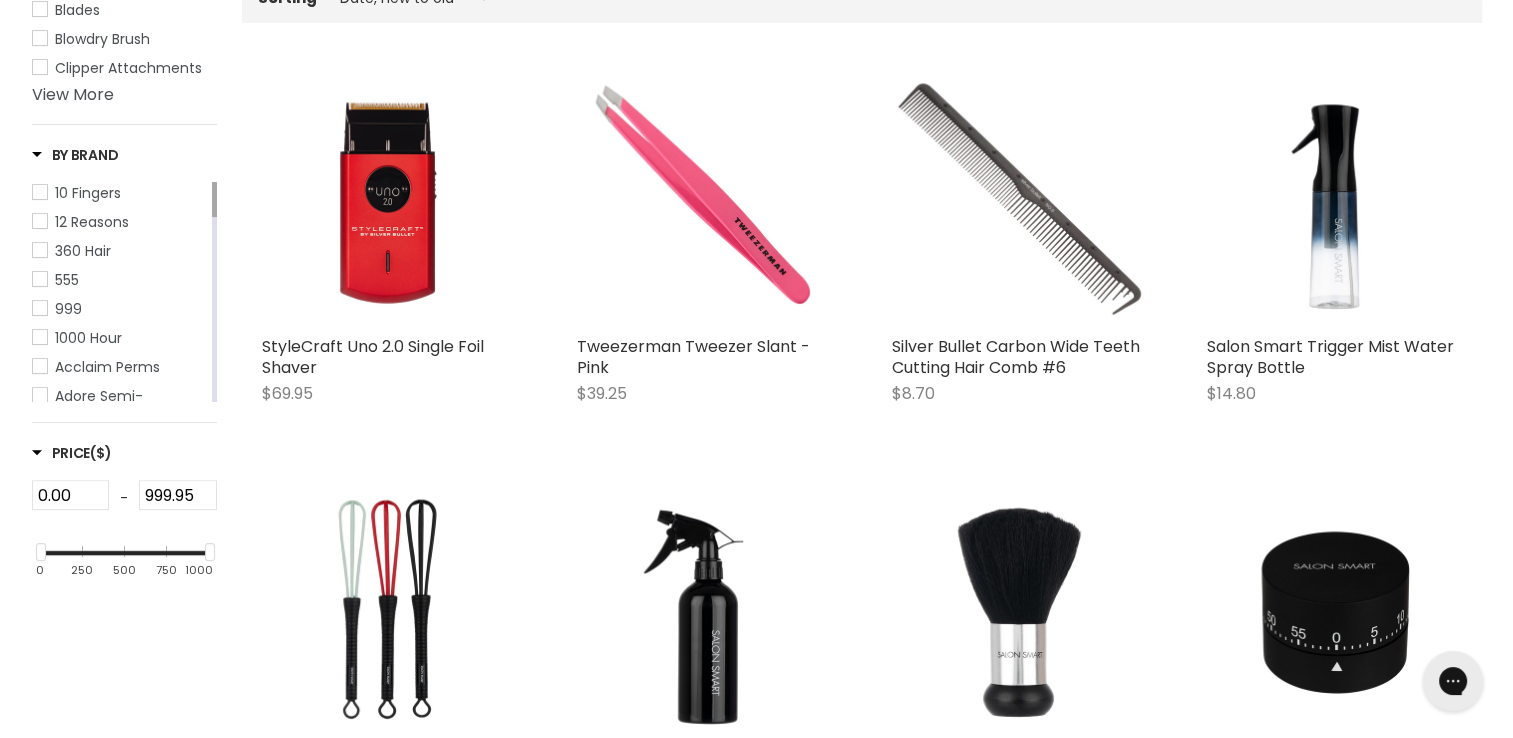 select on "created-descending" 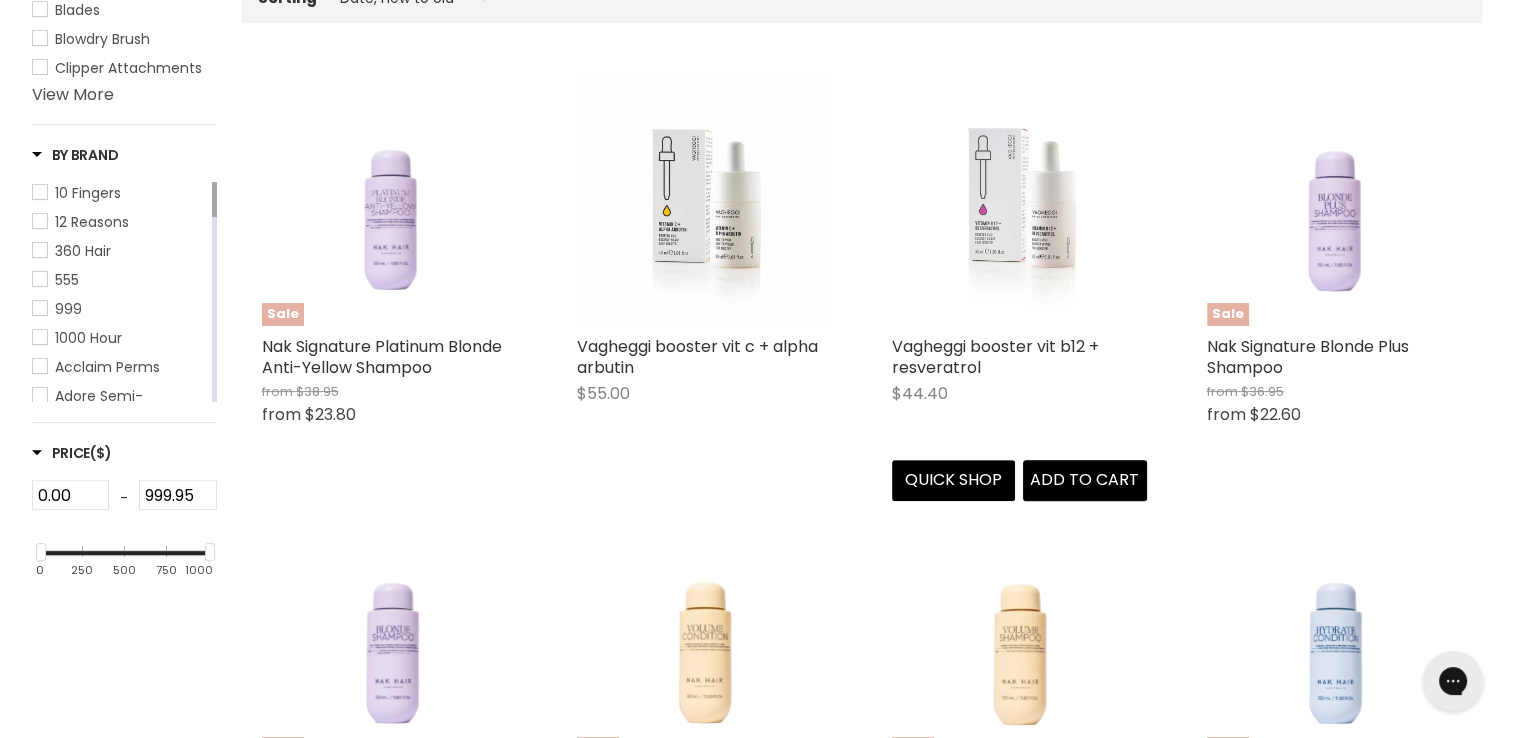 click at bounding box center (1019, 198) 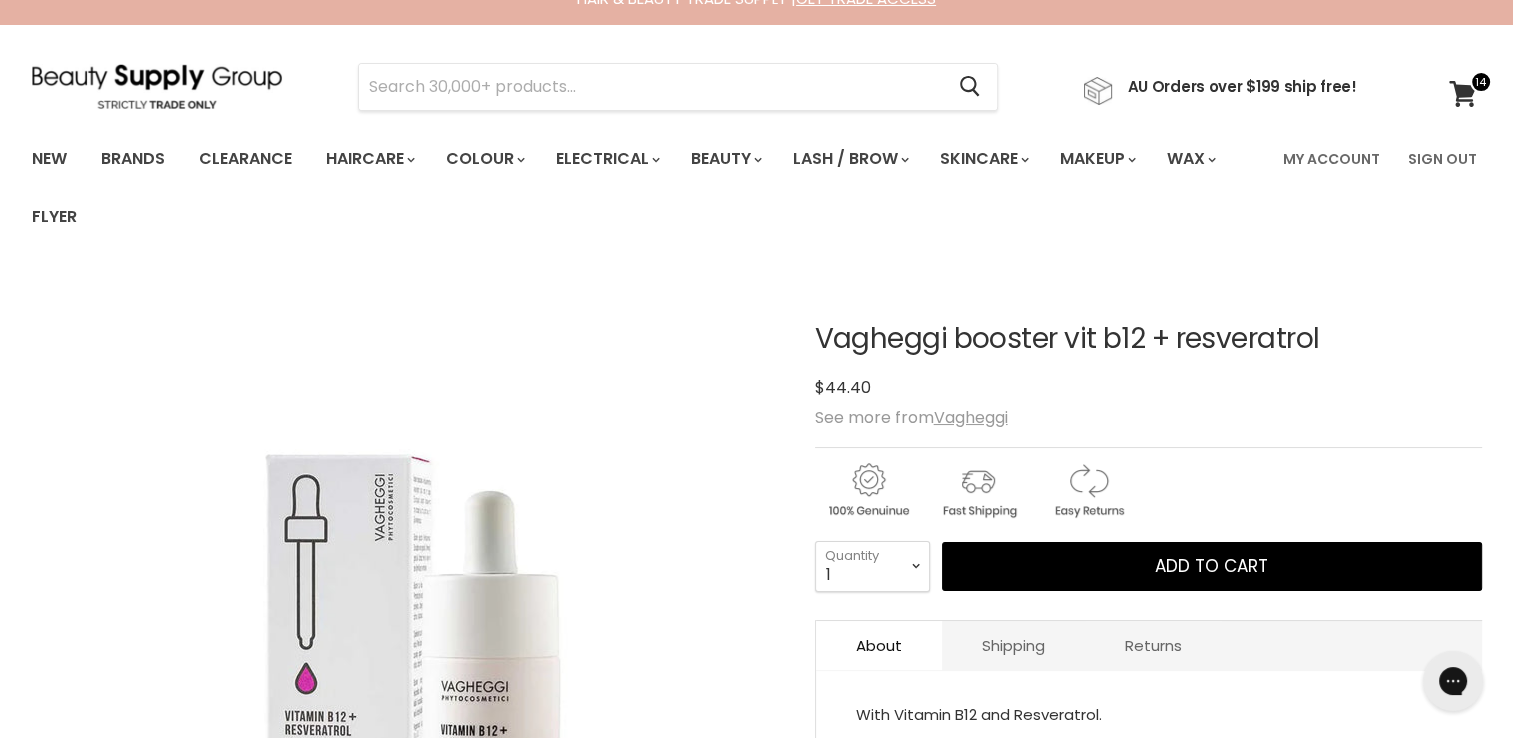 scroll, scrollTop: 0, scrollLeft: 0, axis: both 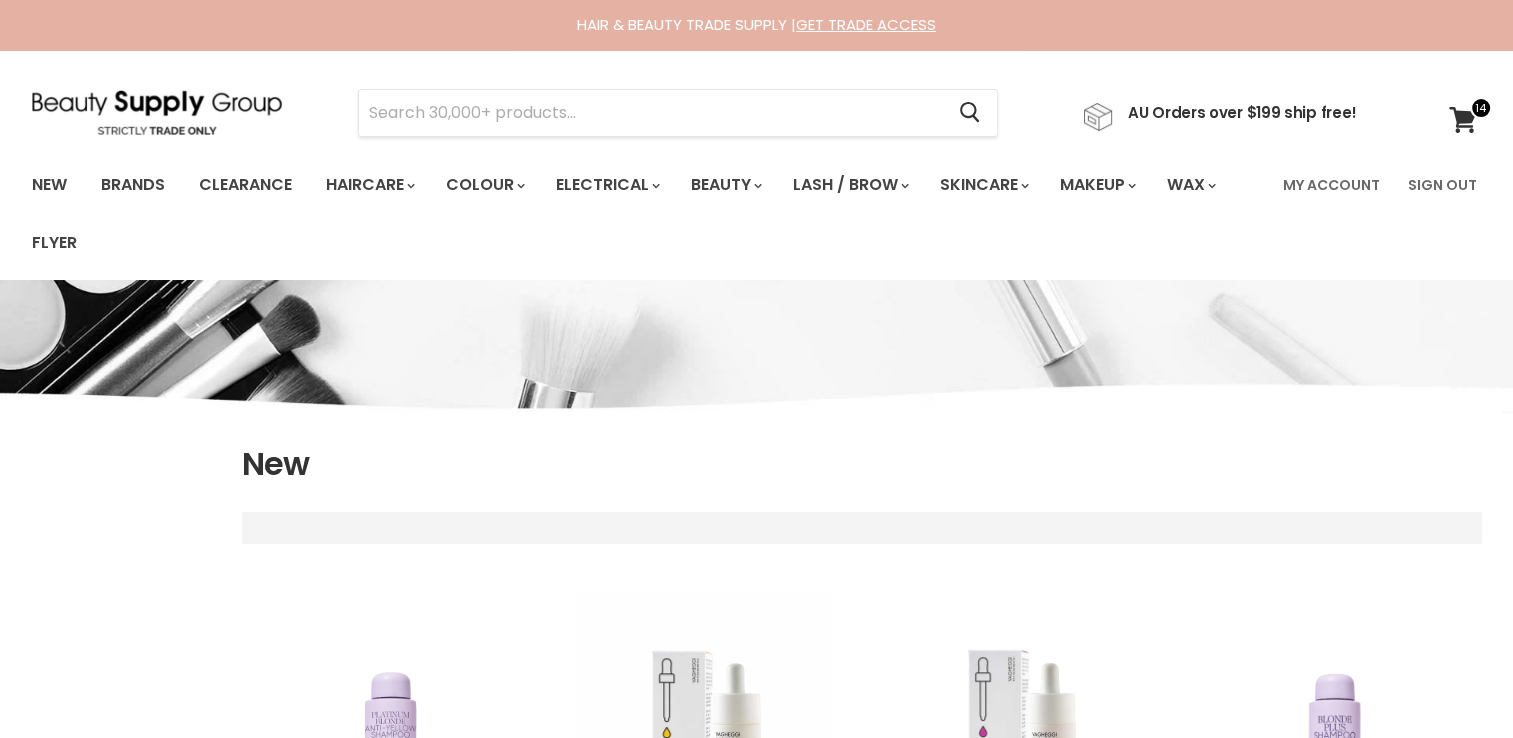 select on "created-descending" 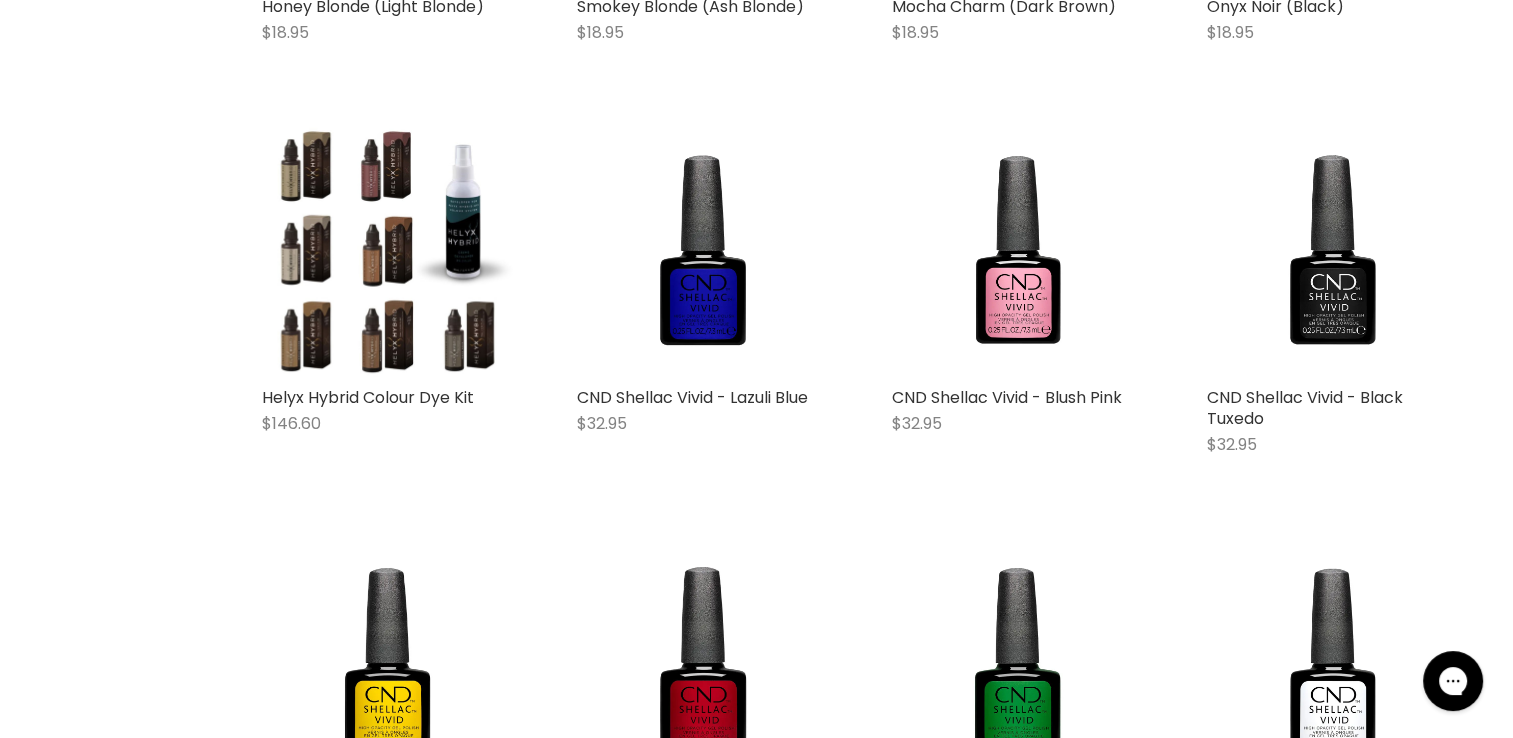 scroll, scrollTop: 5089, scrollLeft: 0, axis: vertical 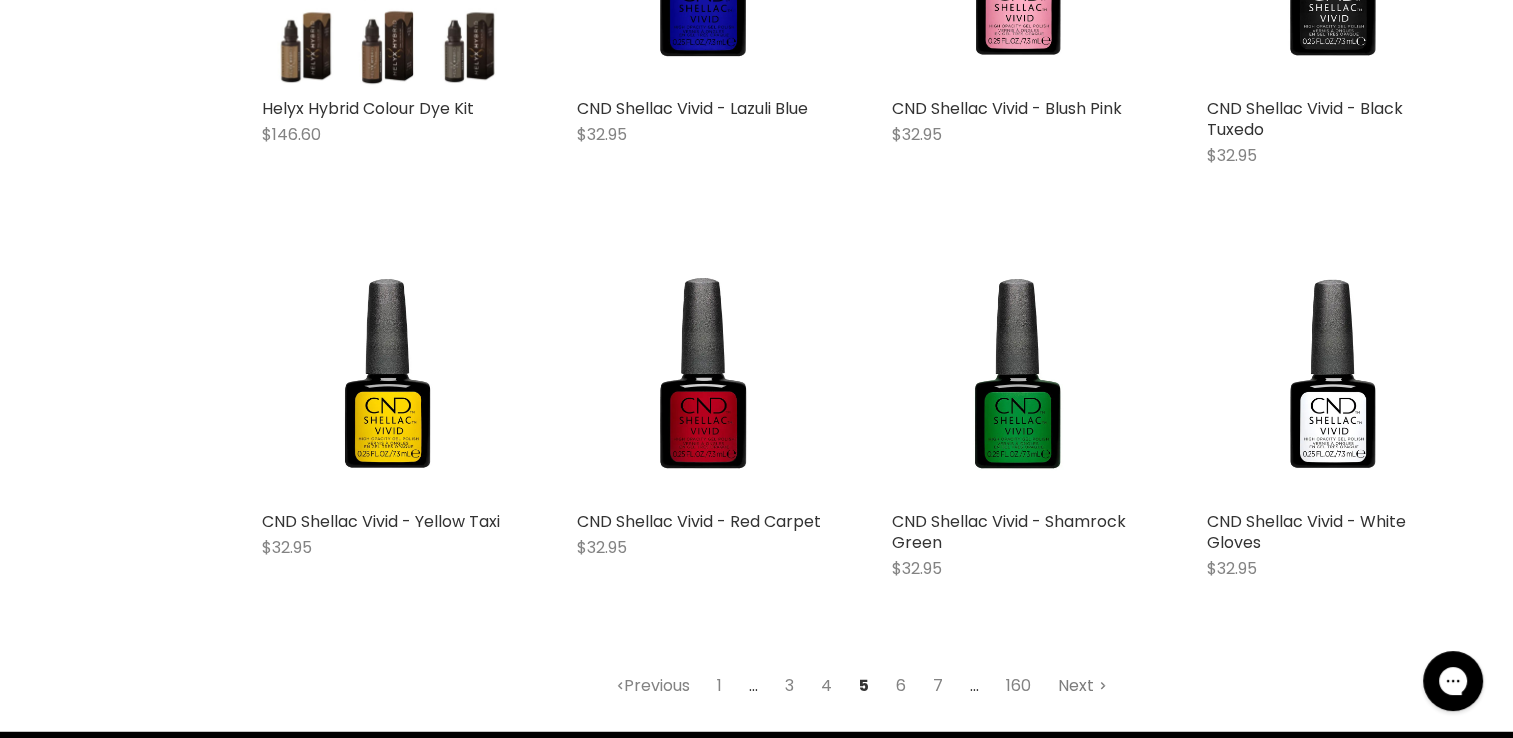 click on "Next" at bounding box center (1082, 686) 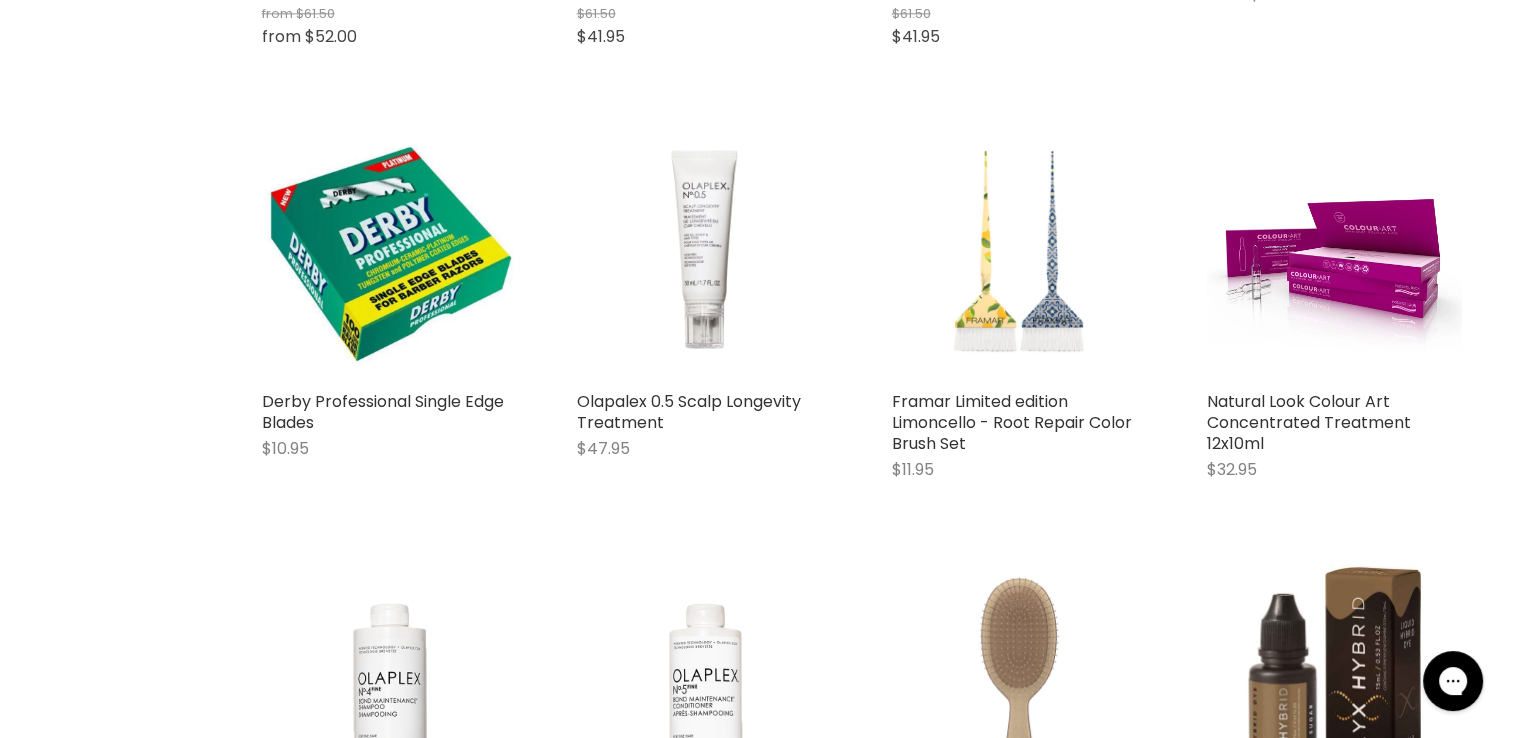 select on "created-descending" 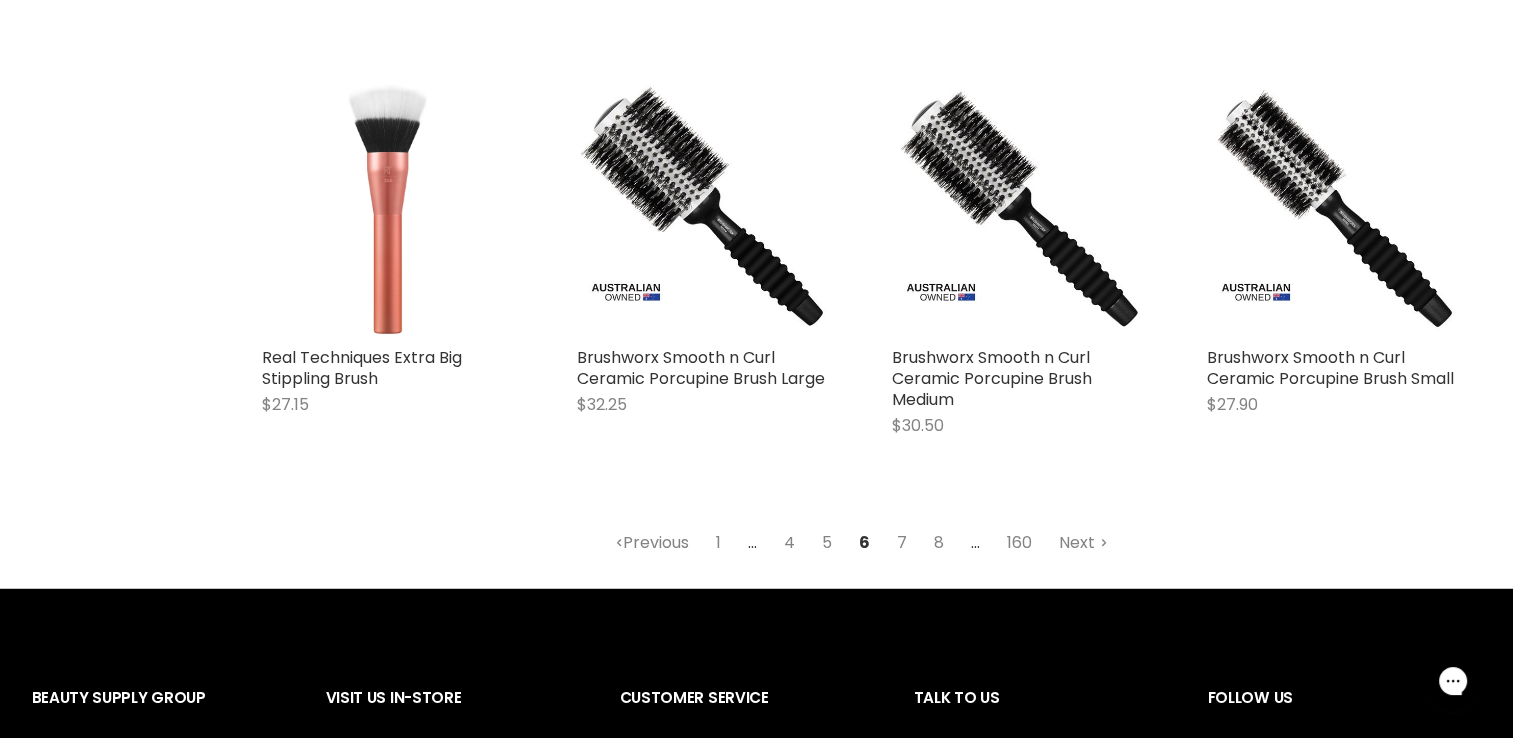 scroll, scrollTop: 5239, scrollLeft: 0, axis: vertical 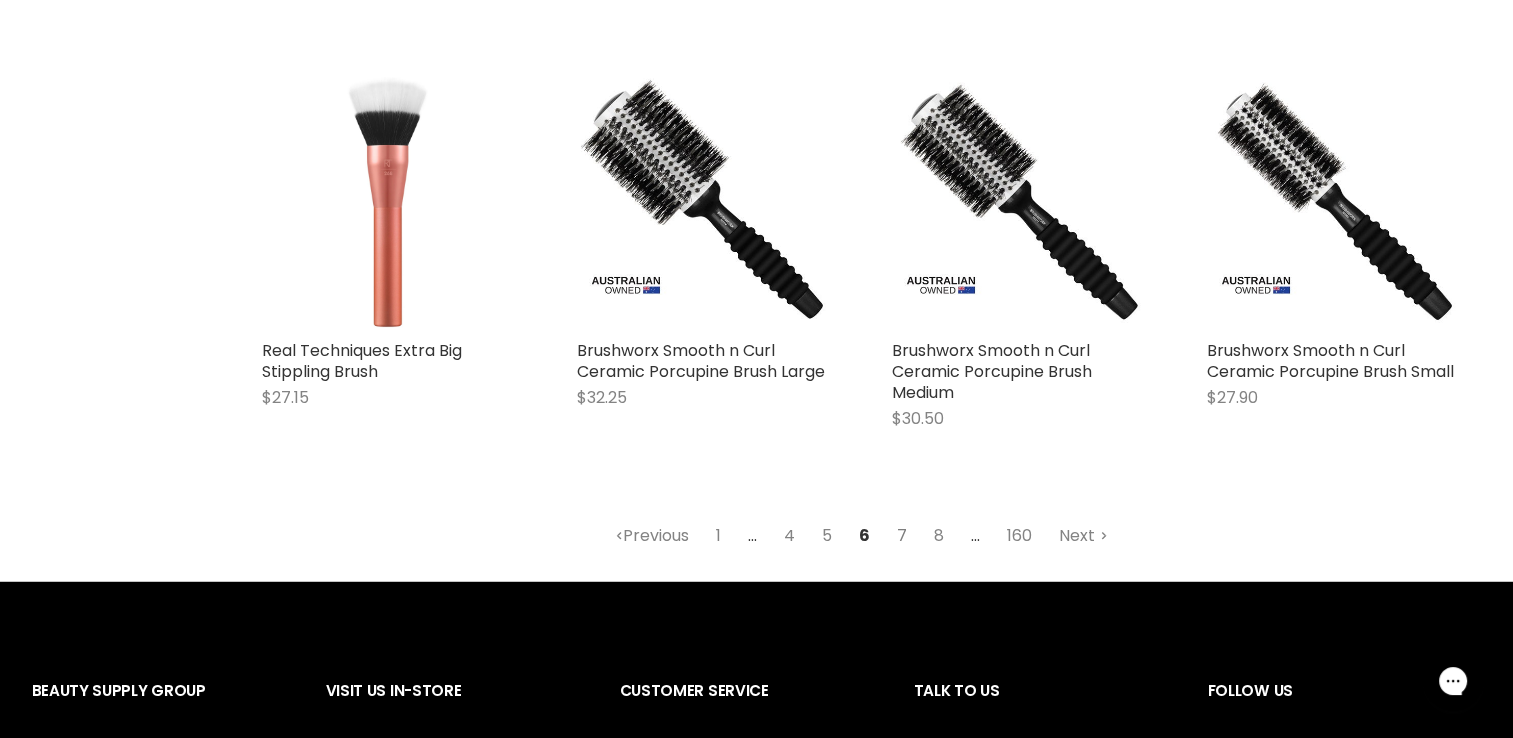 click on "7" at bounding box center (902, 536) 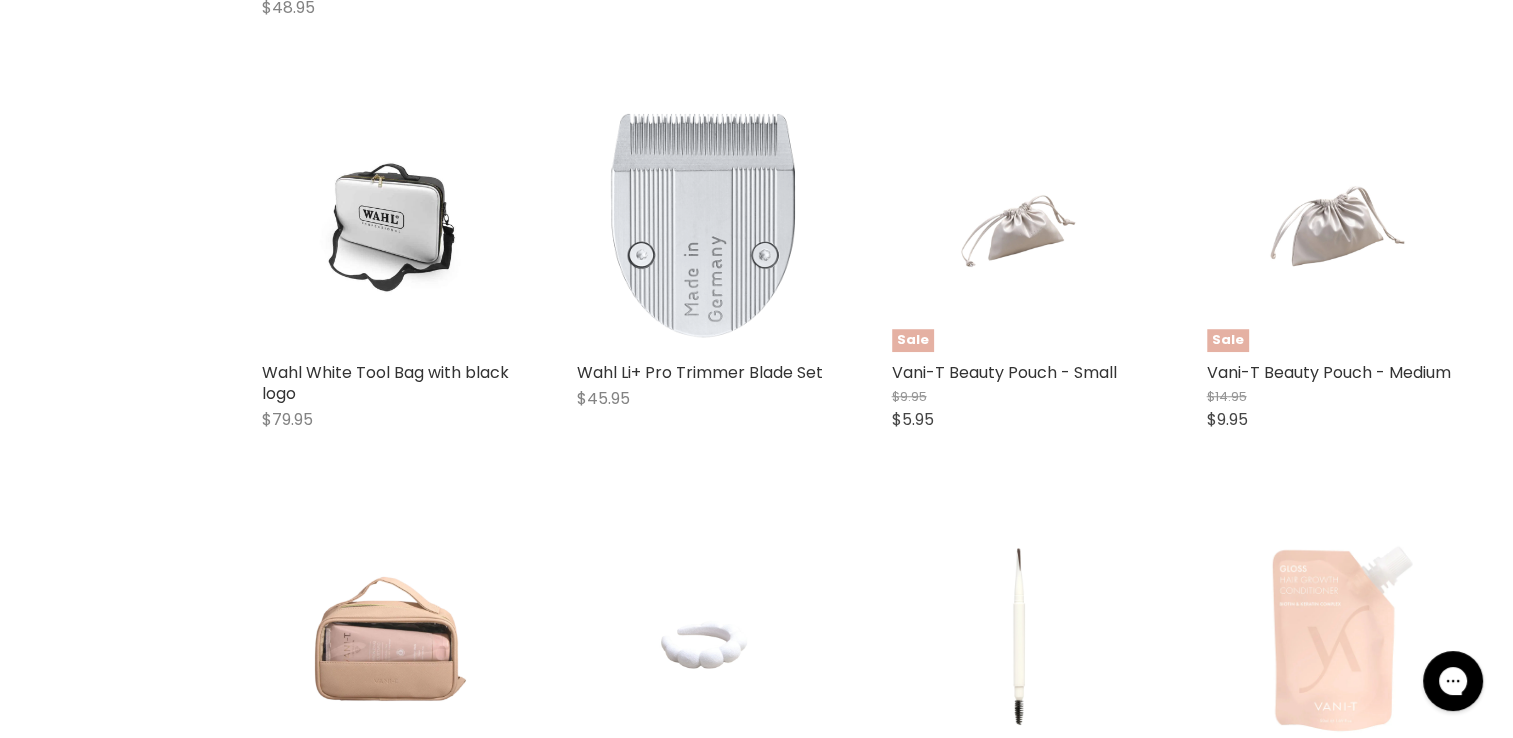 select on "created-descending" 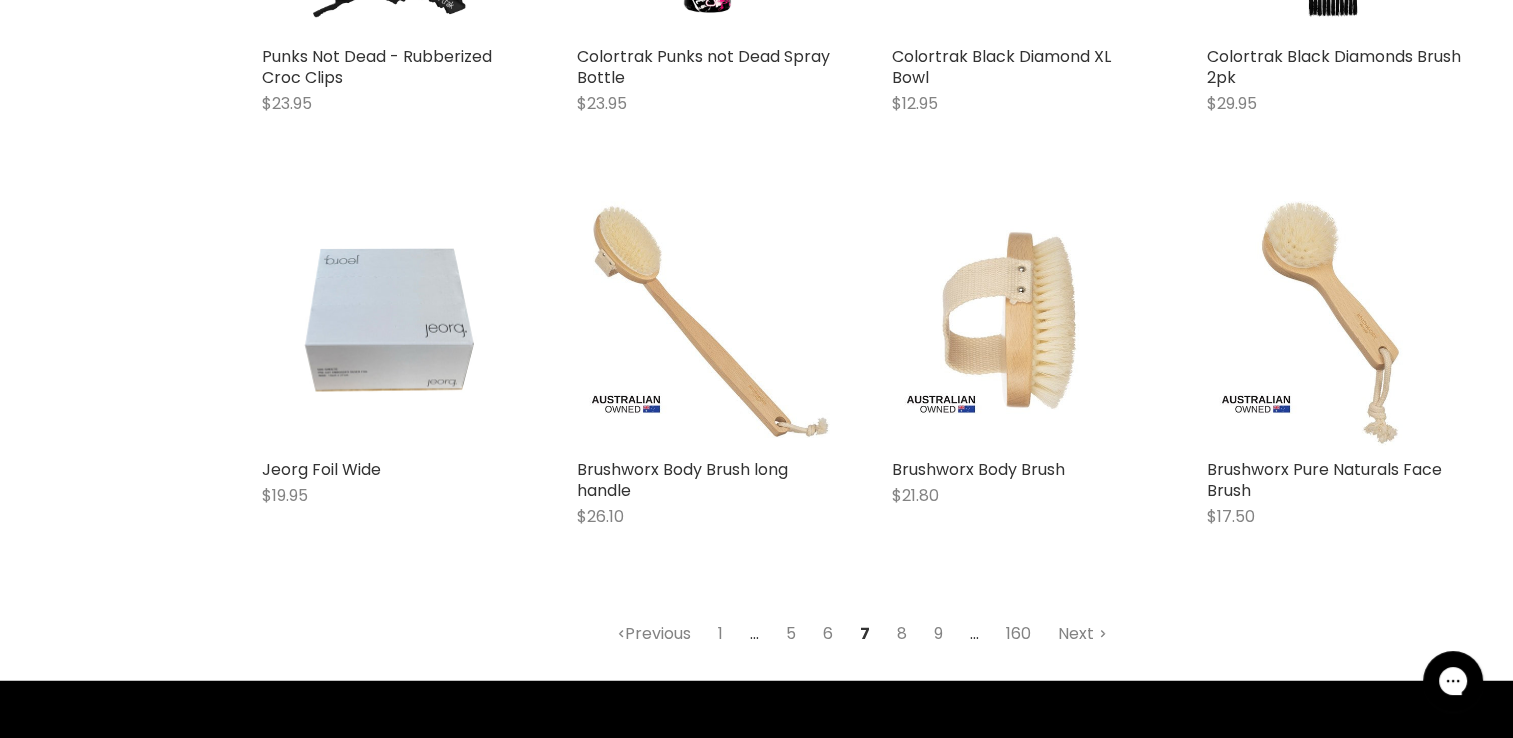 scroll, scrollTop: 5039, scrollLeft: 0, axis: vertical 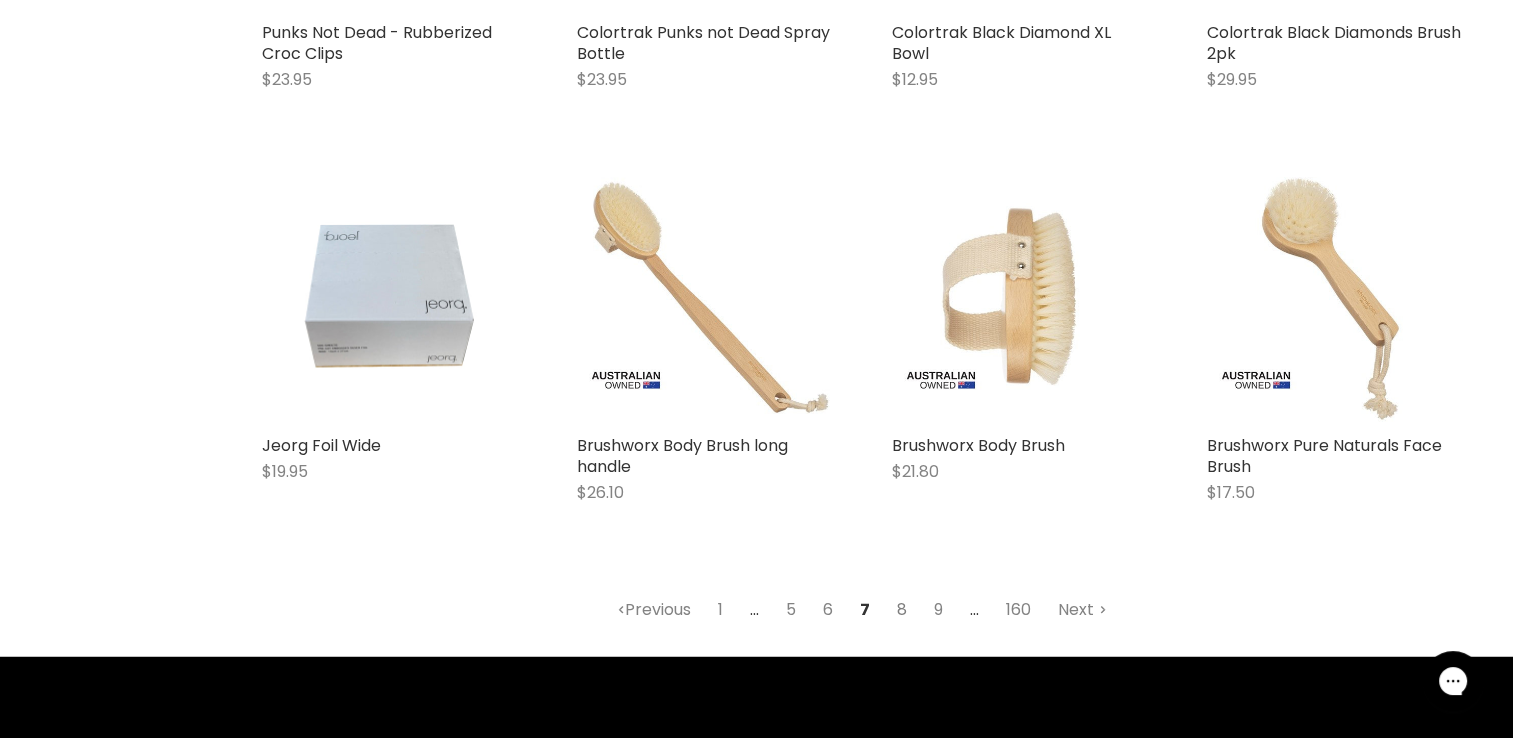 click on "8" at bounding box center (902, 610) 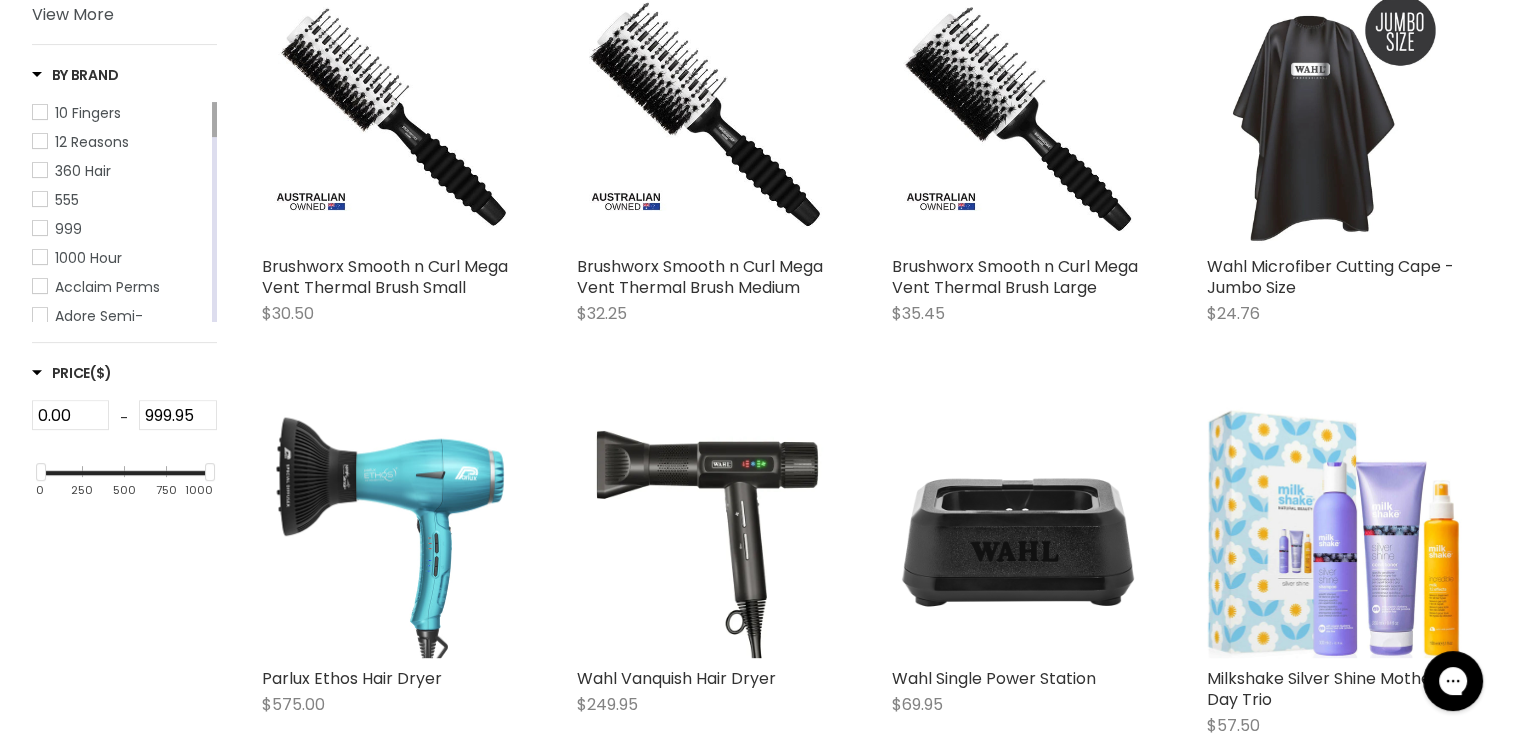 scroll, scrollTop: 539, scrollLeft: 0, axis: vertical 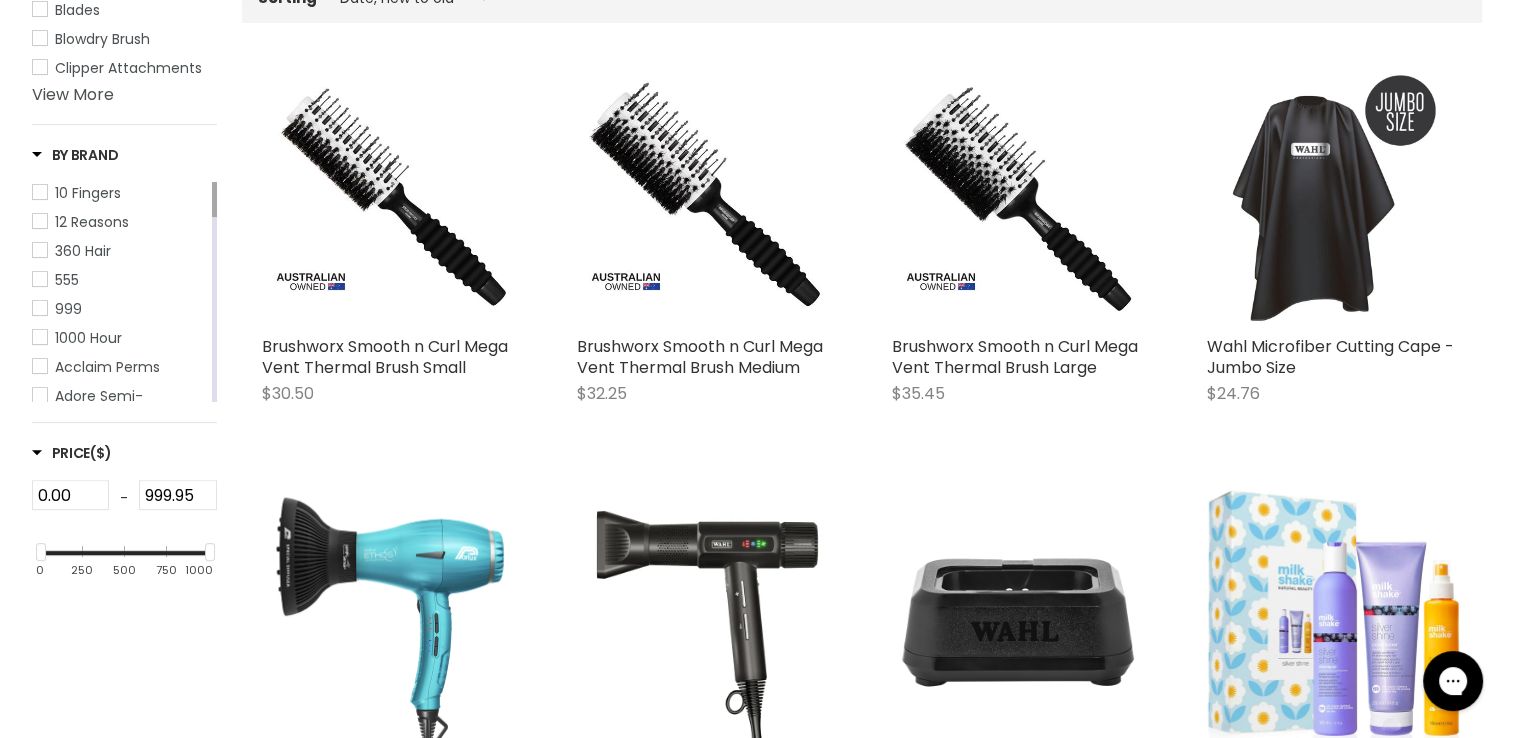 select on "created-descending" 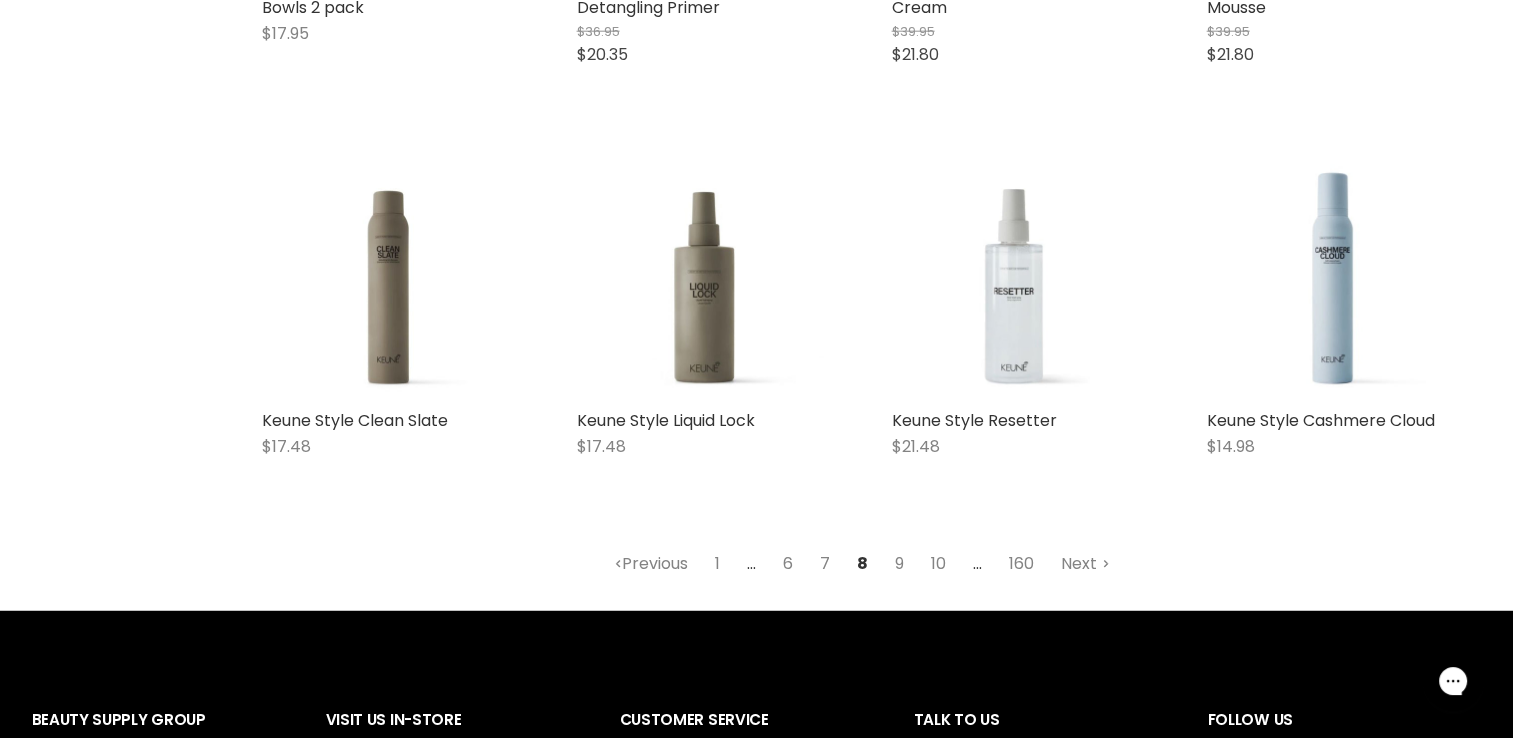 scroll, scrollTop: 5139, scrollLeft: 0, axis: vertical 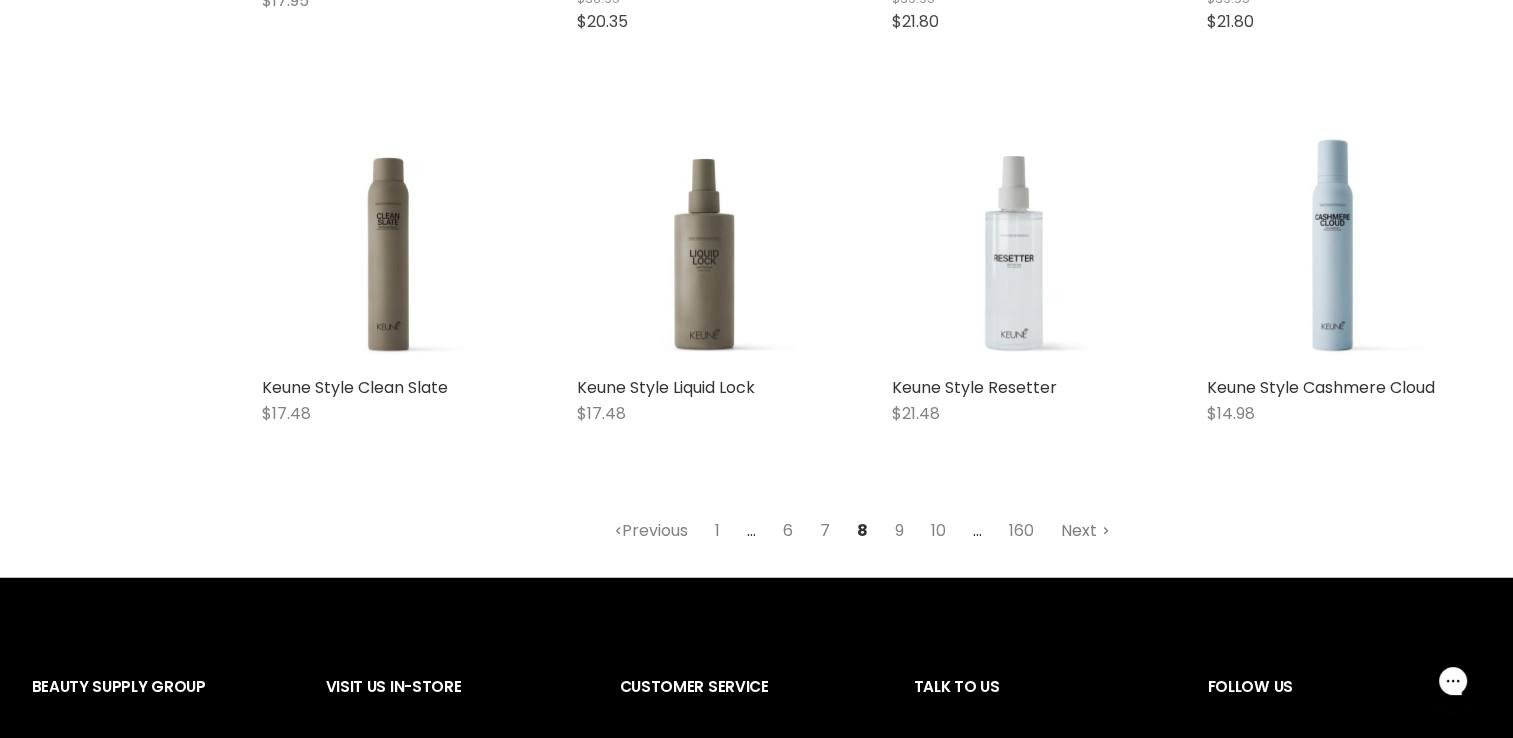 click on "Next" at bounding box center (1085, 531) 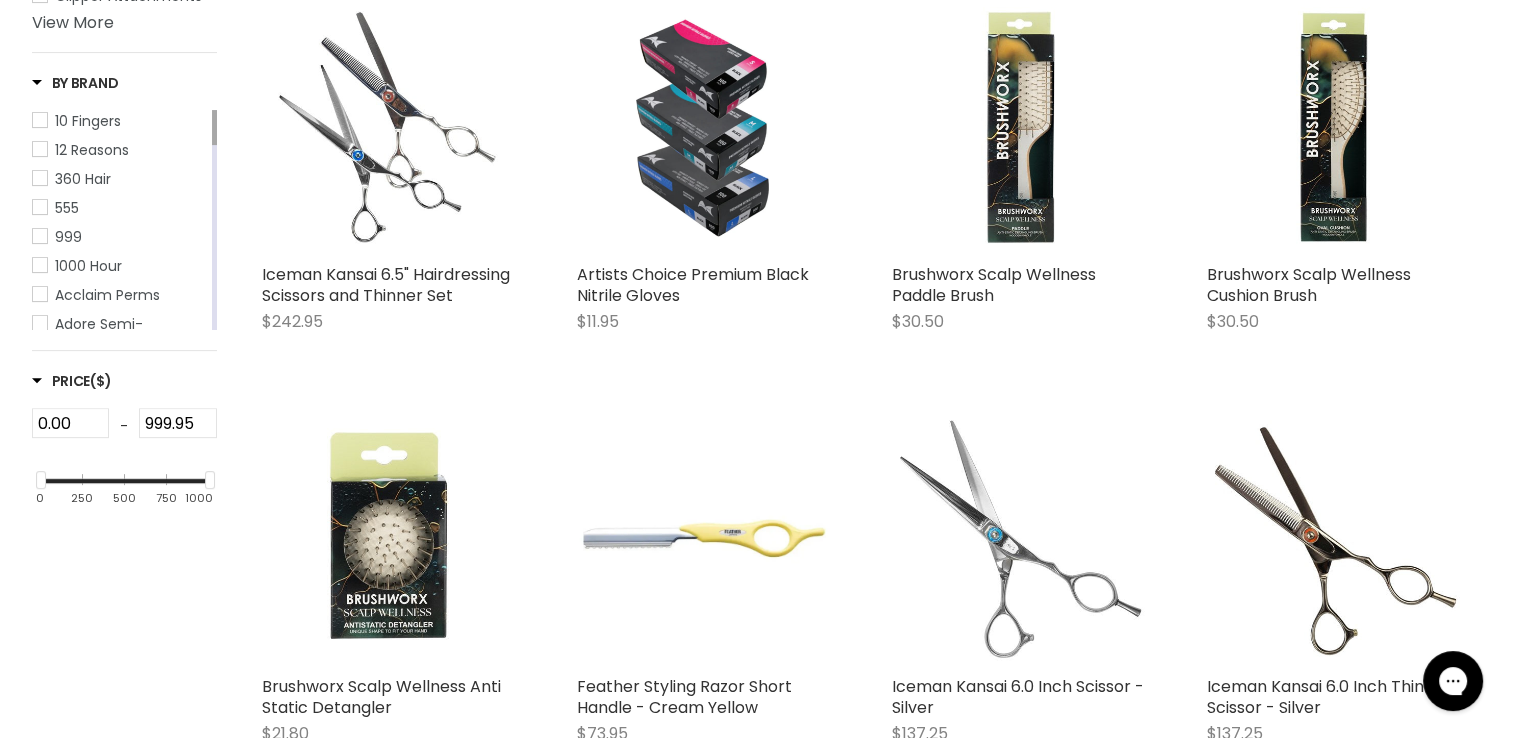 select on "created-descending" 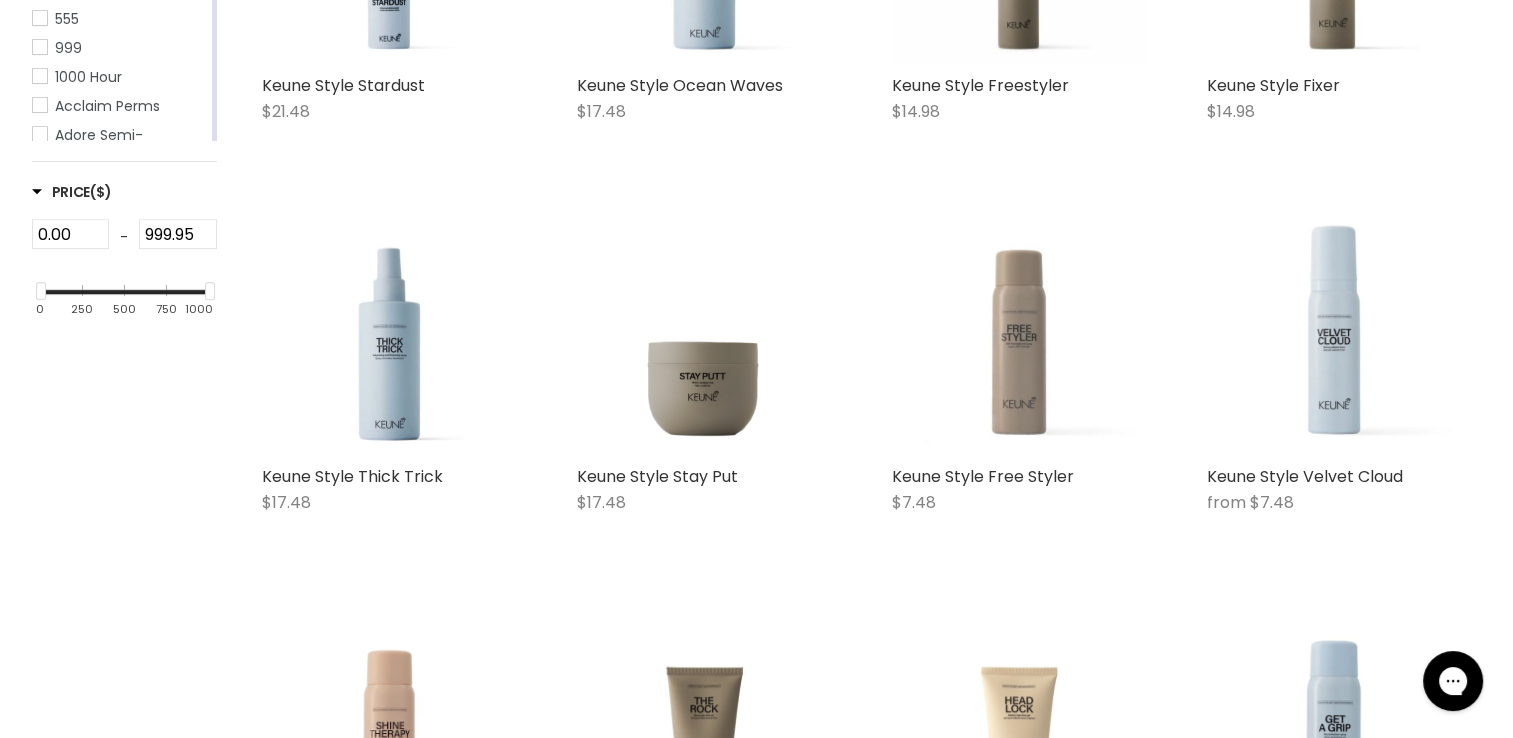 scroll, scrollTop: 839, scrollLeft: 0, axis: vertical 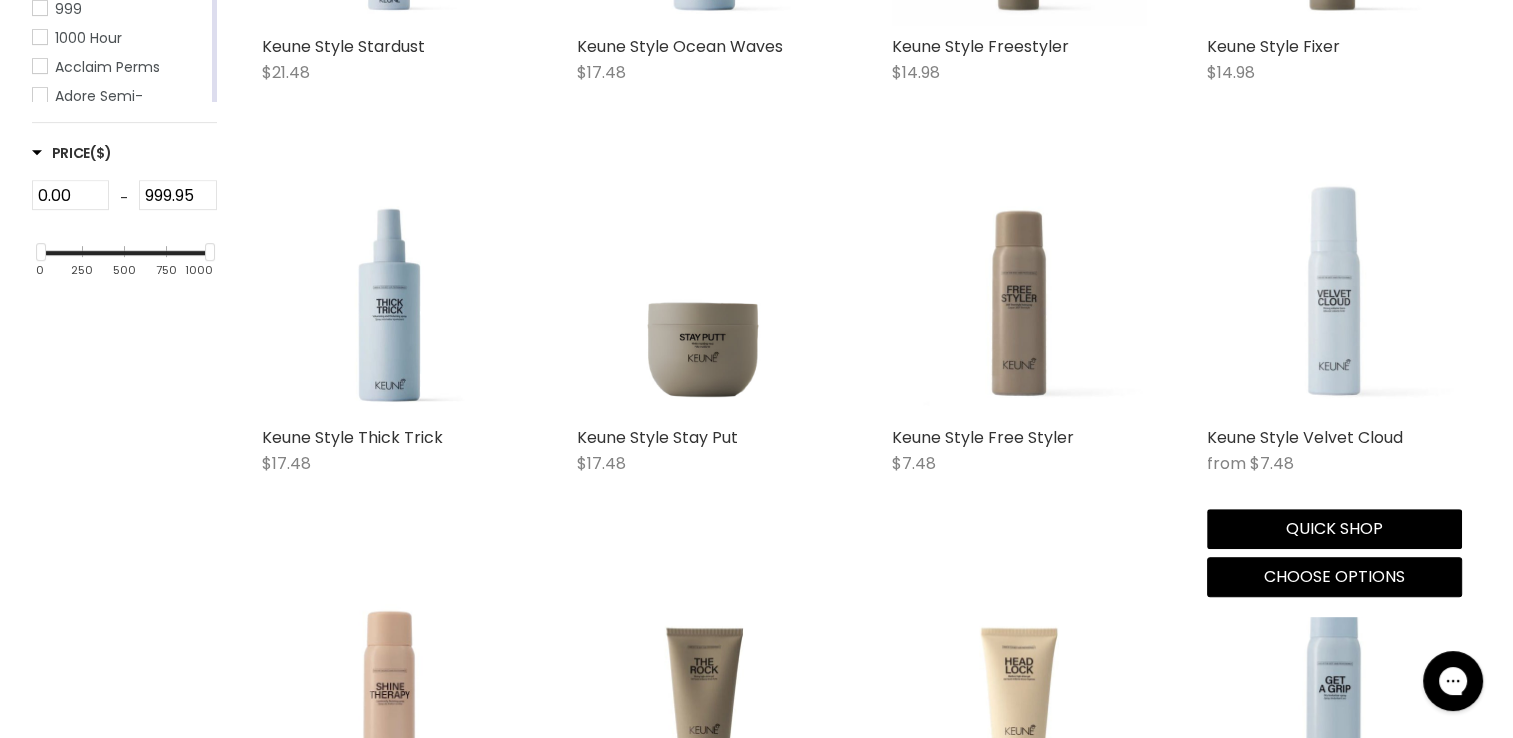 click at bounding box center [1334, 289] 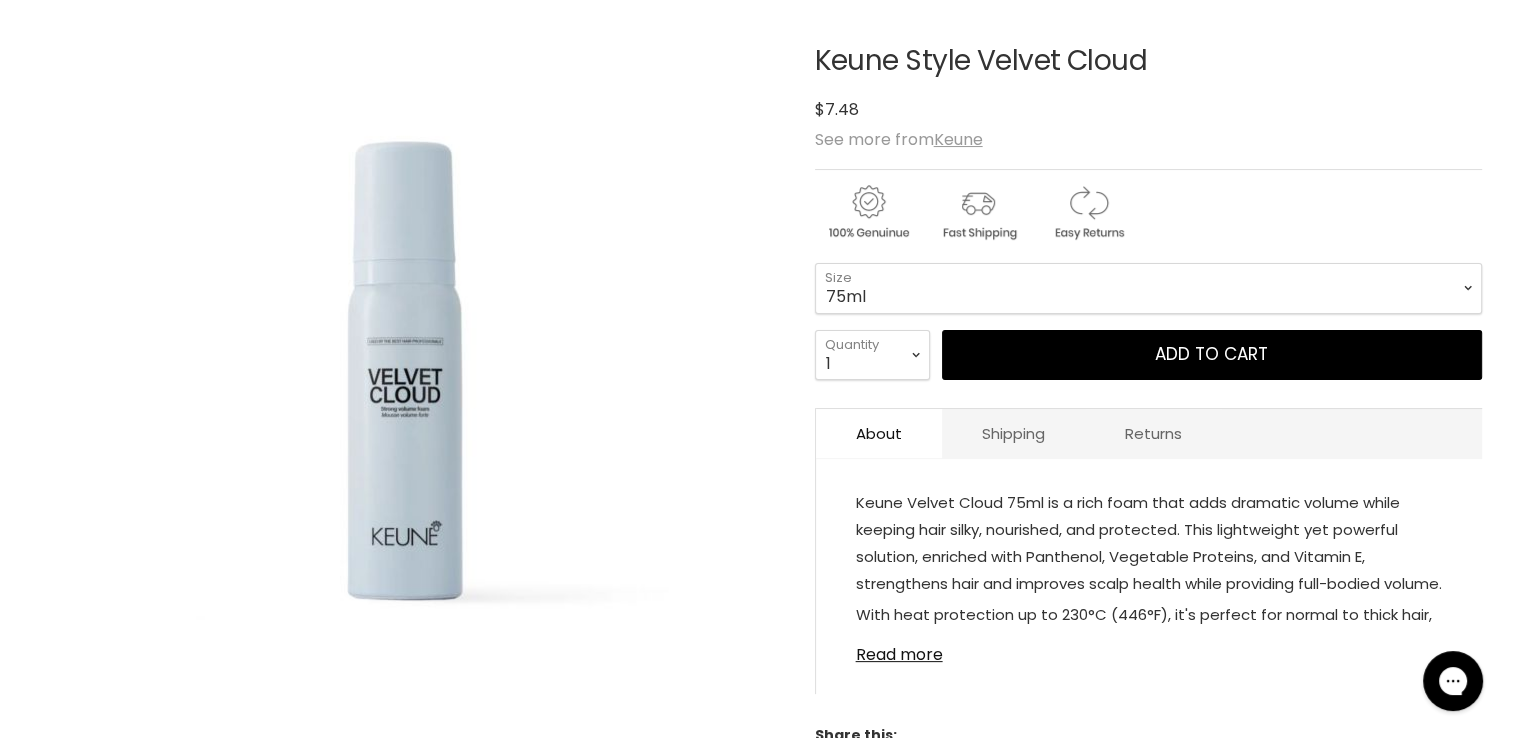 scroll, scrollTop: 300, scrollLeft: 0, axis: vertical 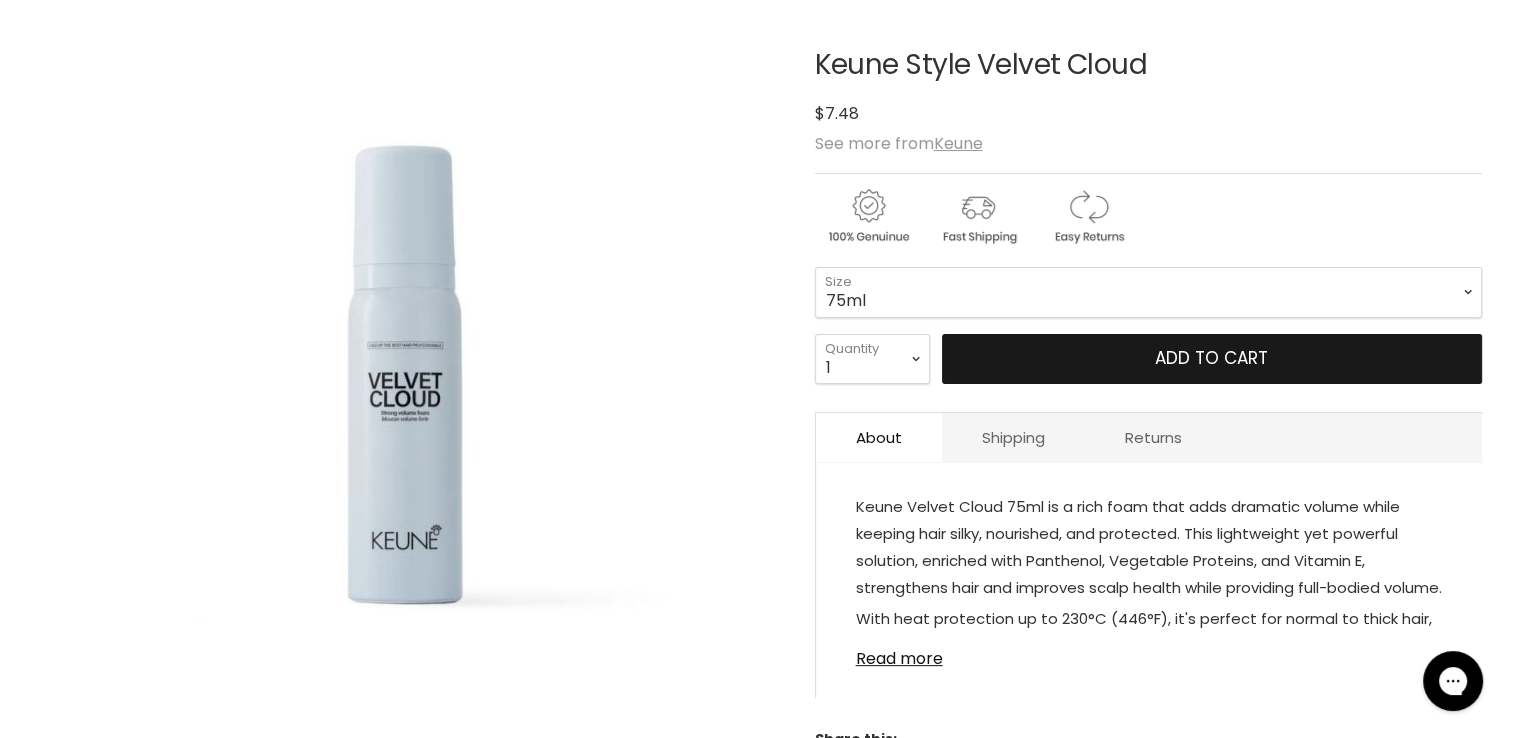 click on "Add to cart" at bounding box center (1212, 359) 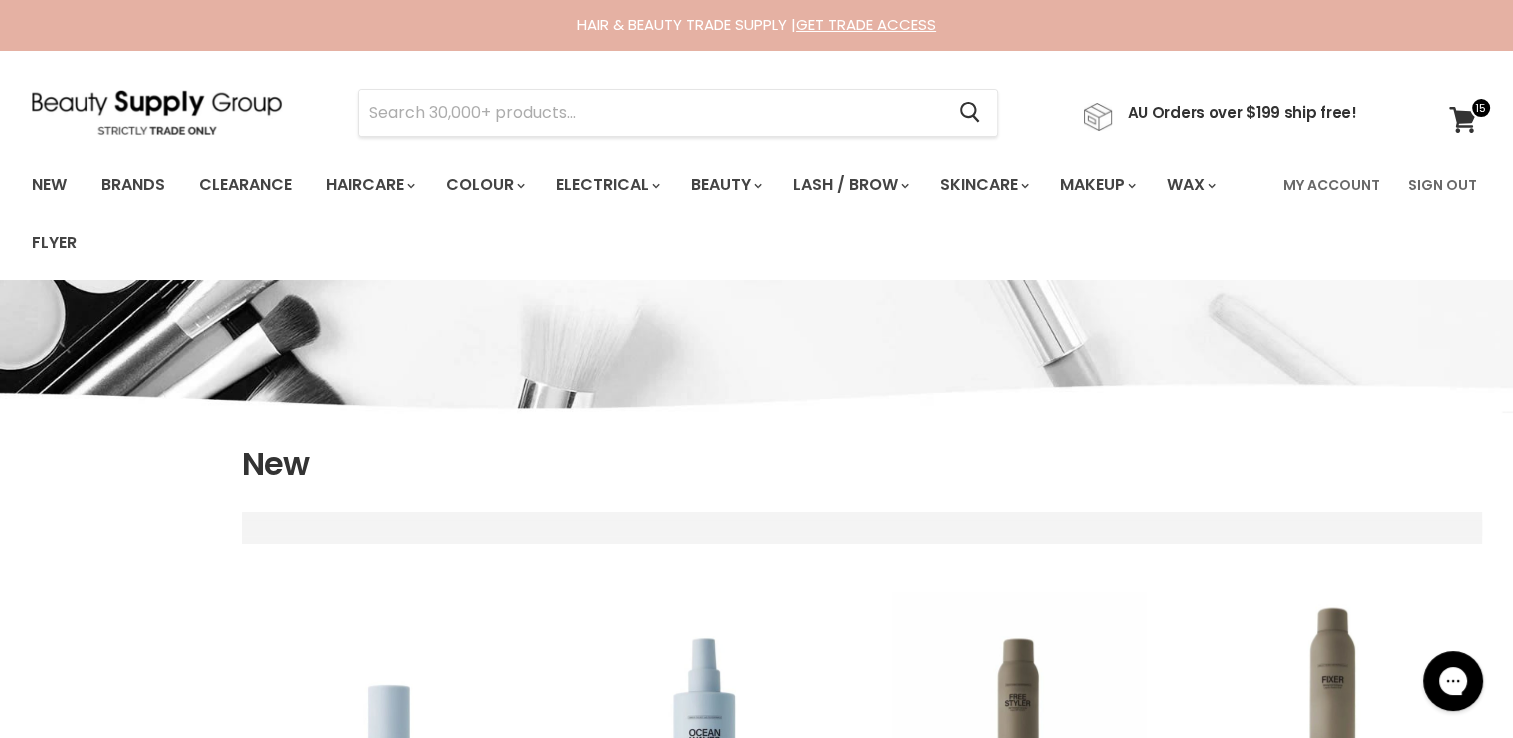 scroll, scrollTop: 0, scrollLeft: 0, axis: both 